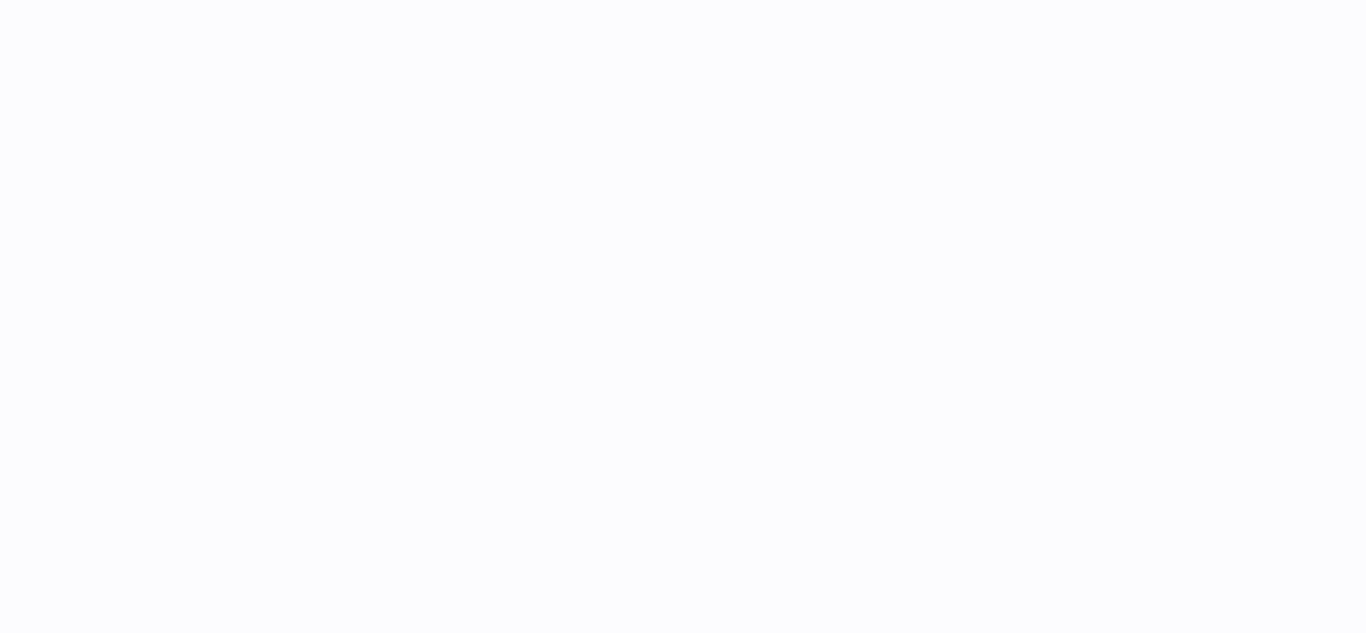 scroll, scrollTop: 0, scrollLeft: 0, axis: both 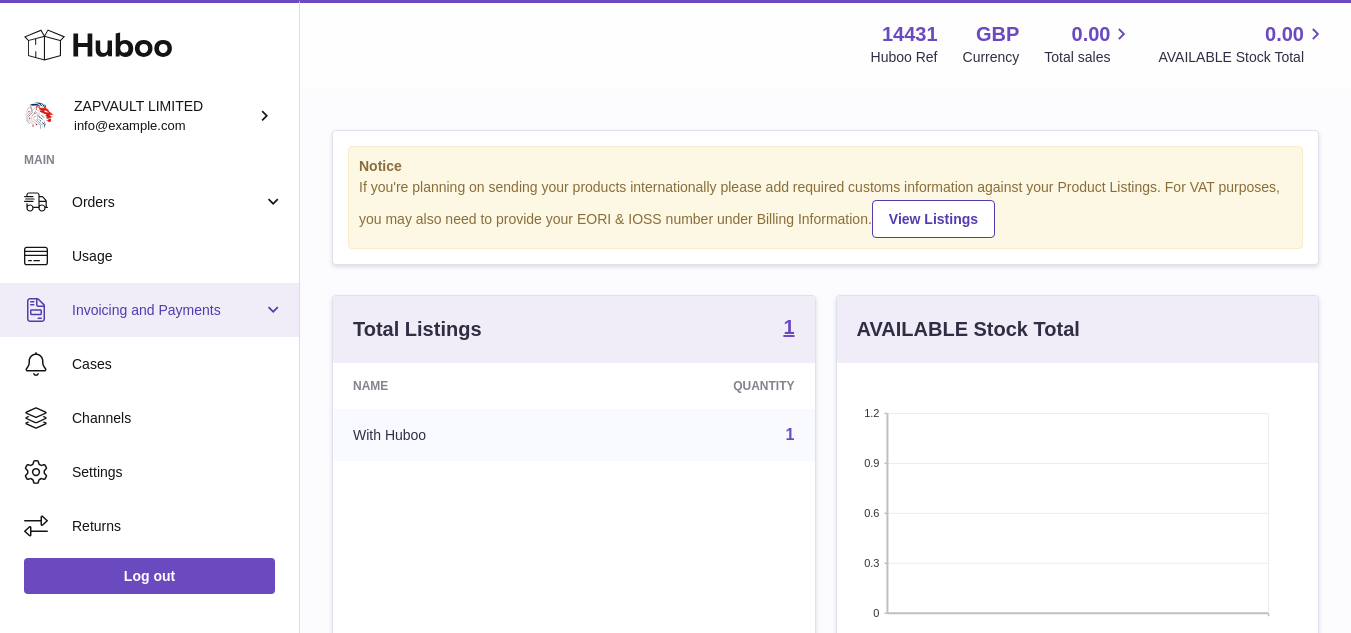 click on "Invoicing and Payments" at bounding box center [167, 310] 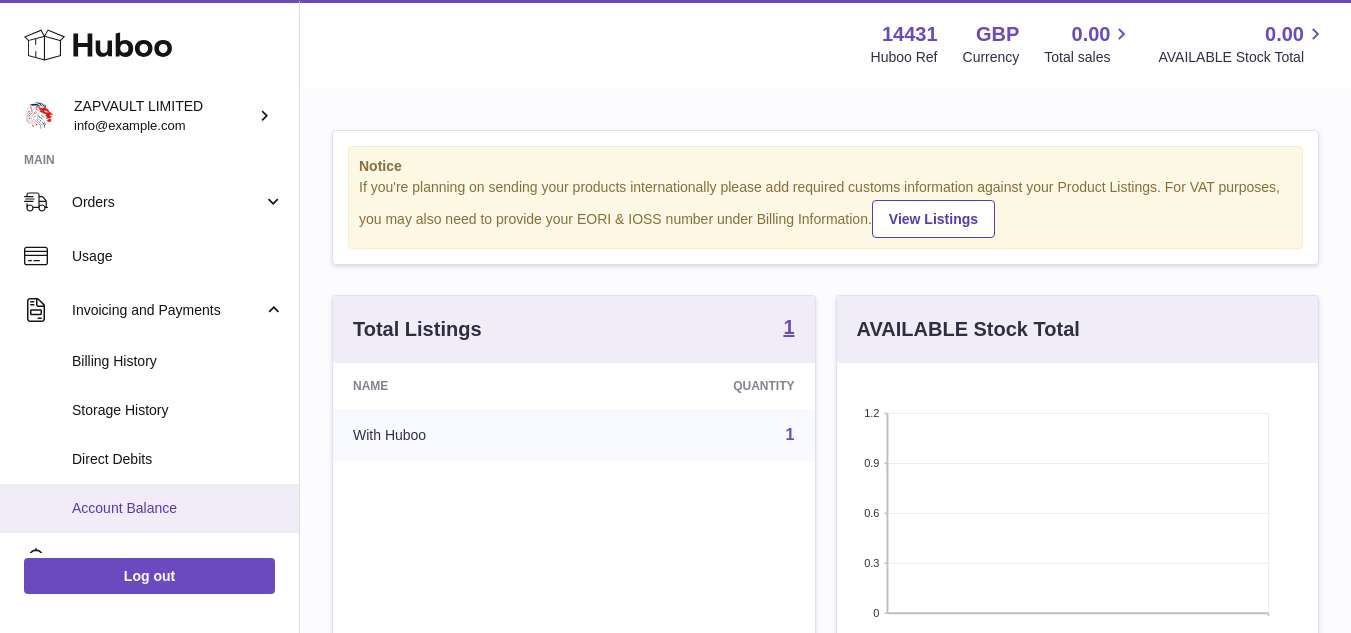 click on "Account Balance" at bounding box center [178, 508] 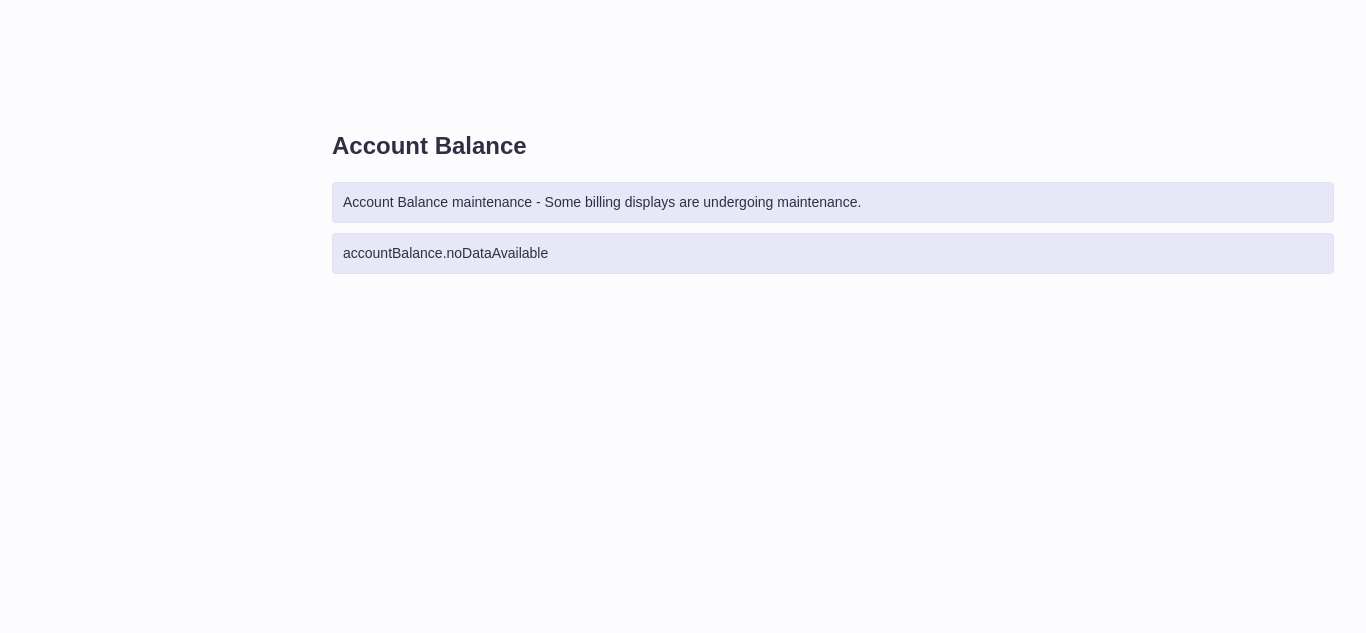 scroll, scrollTop: 0, scrollLeft: 0, axis: both 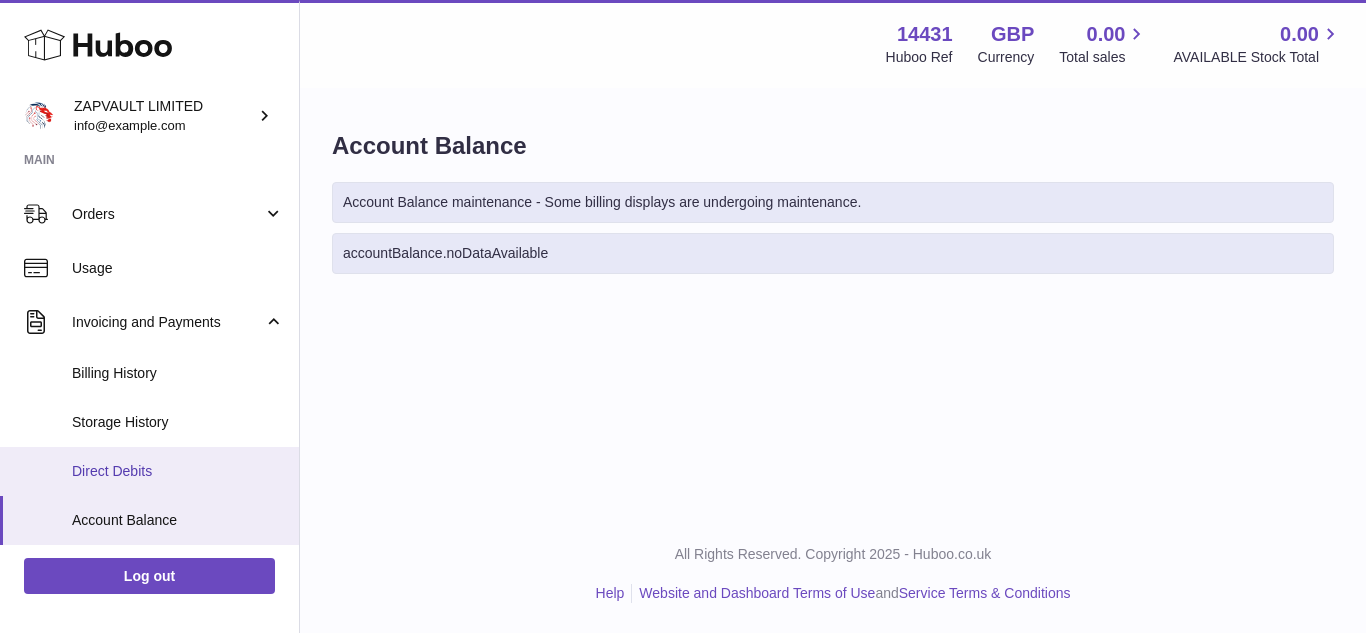 click on "Direct Debits" at bounding box center [149, 471] 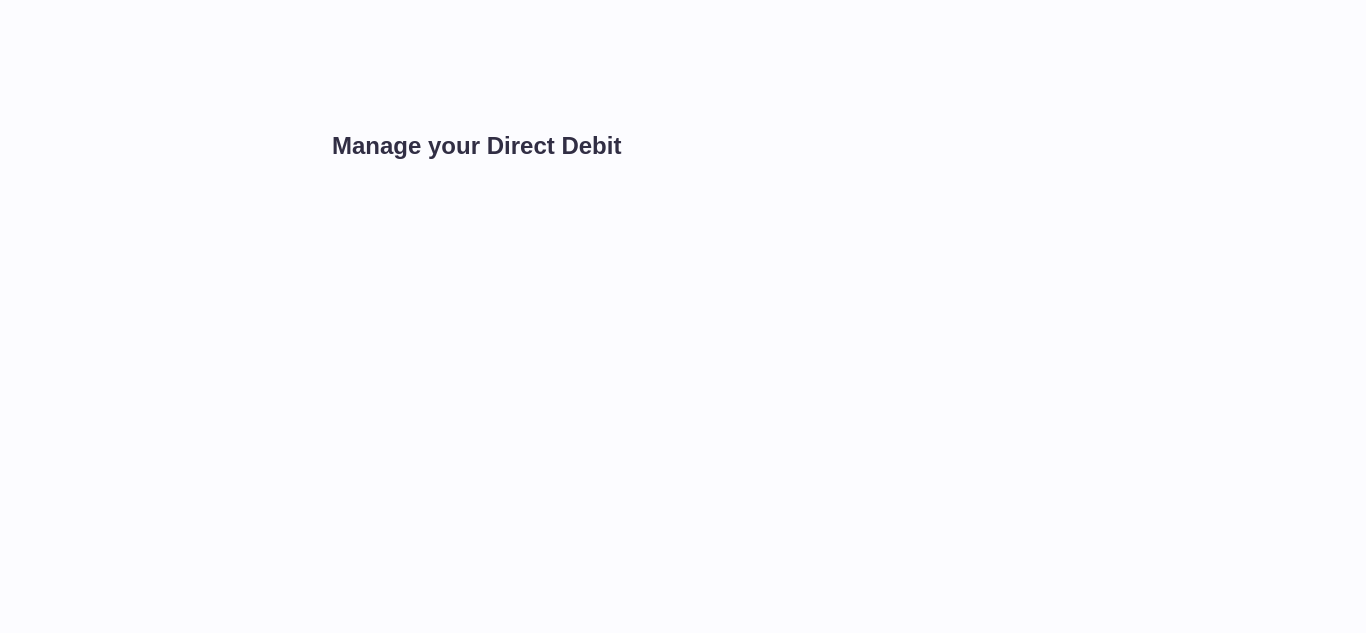 scroll, scrollTop: 0, scrollLeft: 0, axis: both 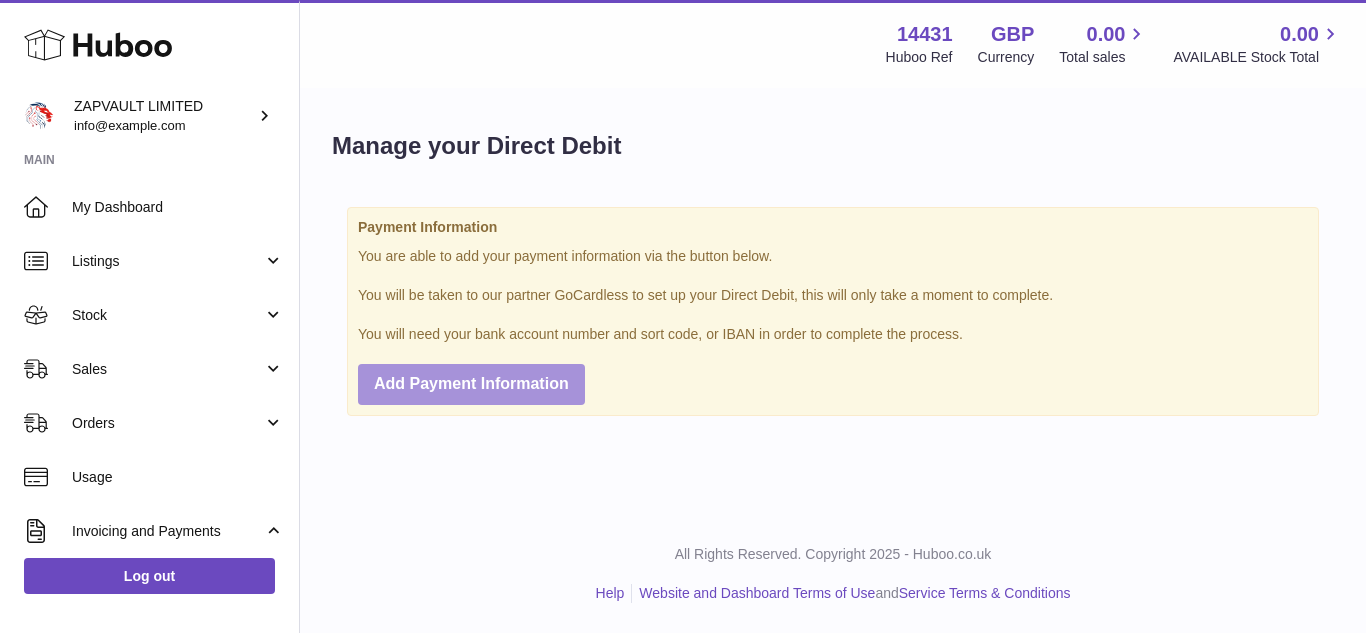 click on "Add Payment Information" at bounding box center [471, 383] 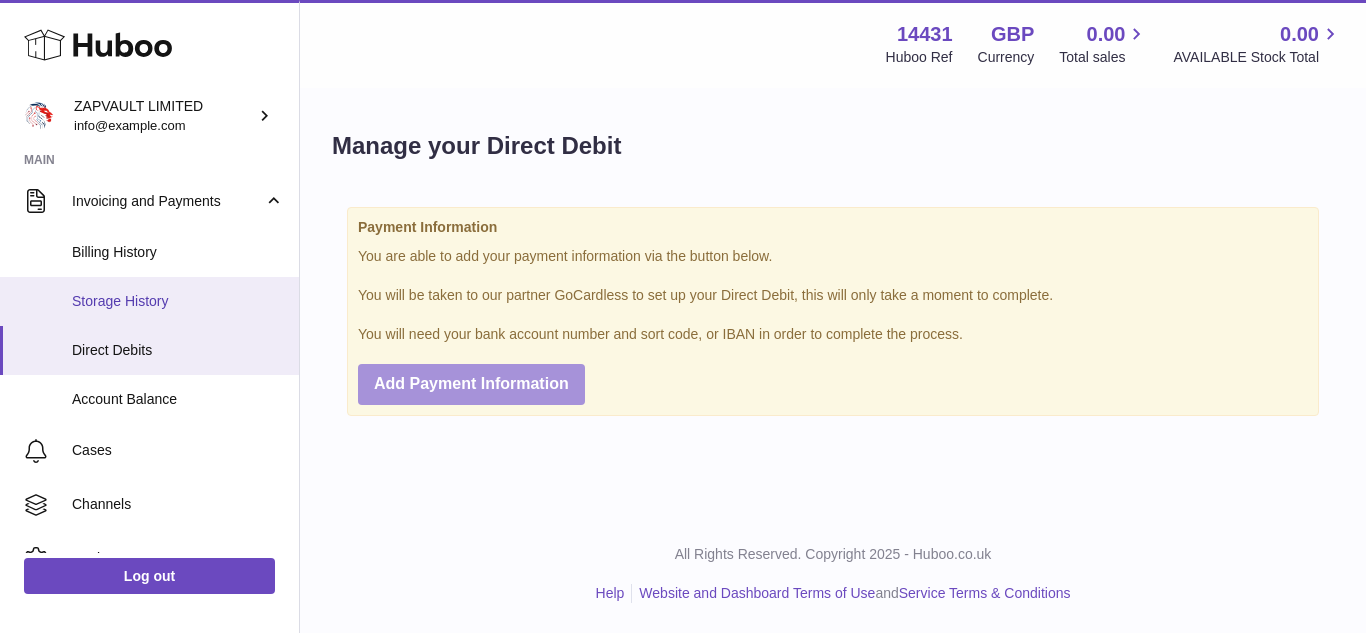 scroll, scrollTop: 348, scrollLeft: 0, axis: vertical 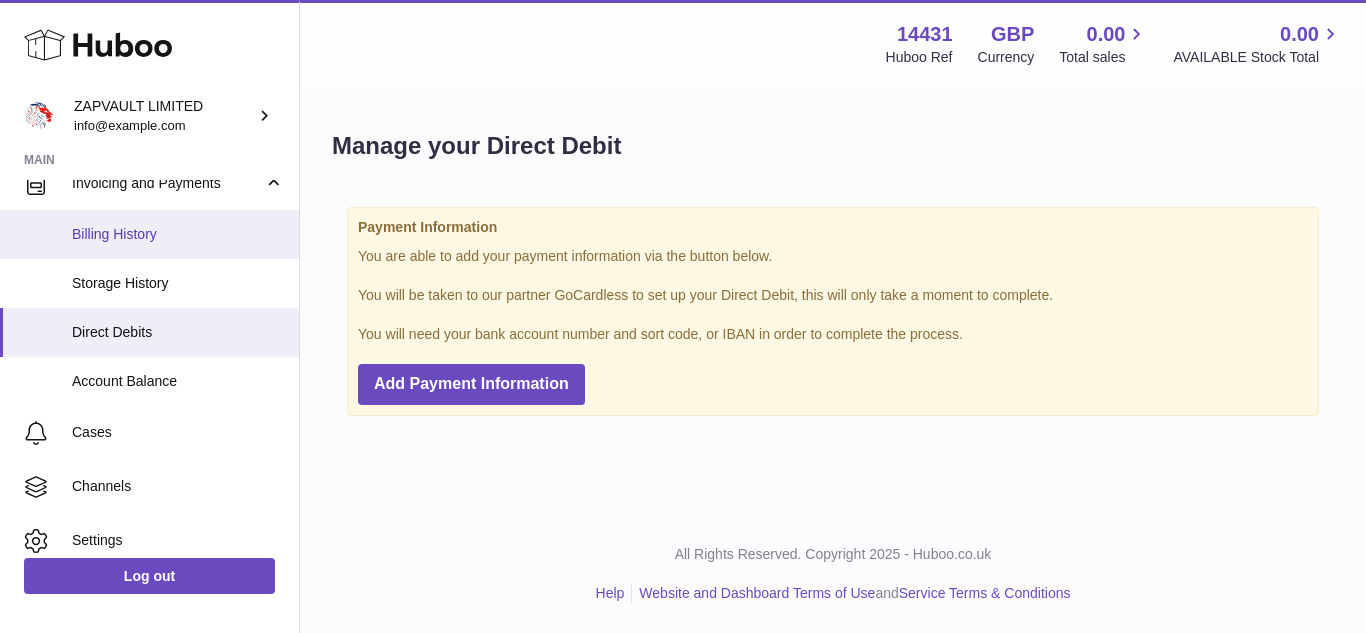click on "Billing History" at bounding box center (149, 234) 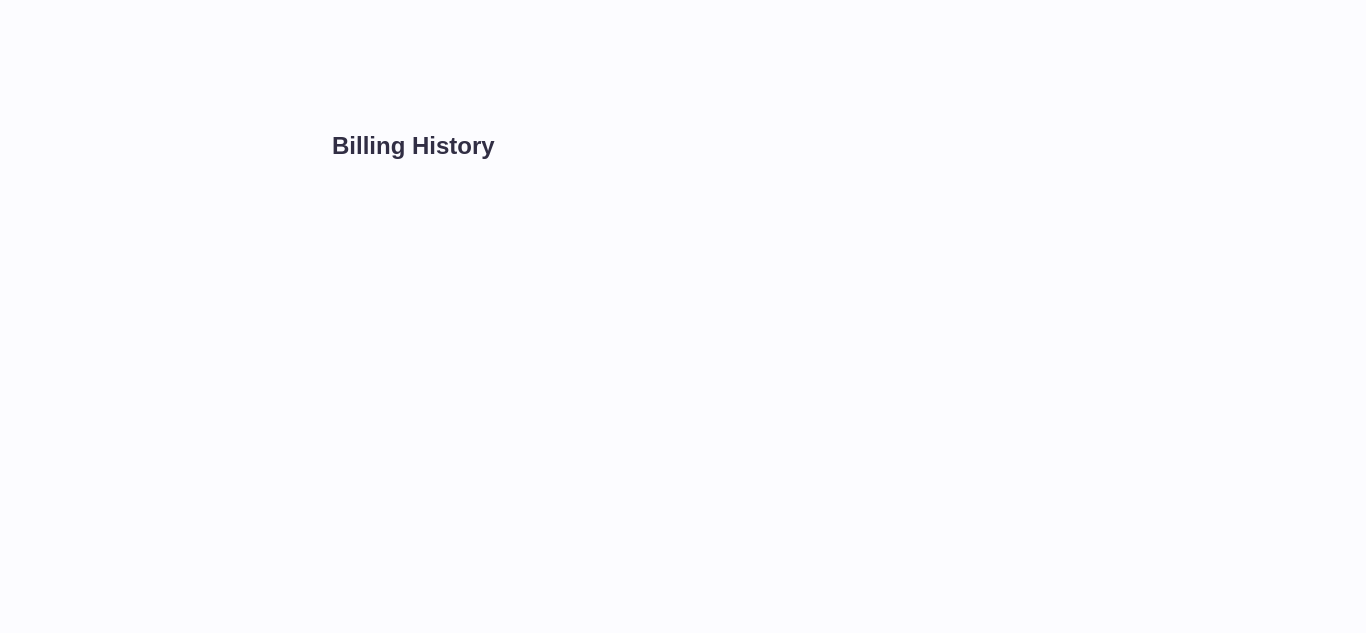 scroll, scrollTop: 0, scrollLeft: 0, axis: both 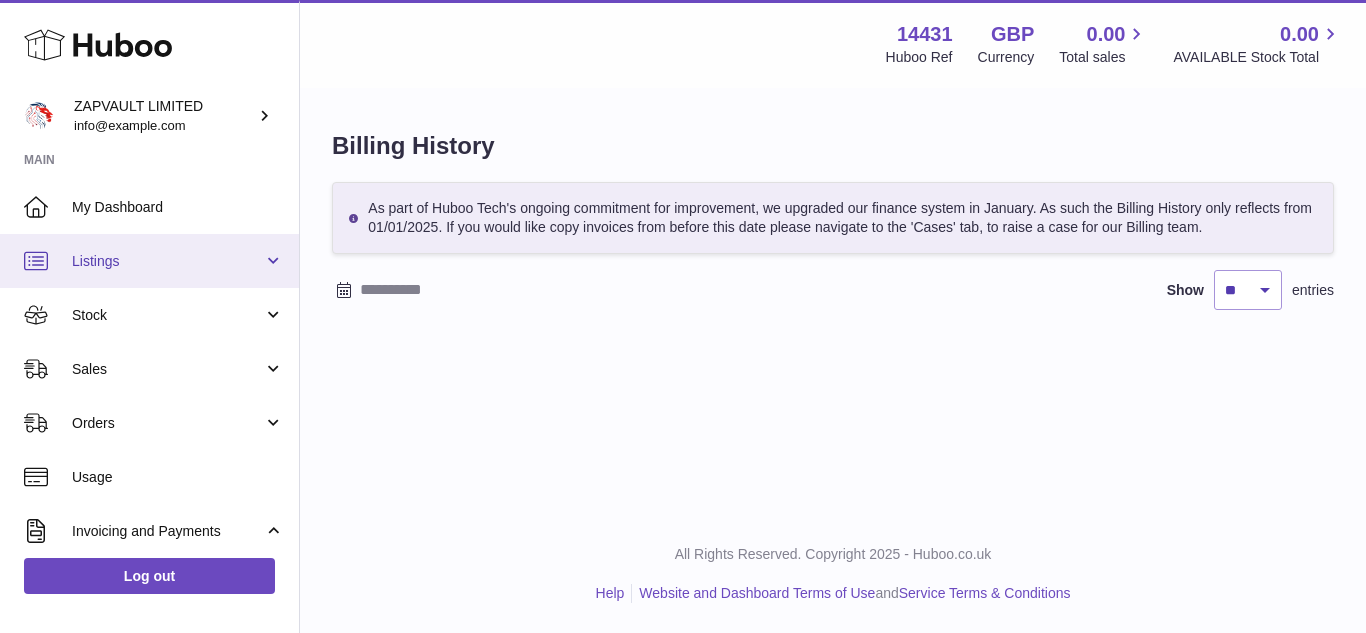 click on "Listings" at bounding box center [149, 261] 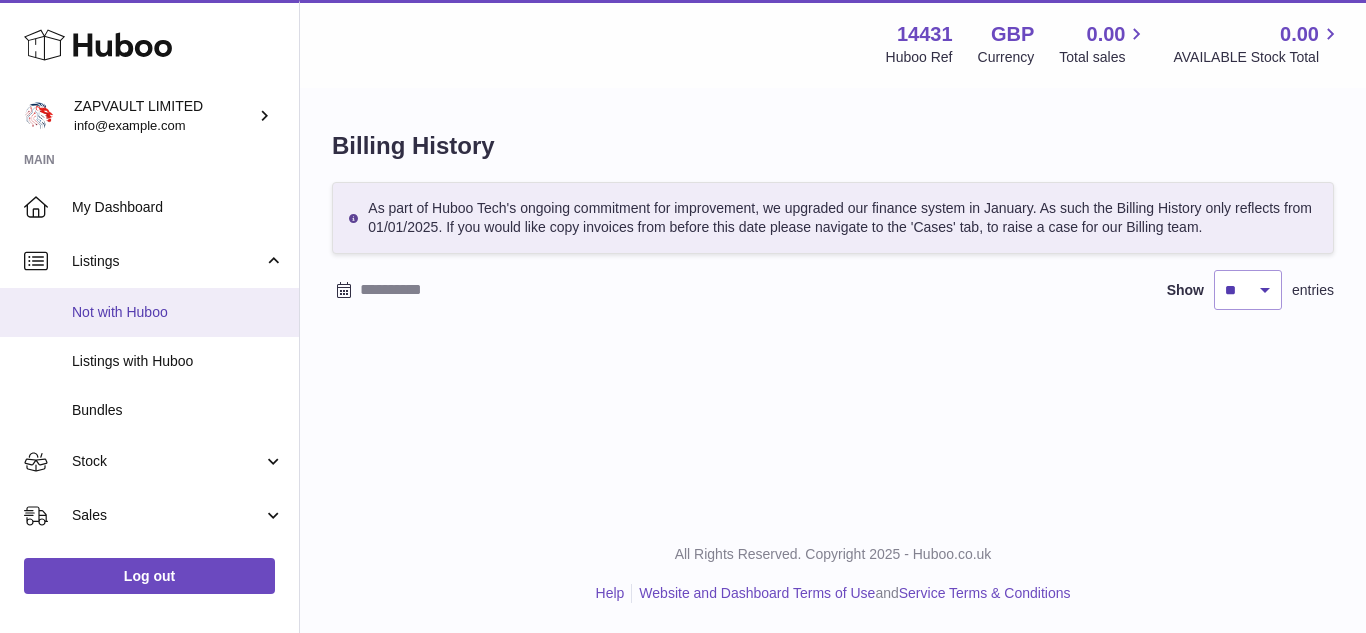 click on "Not with Huboo" at bounding box center [149, 312] 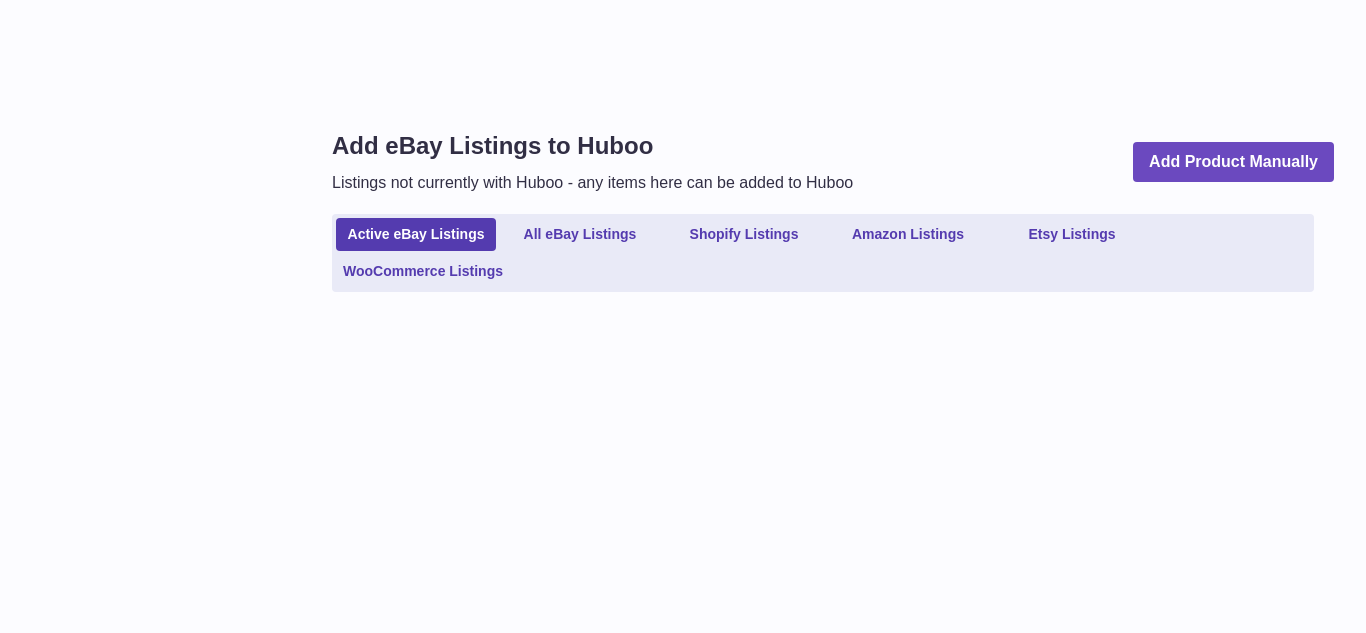 scroll, scrollTop: 0, scrollLeft: 0, axis: both 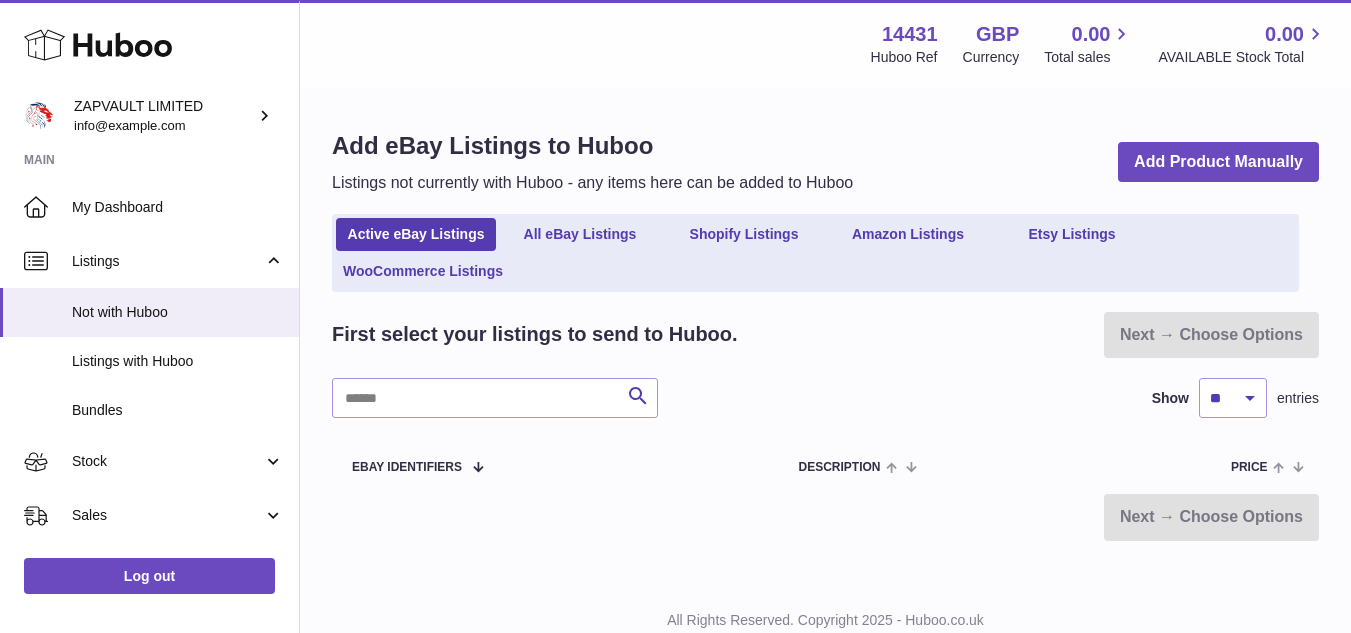 click on "Active eBay Listings
All eBay Listings
Shopify Listings
Amazon Listings
Etsy Listings
WooCommerce Listings" at bounding box center [815, 253] 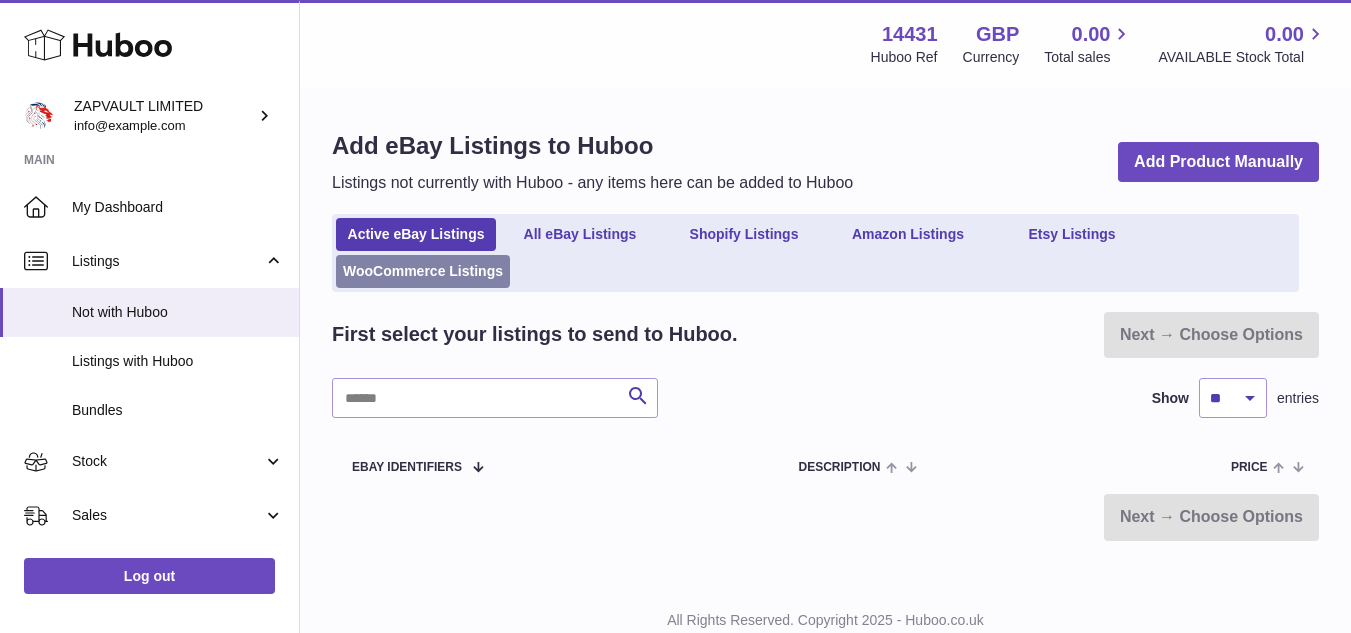 click on "WooCommerce Listings" at bounding box center (423, 271) 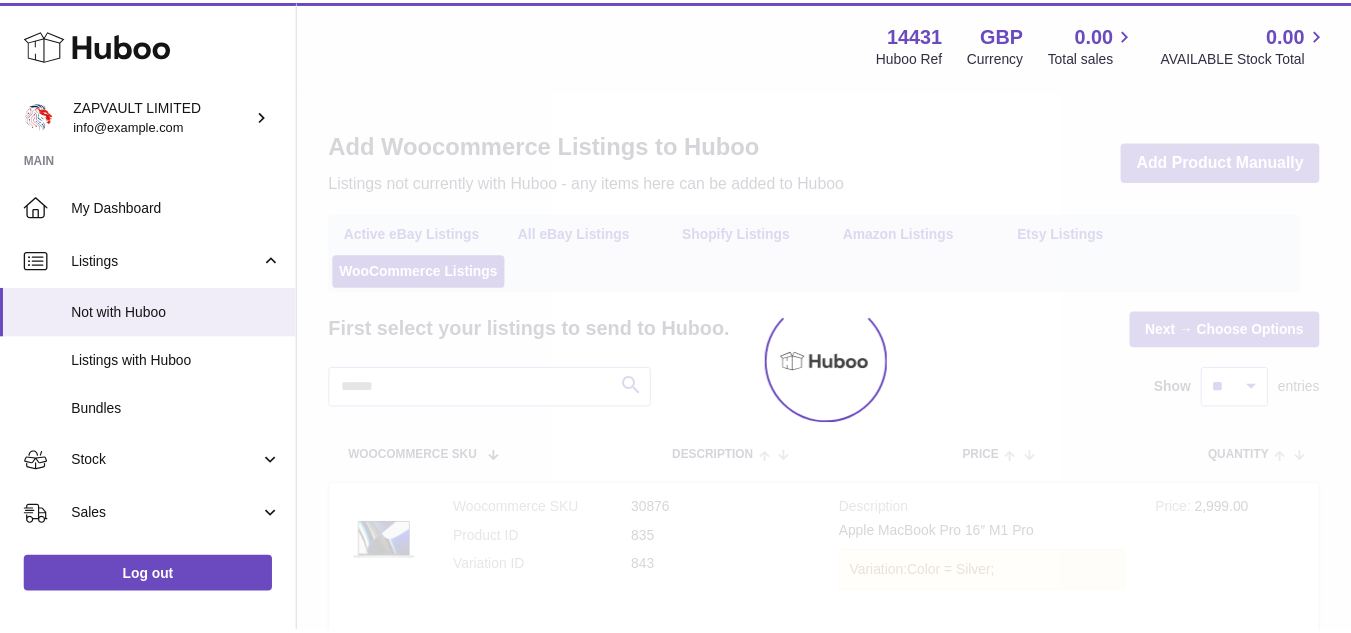 scroll, scrollTop: 0, scrollLeft: 0, axis: both 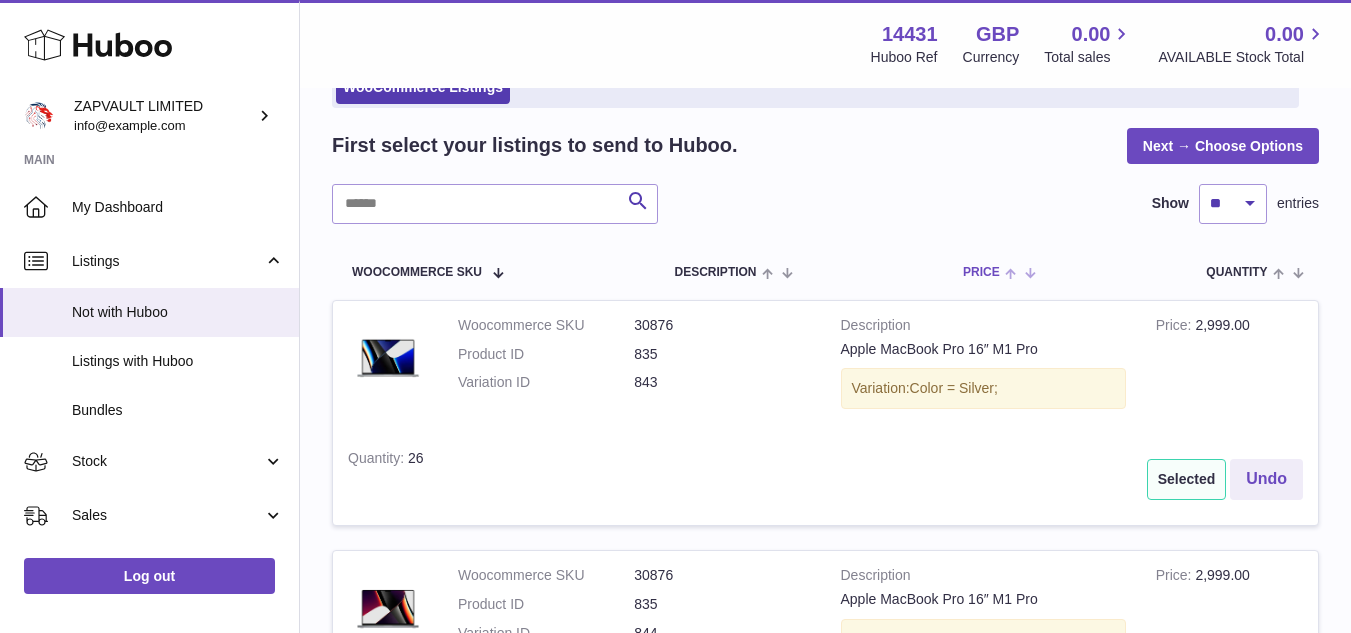 click at bounding box center [1015, 272] 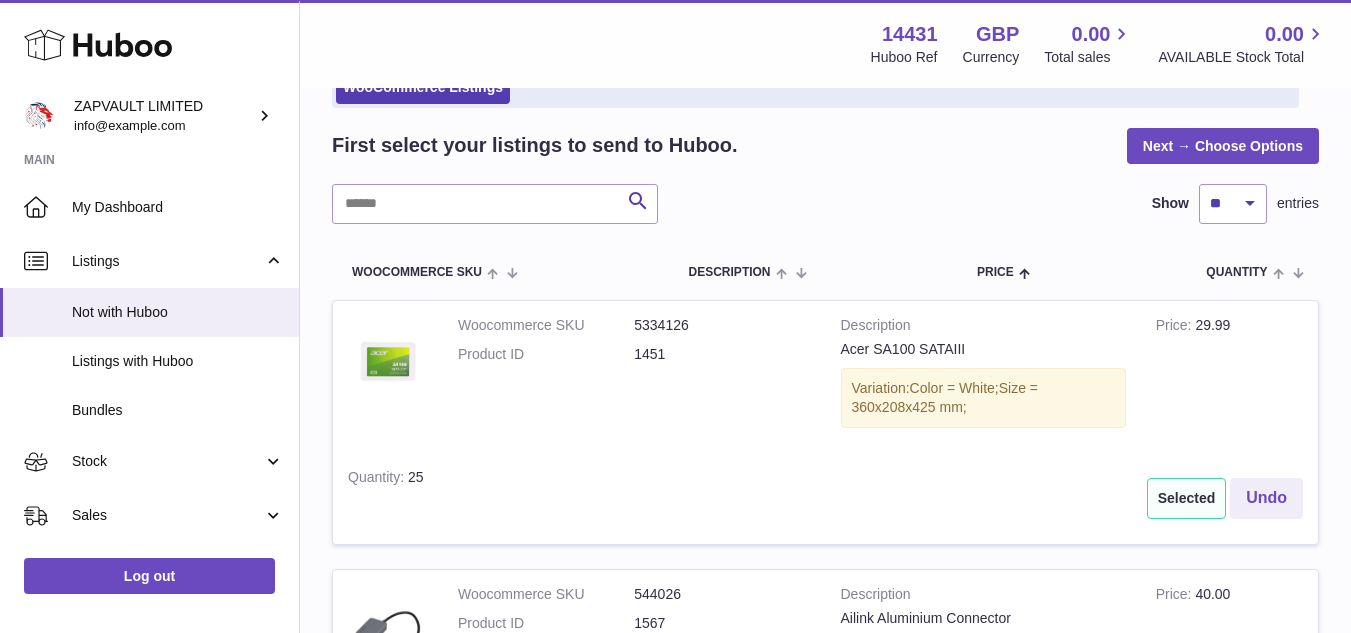 click on "Selected" at bounding box center [1187, 498] 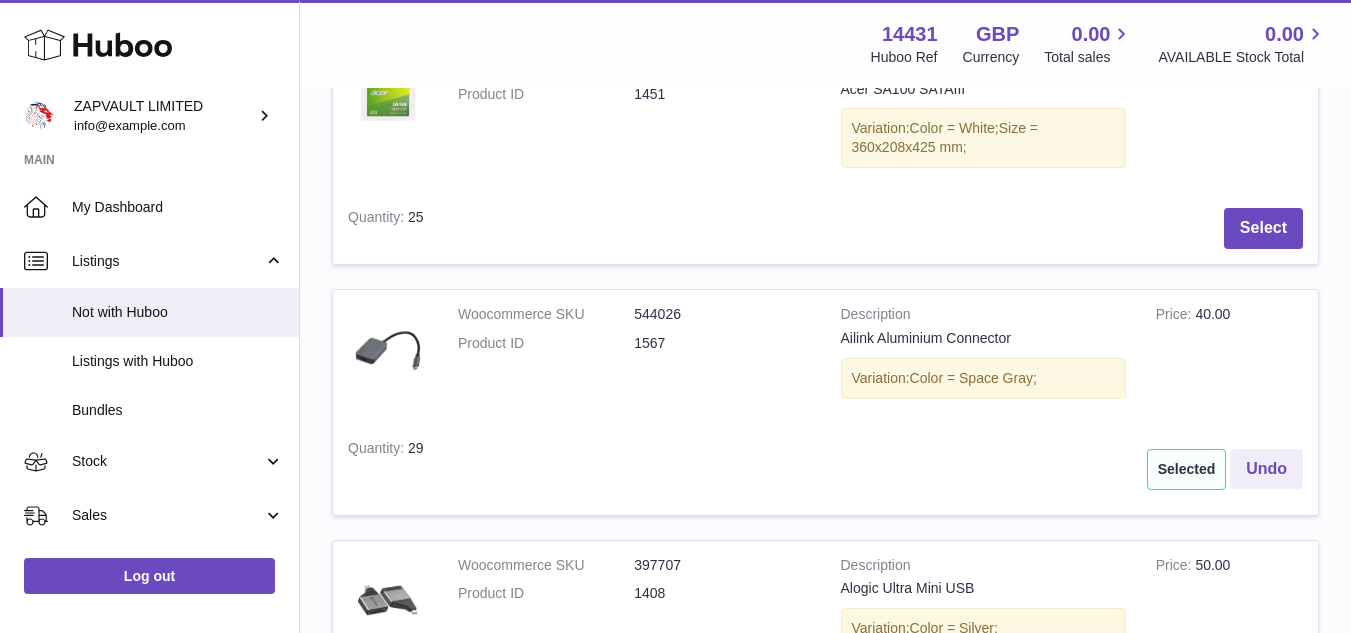 scroll, scrollTop: 445, scrollLeft: 0, axis: vertical 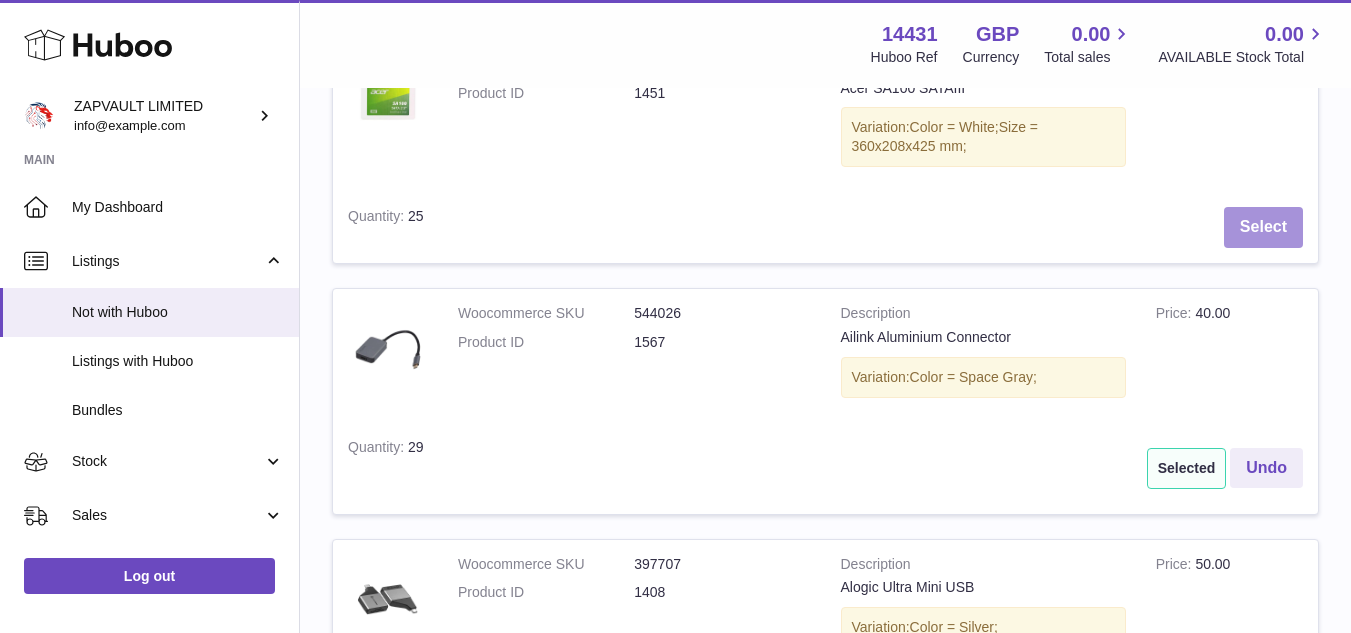 click on "Select" at bounding box center (1263, 227) 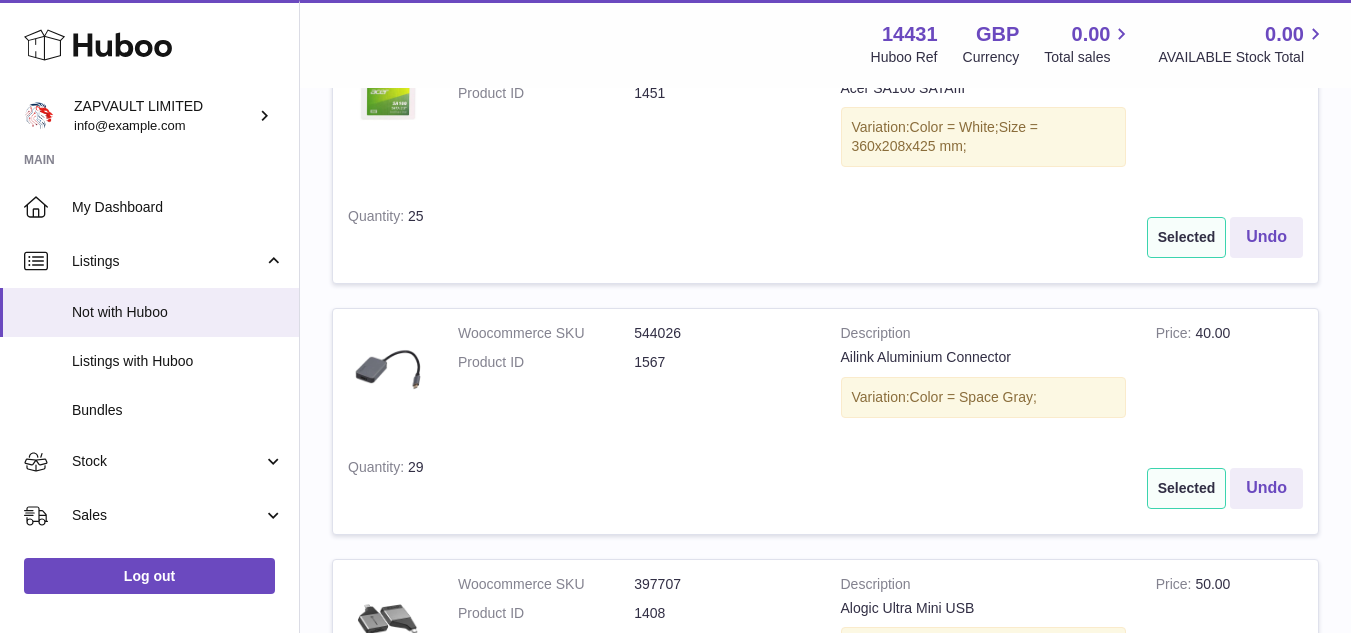 click on "Selected" at bounding box center (1187, 488) 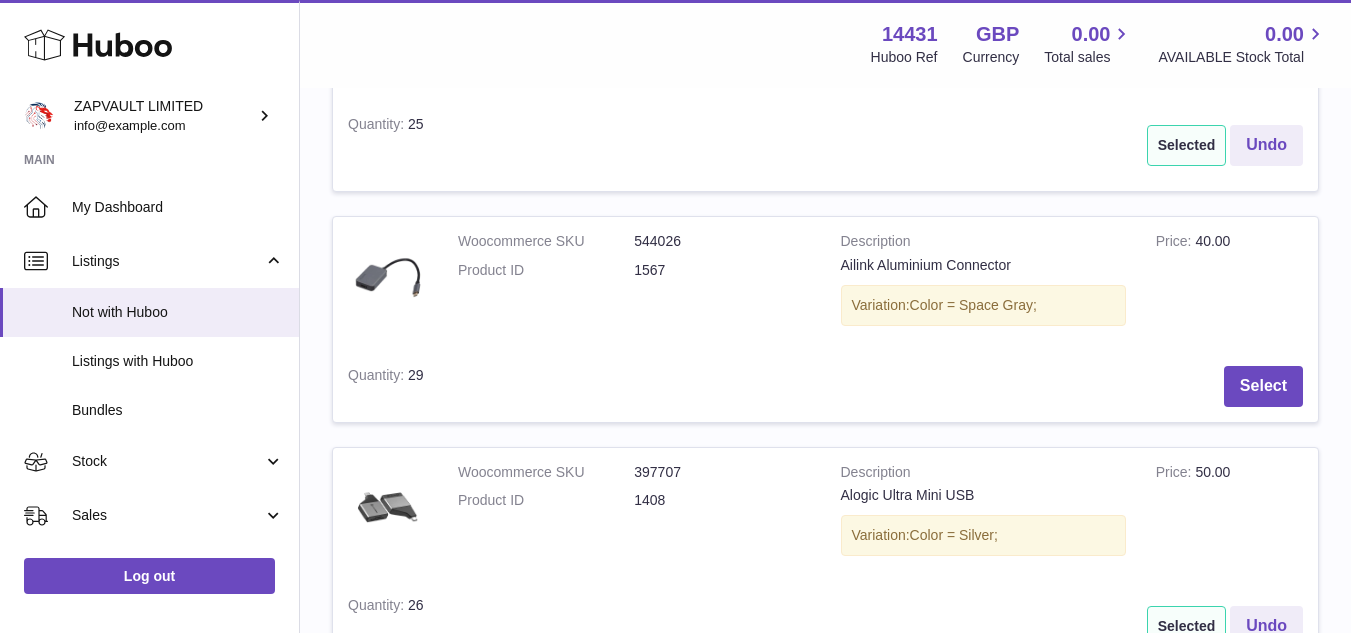 scroll, scrollTop: 530, scrollLeft: 0, axis: vertical 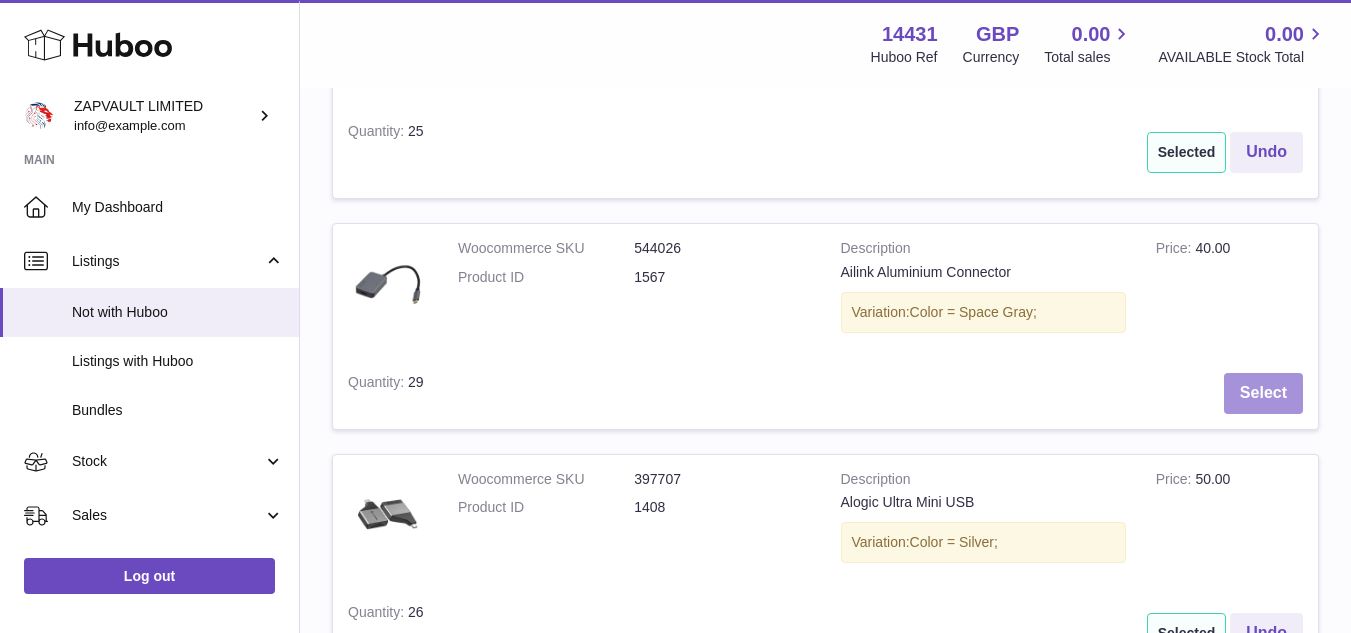 click on "Select" at bounding box center (1263, 393) 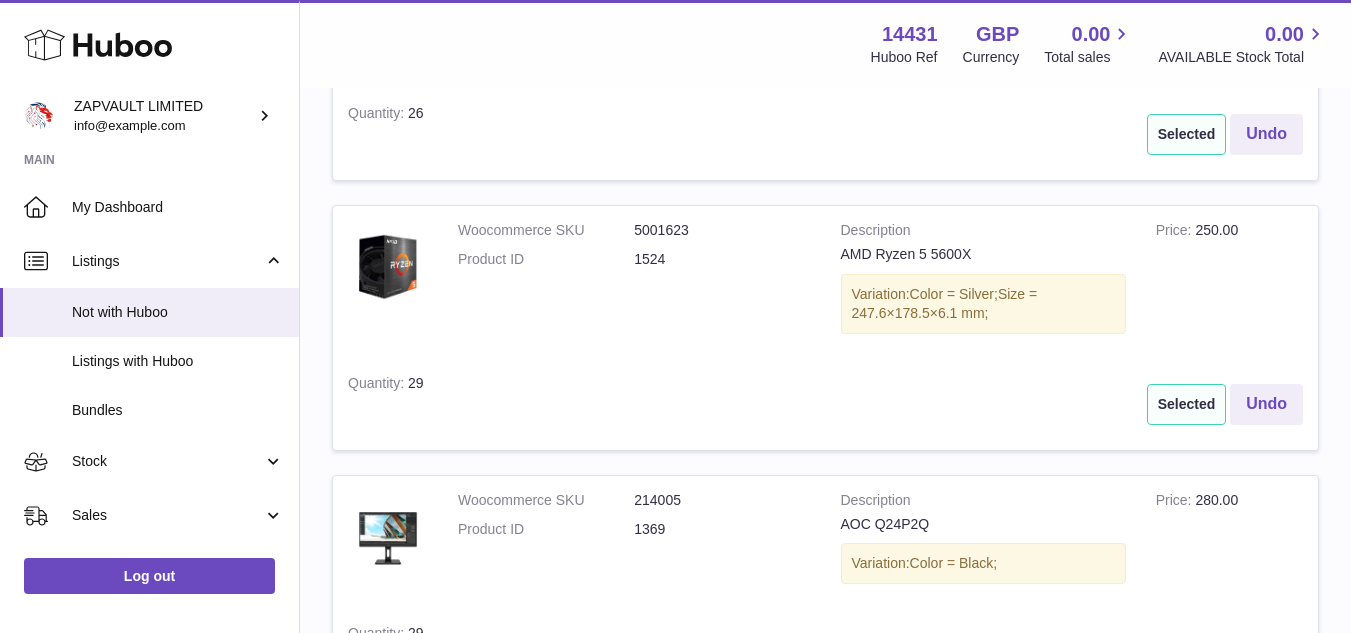 scroll, scrollTop: 1053, scrollLeft: 0, axis: vertical 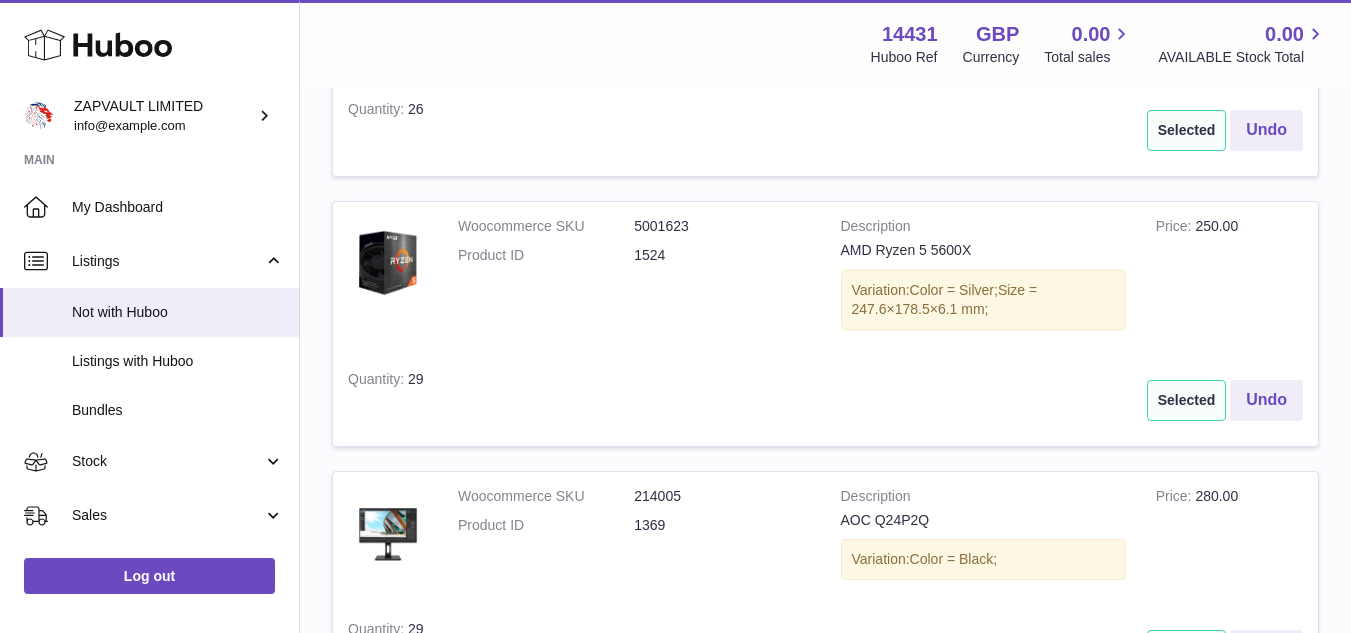 click on "Selected" at bounding box center [1187, 400] 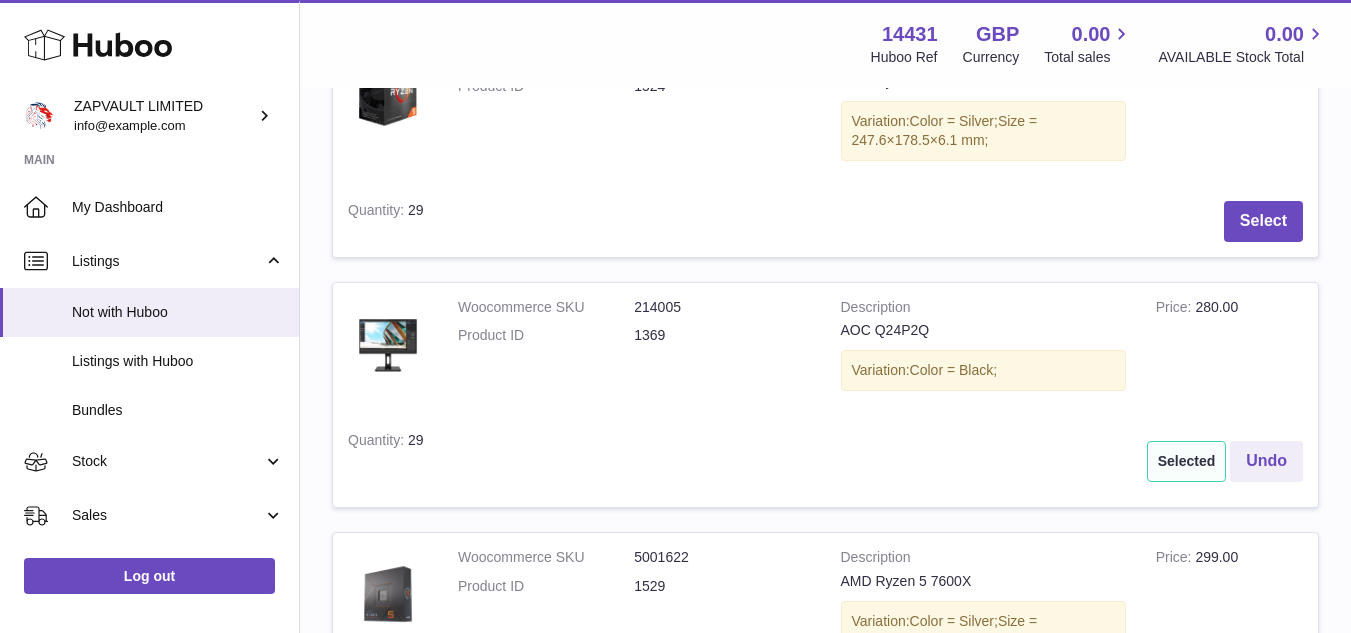 scroll, scrollTop: 1244, scrollLeft: 0, axis: vertical 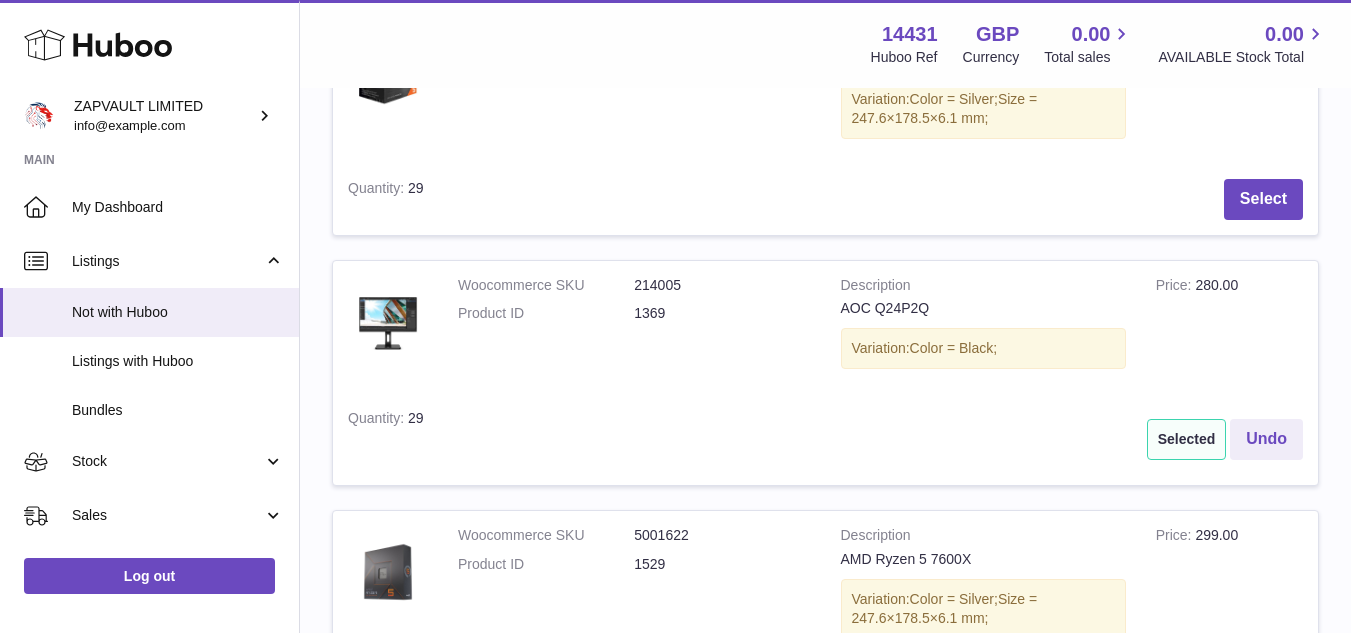 click on "Selected" at bounding box center (1187, 439) 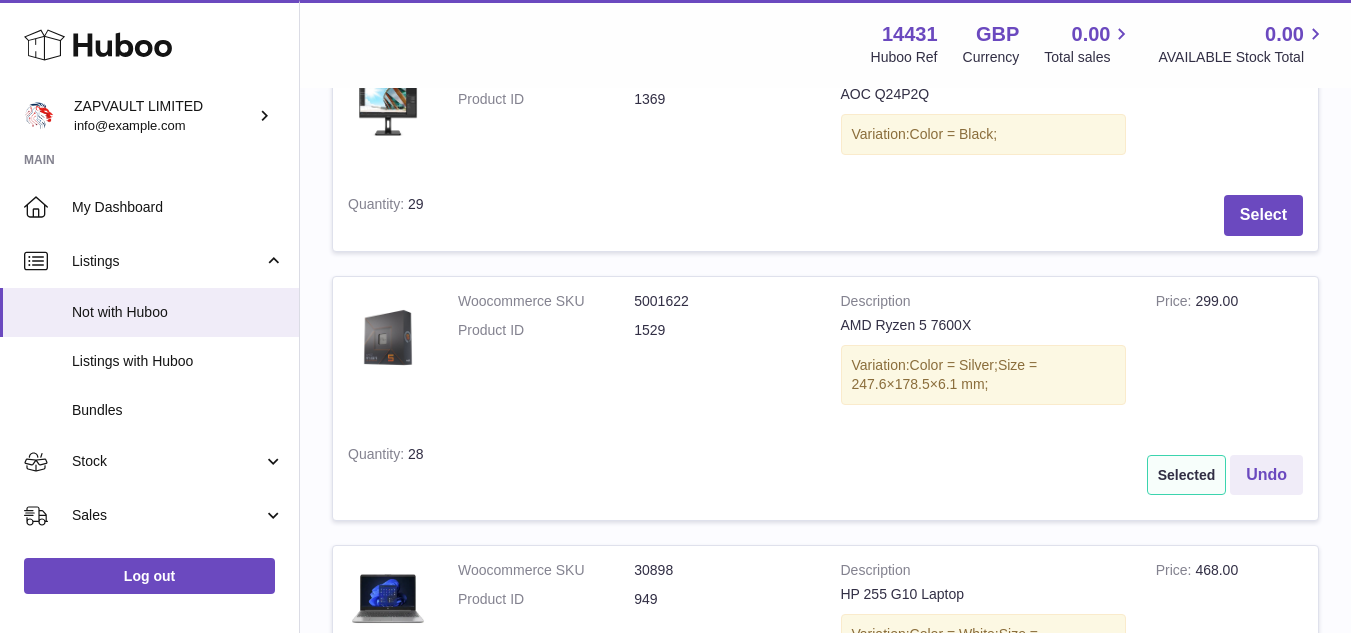 scroll, scrollTop: 1460, scrollLeft: 0, axis: vertical 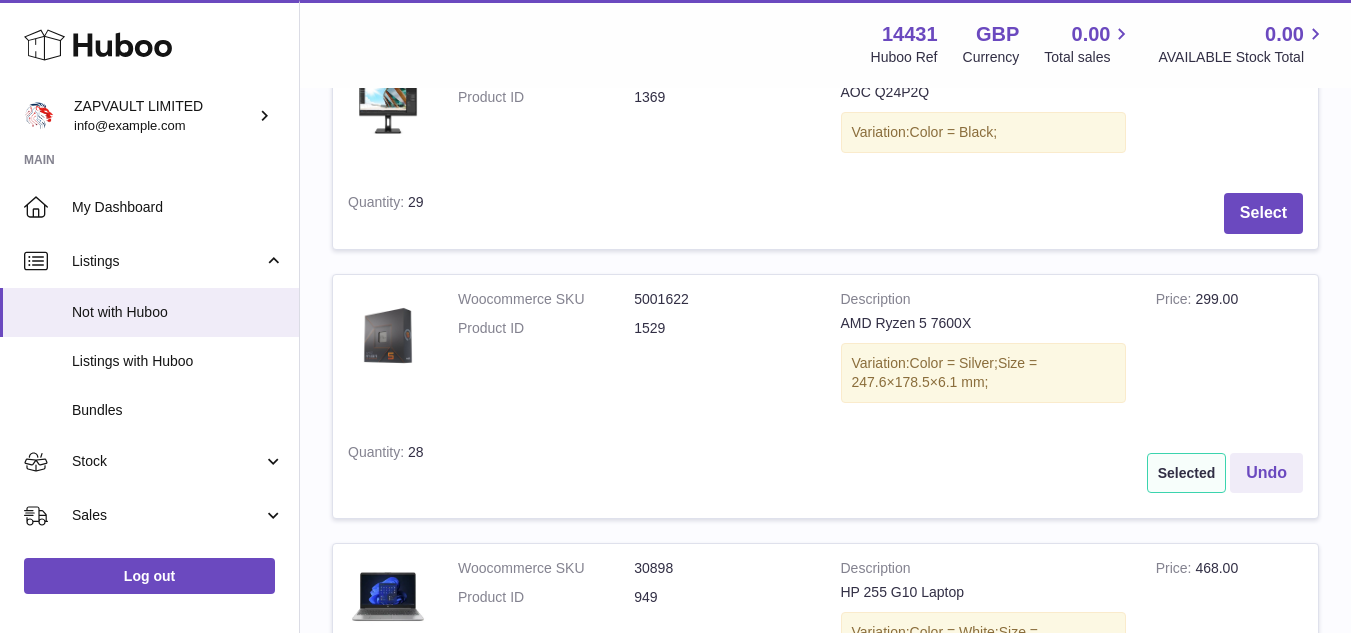 click on "Selected" at bounding box center [1187, 473] 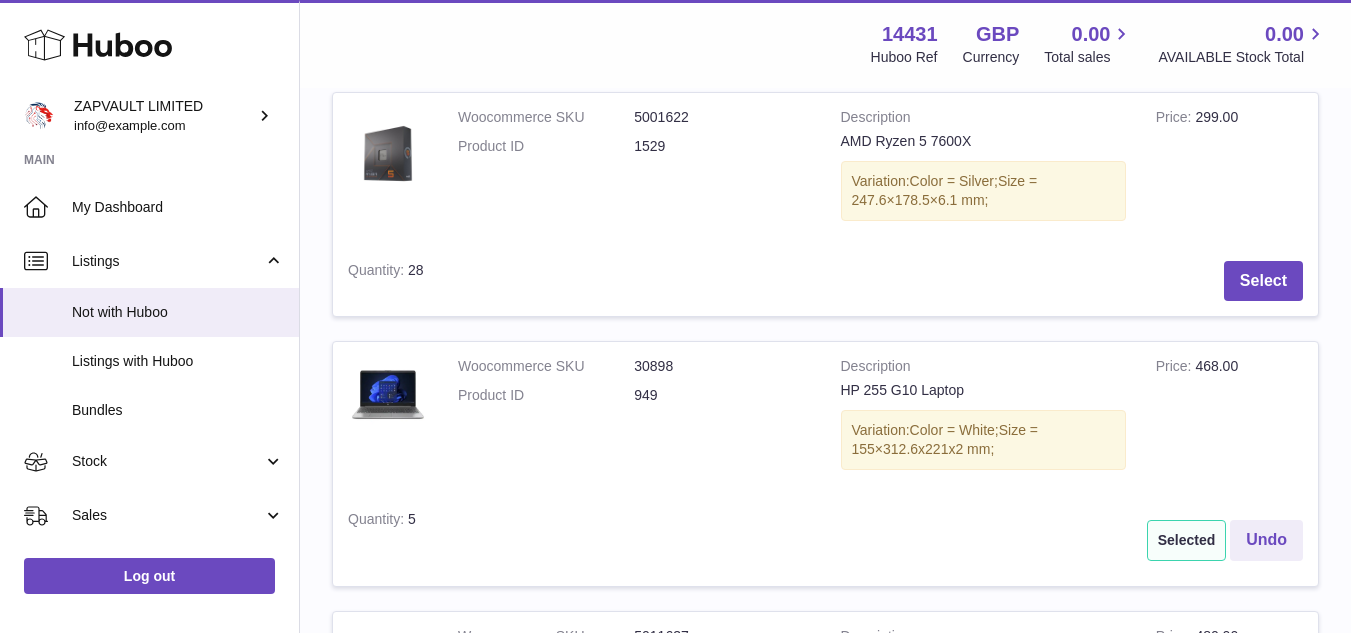 scroll, scrollTop: 1643, scrollLeft: 0, axis: vertical 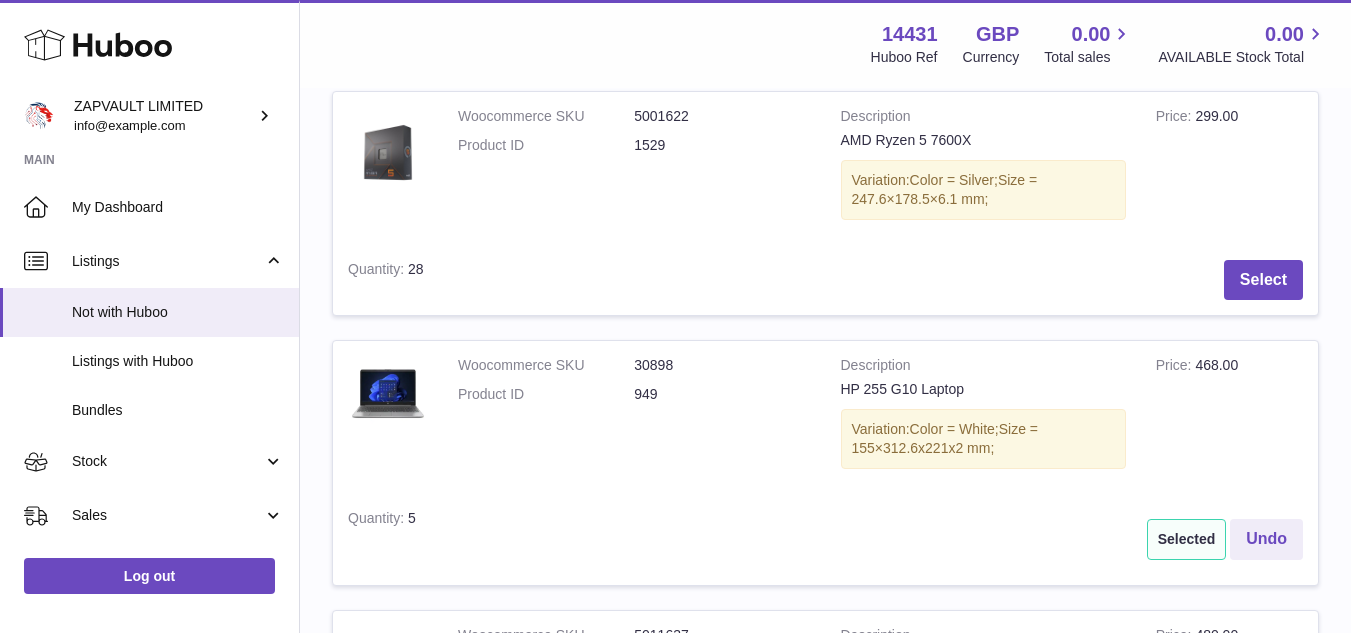 click on "Selected" at bounding box center (1187, 539) 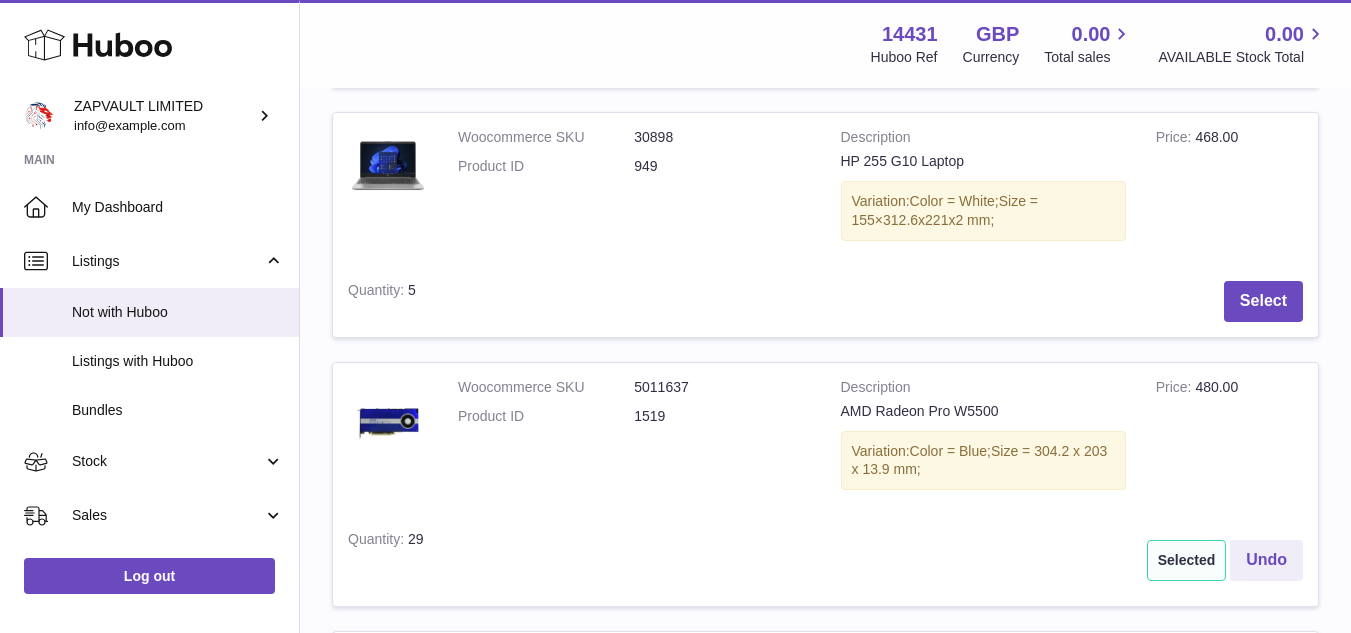 scroll, scrollTop: 1873, scrollLeft: 0, axis: vertical 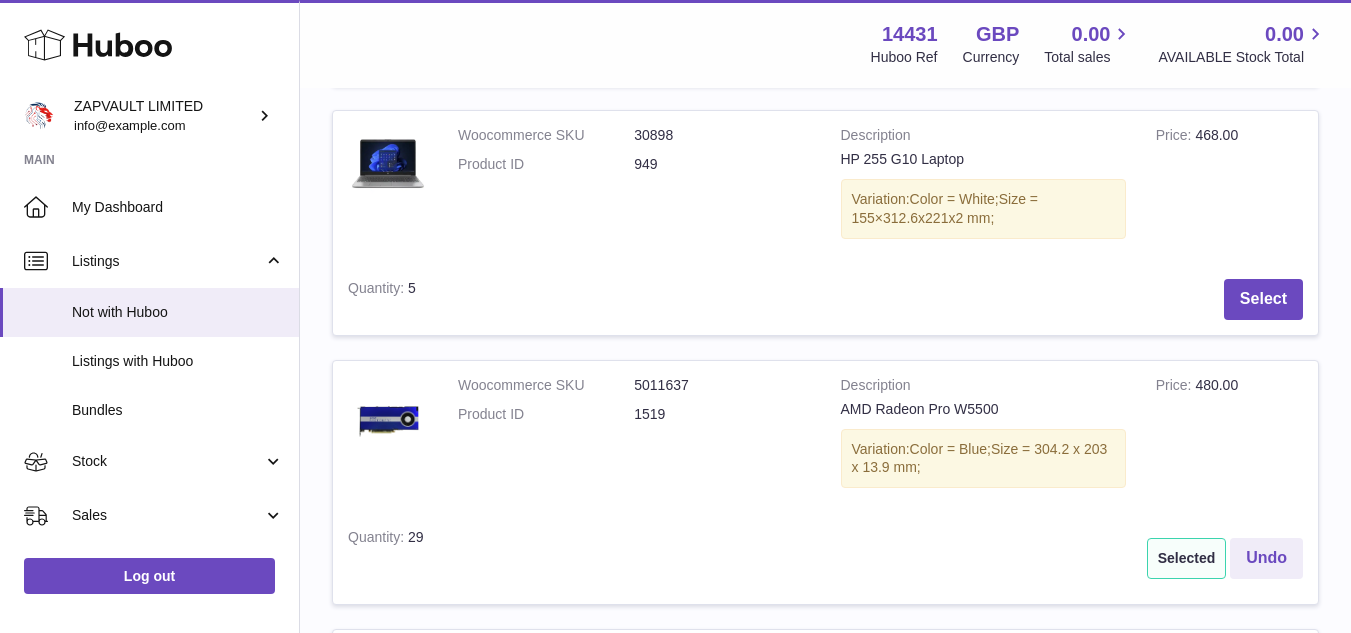 click on "Selected" at bounding box center (1187, 558) 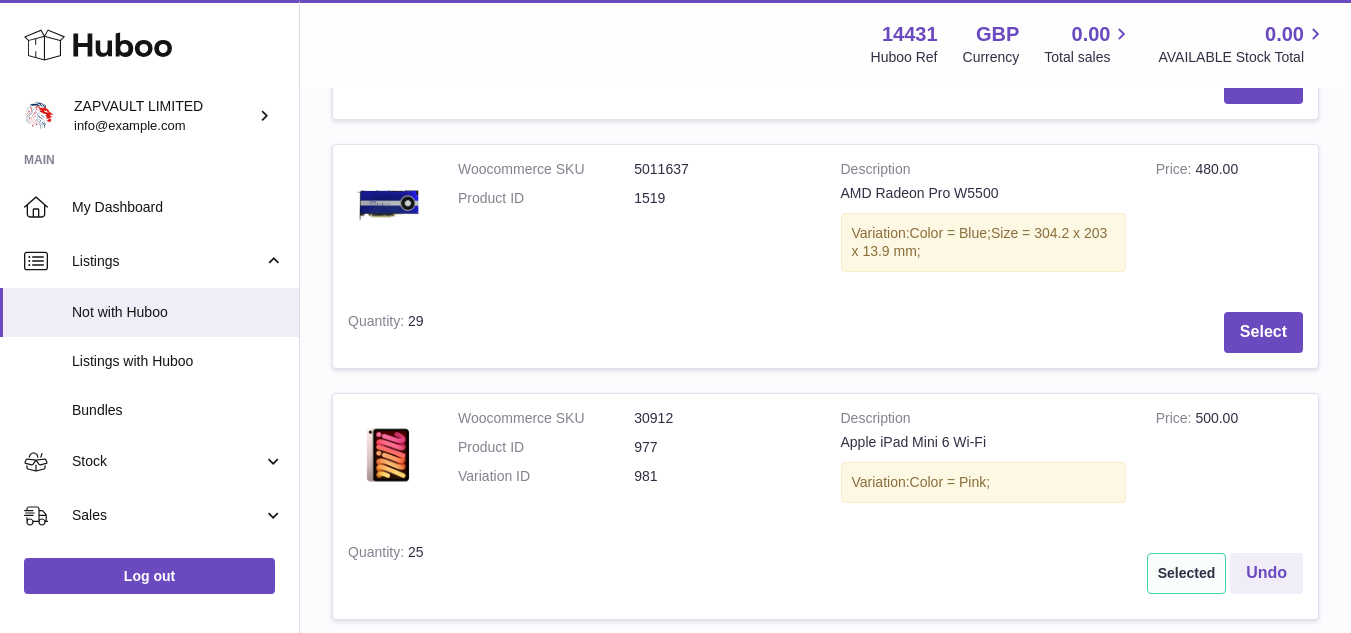 scroll, scrollTop: 2139, scrollLeft: 0, axis: vertical 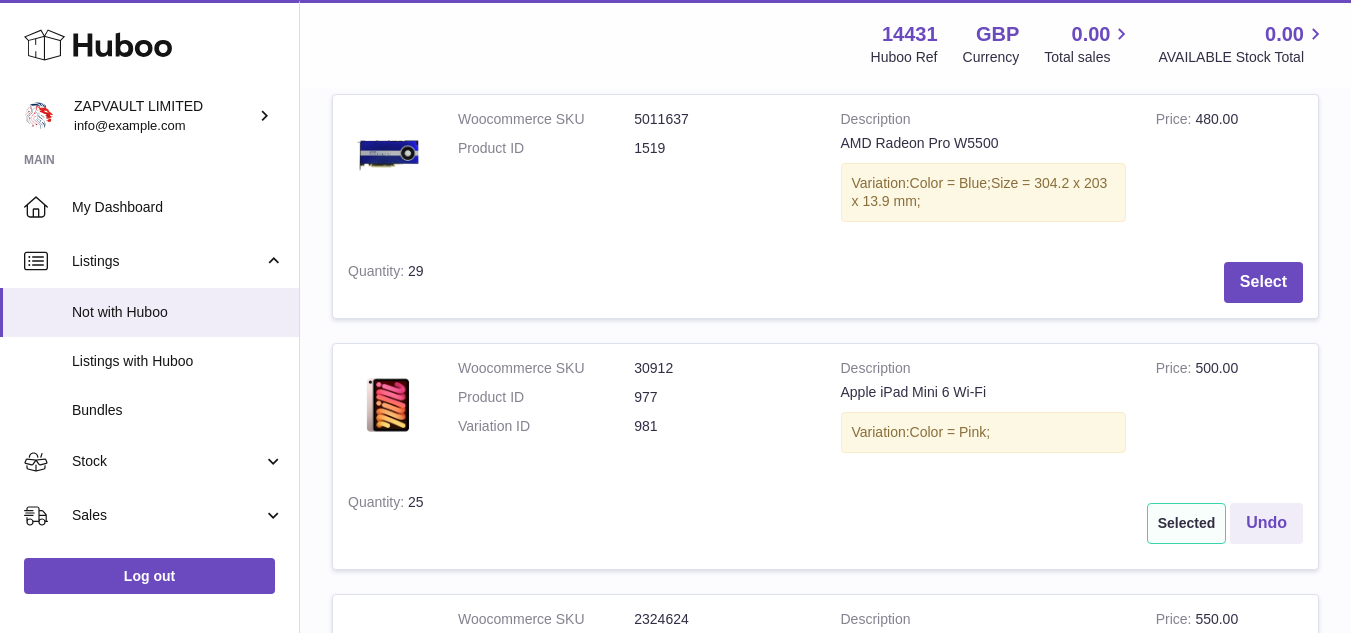 click on "Selected" at bounding box center [1187, 523] 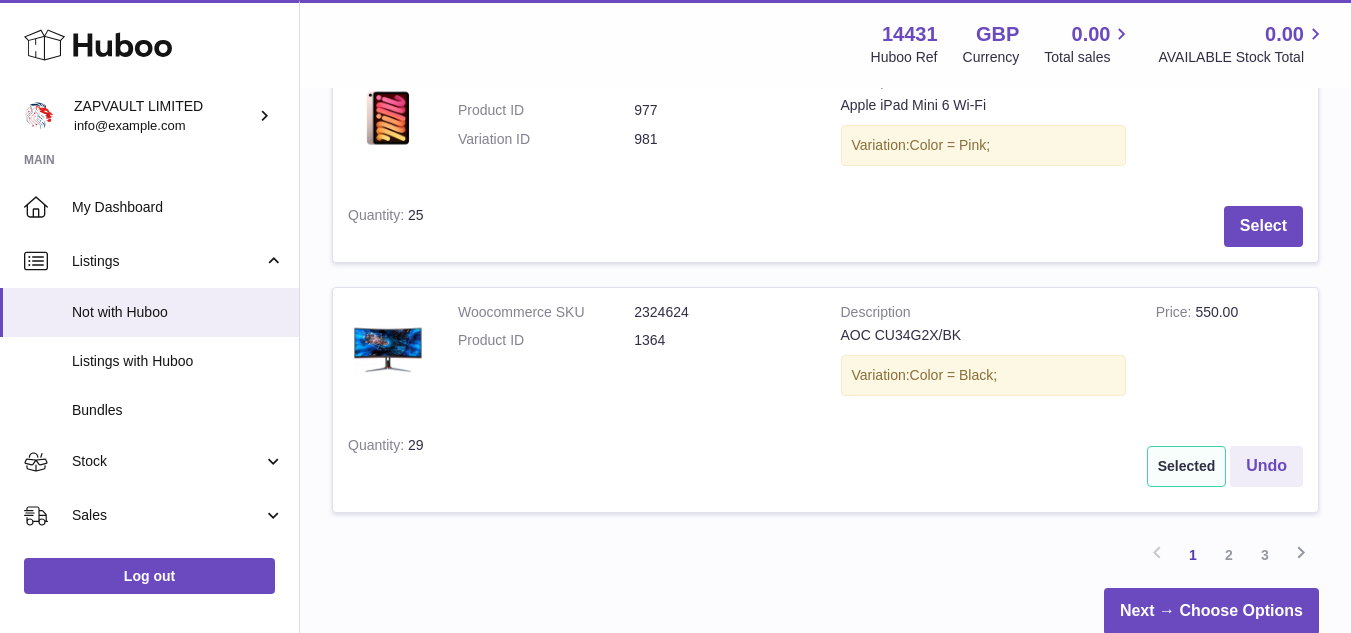 scroll, scrollTop: 2463, scrollLeft: 0, axis: vertical 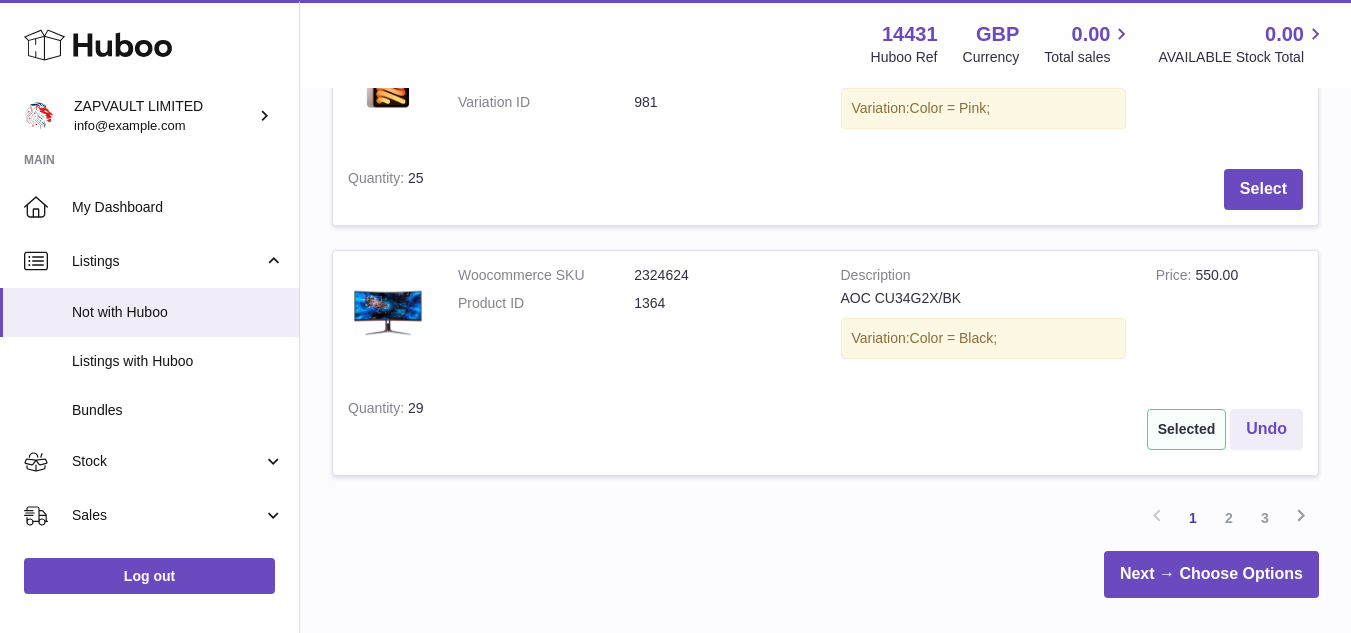 click on "Selected" at bounding box center [1187, 429] 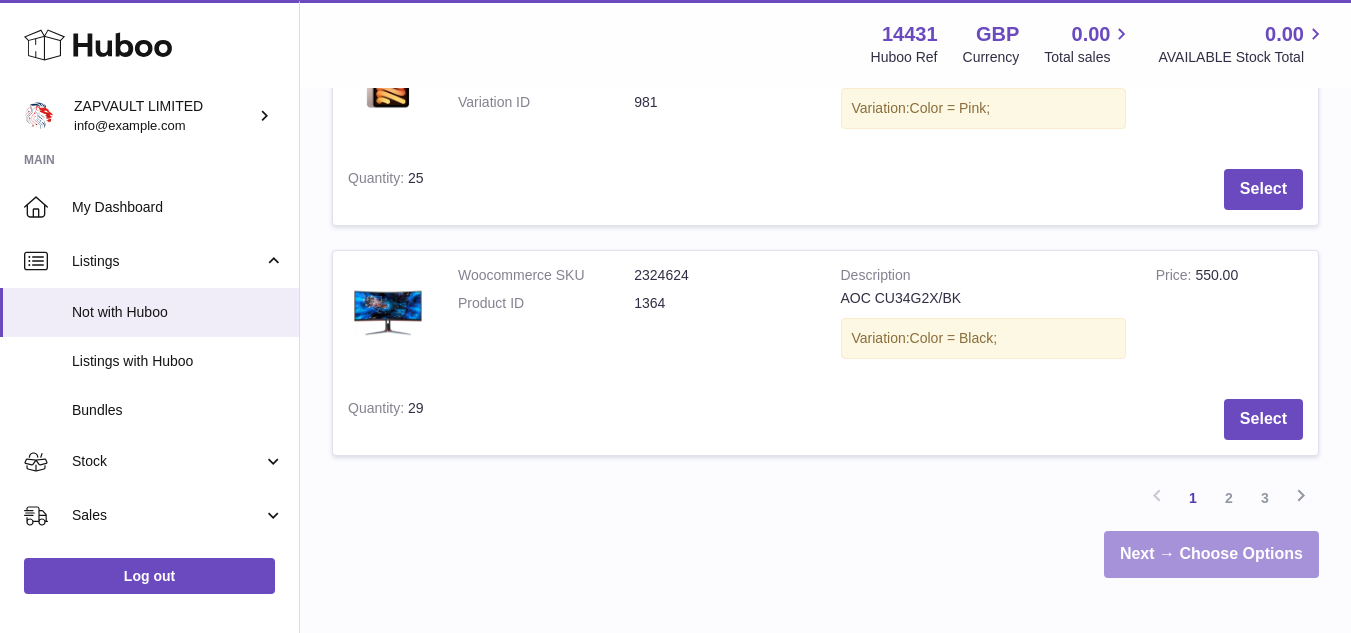 click on "Next → Choose Options" at bounding box center (1211, 554) 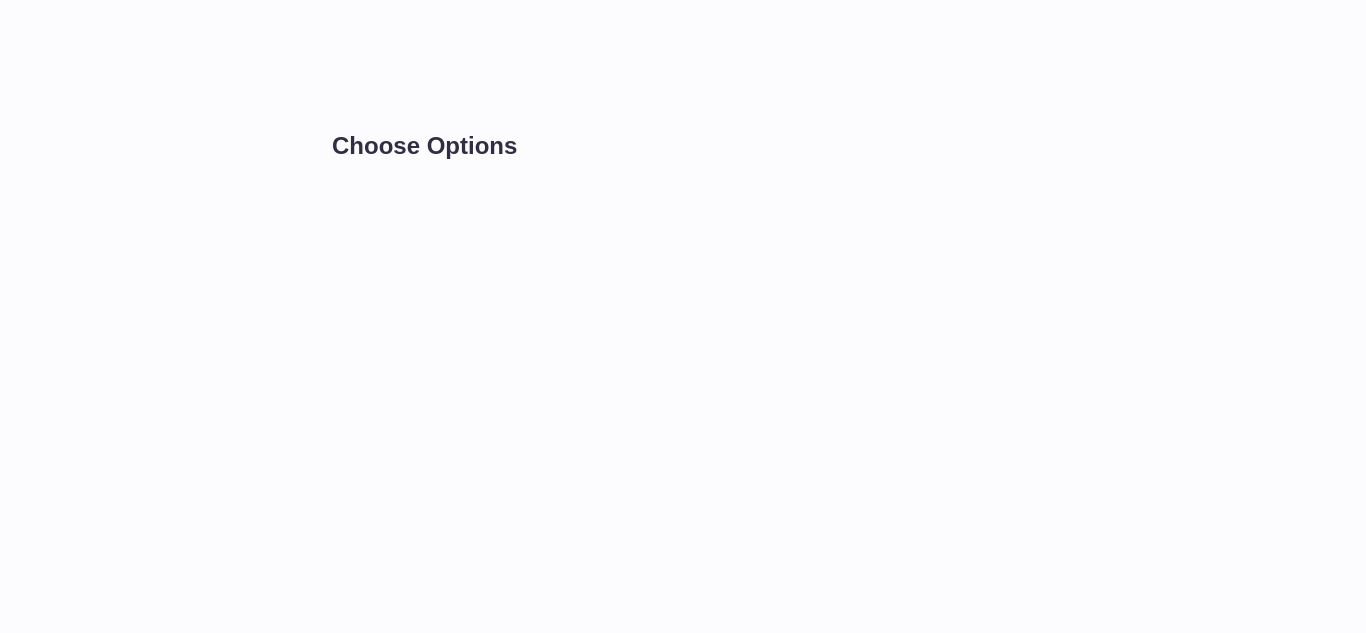 scroll, scrollTop: 0, scrollLeft: 0, axis: both 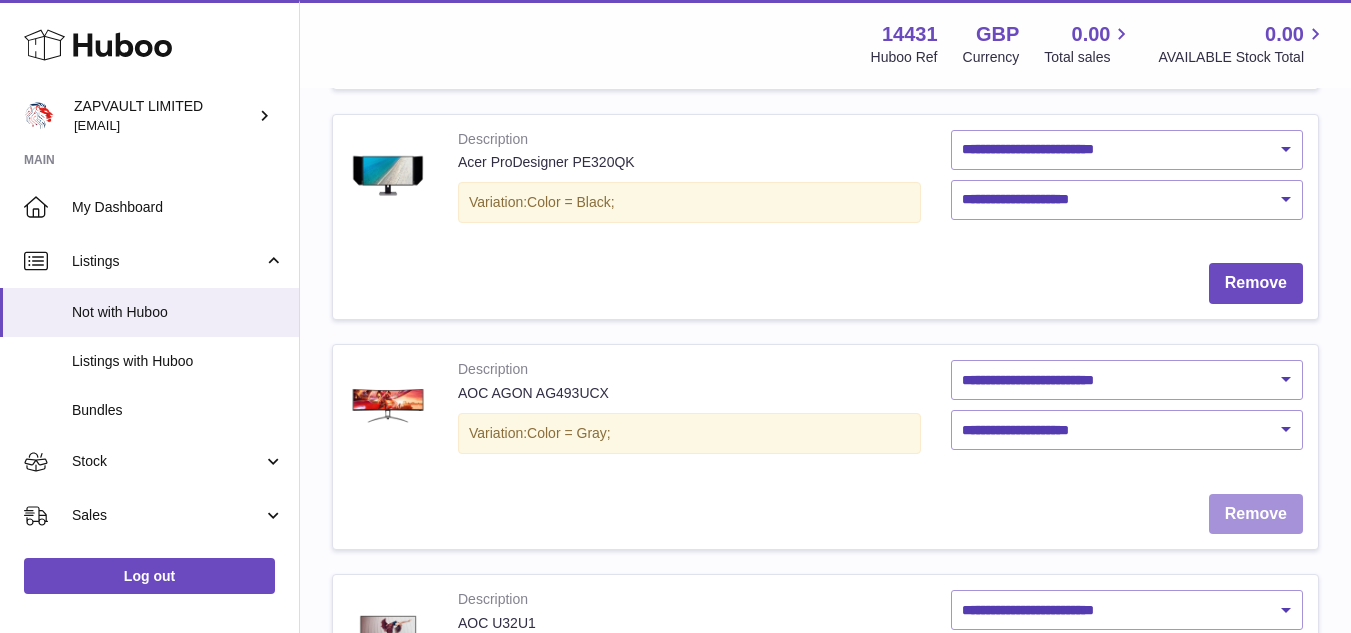 click on "Remove" at bounding box center (1256, 514) 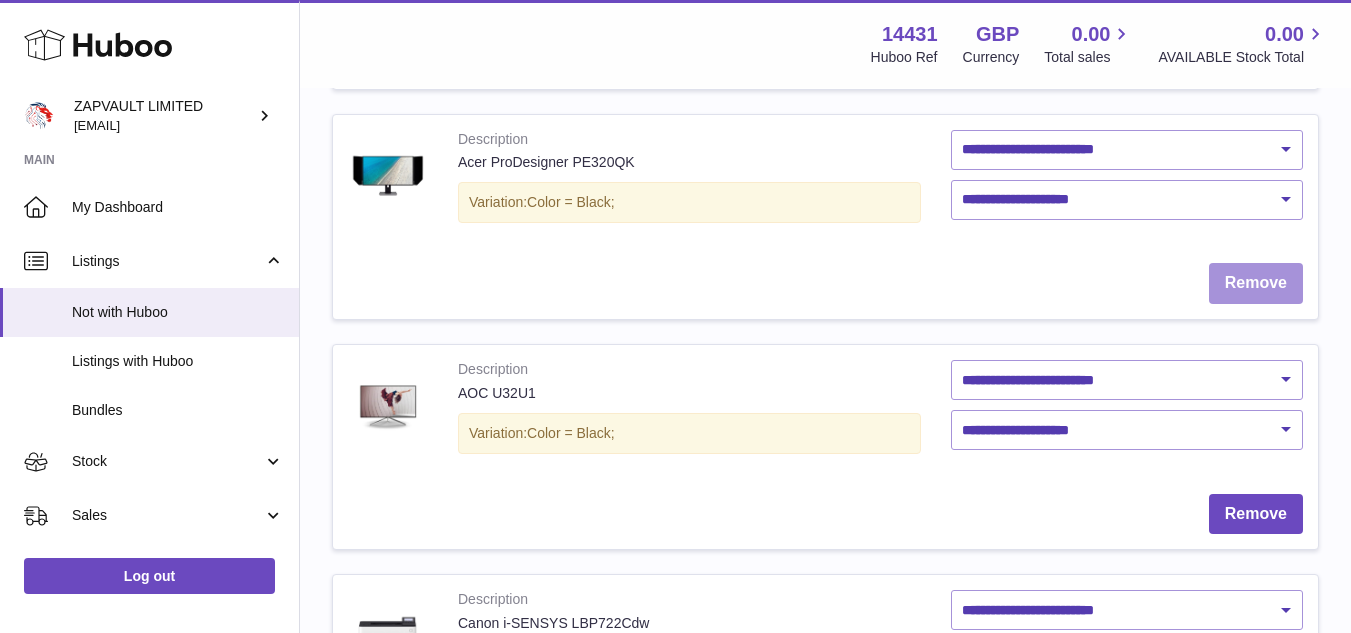 click on "Remove" at bounding box center (1256, 283) 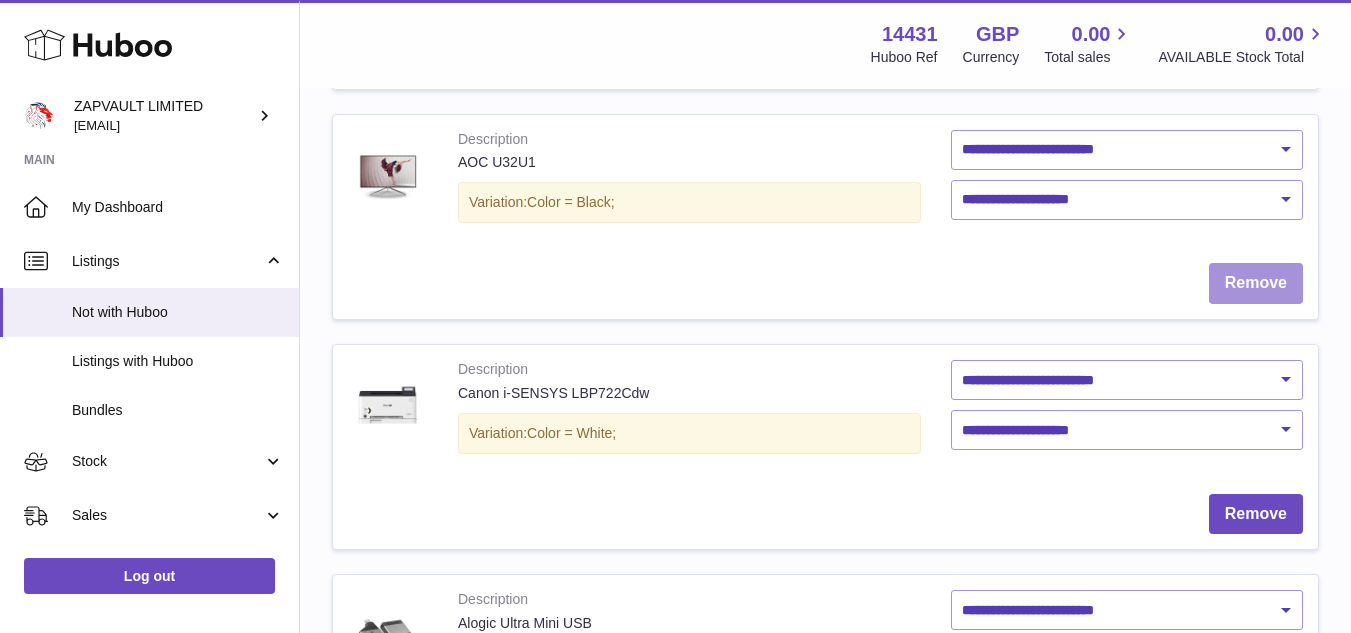 click on "Remove" at bounding box center [1256, 283] 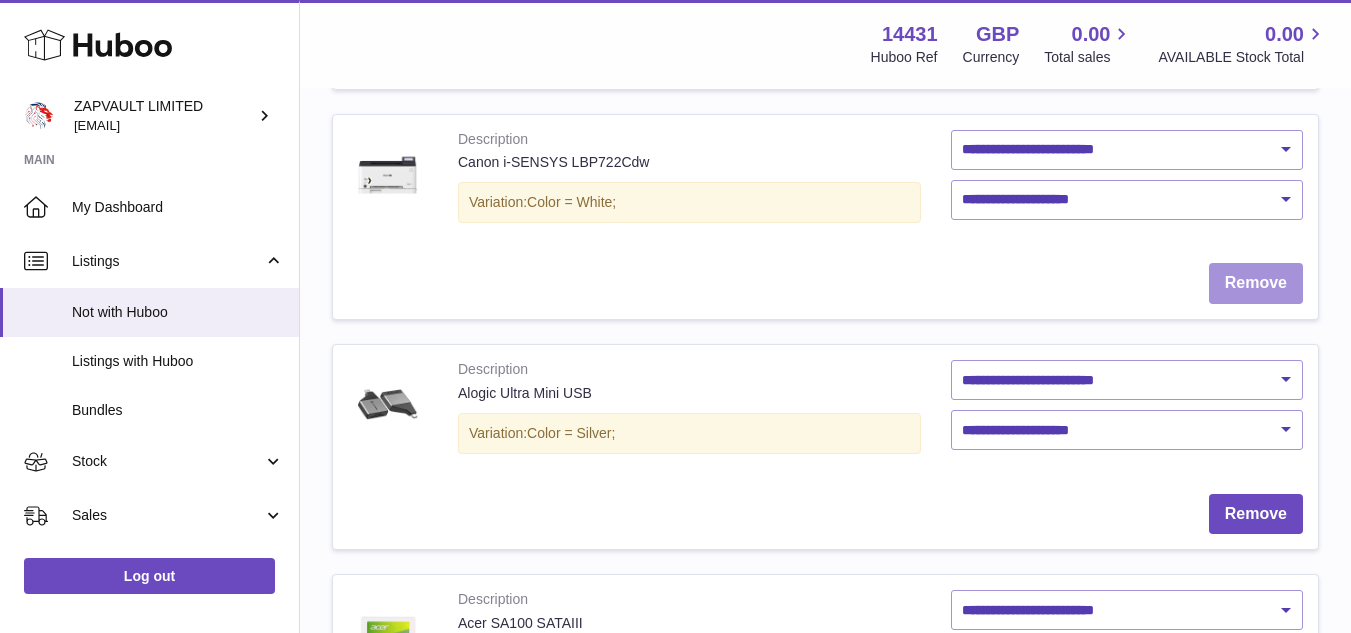 click on "Remove" at bounding box center (1256, 283) 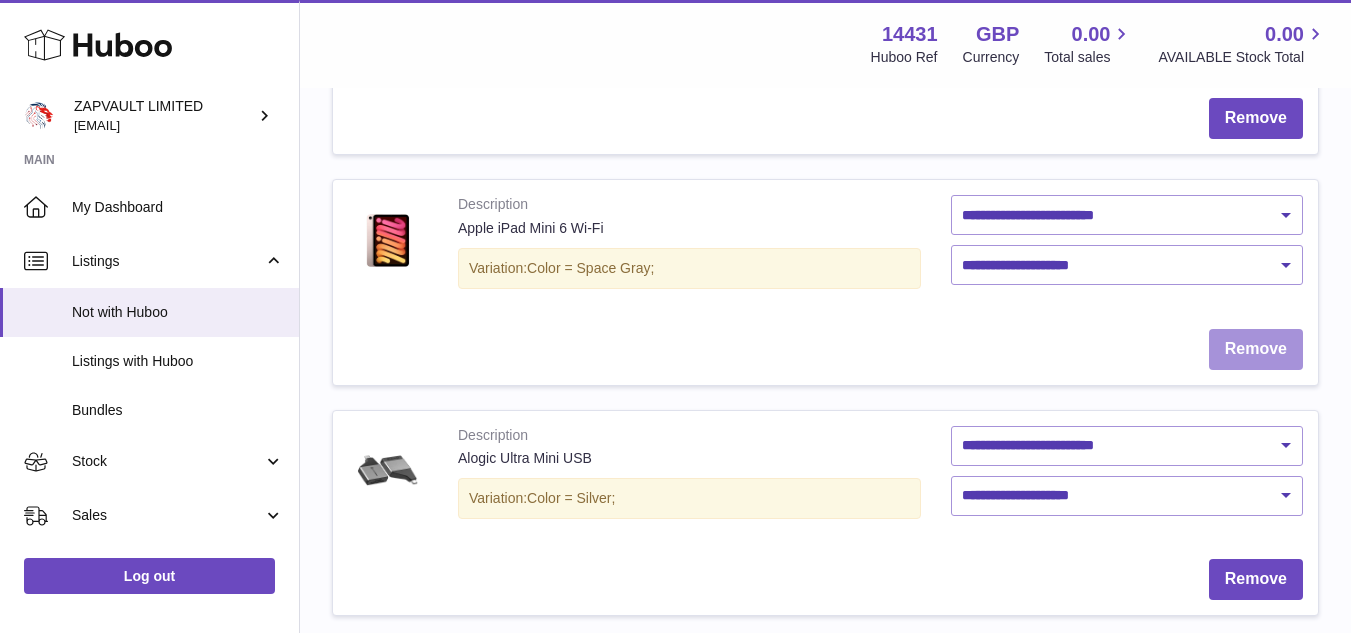 scroll, scrollTop: 1496, scrollLeft: 0, axis: vertical 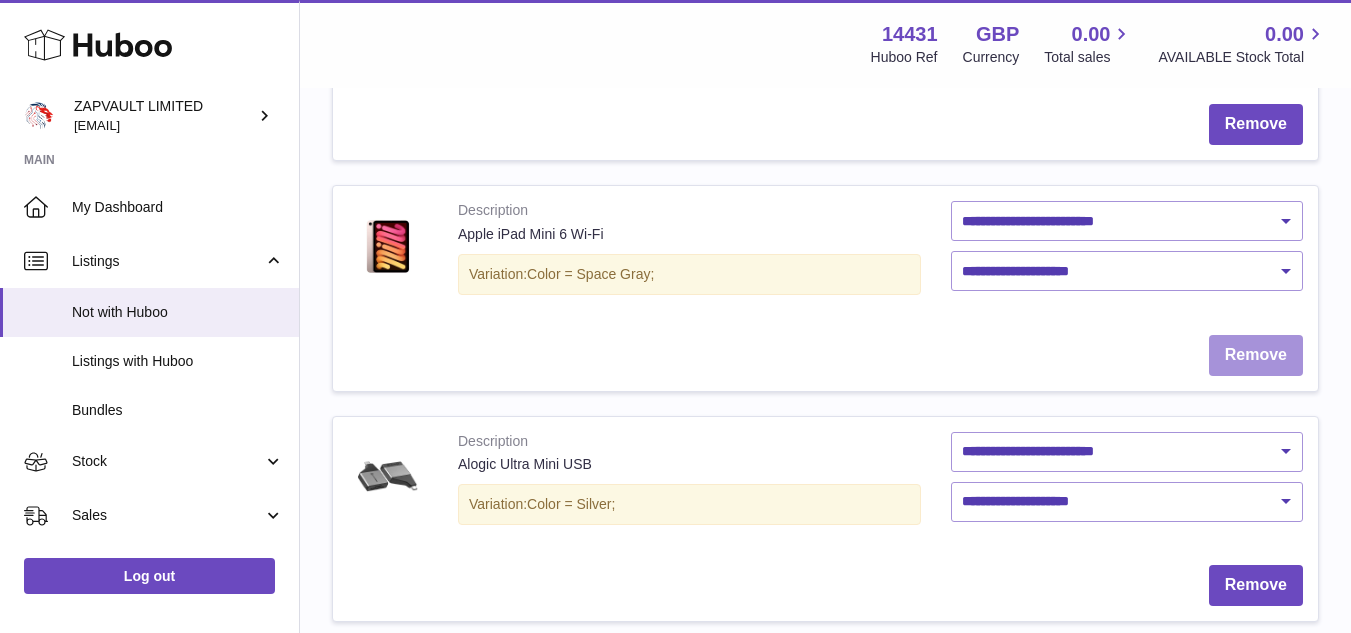 click on "Remove" at bounding box center (1256, 355) 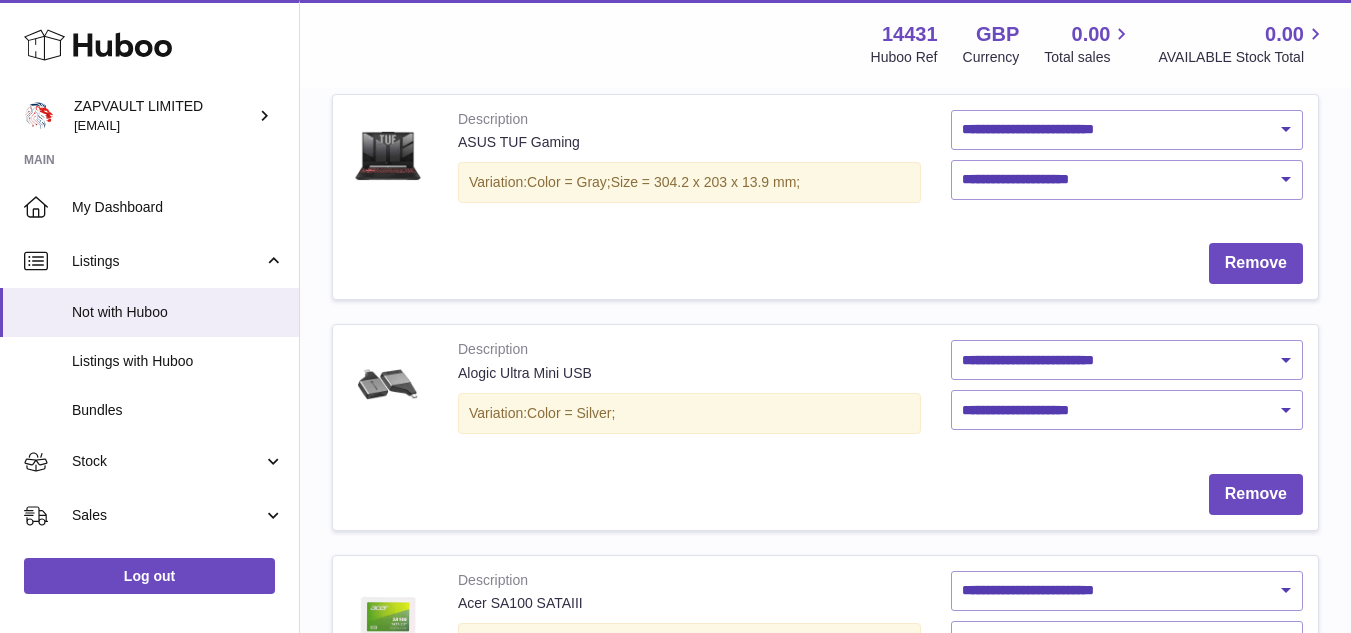 scroll, scrollTop: 1356, scrollLeft: 0, axis: vertical 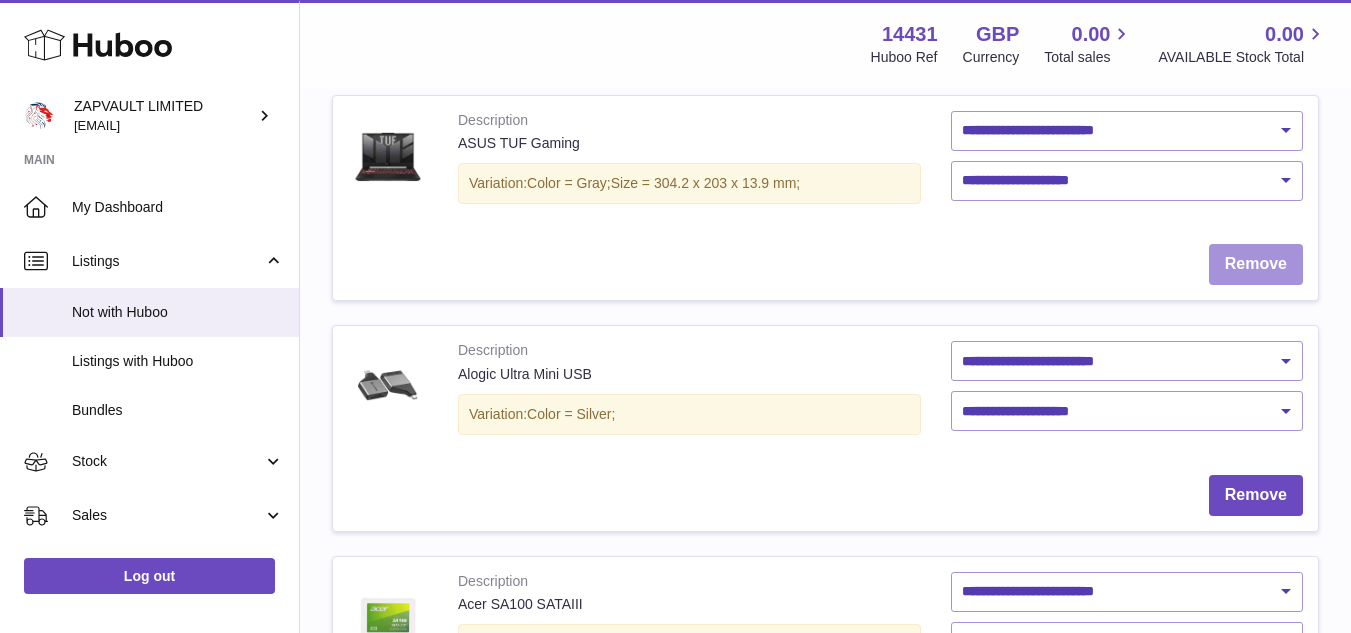 click on "Remove" at bounding box center (1256, 264) 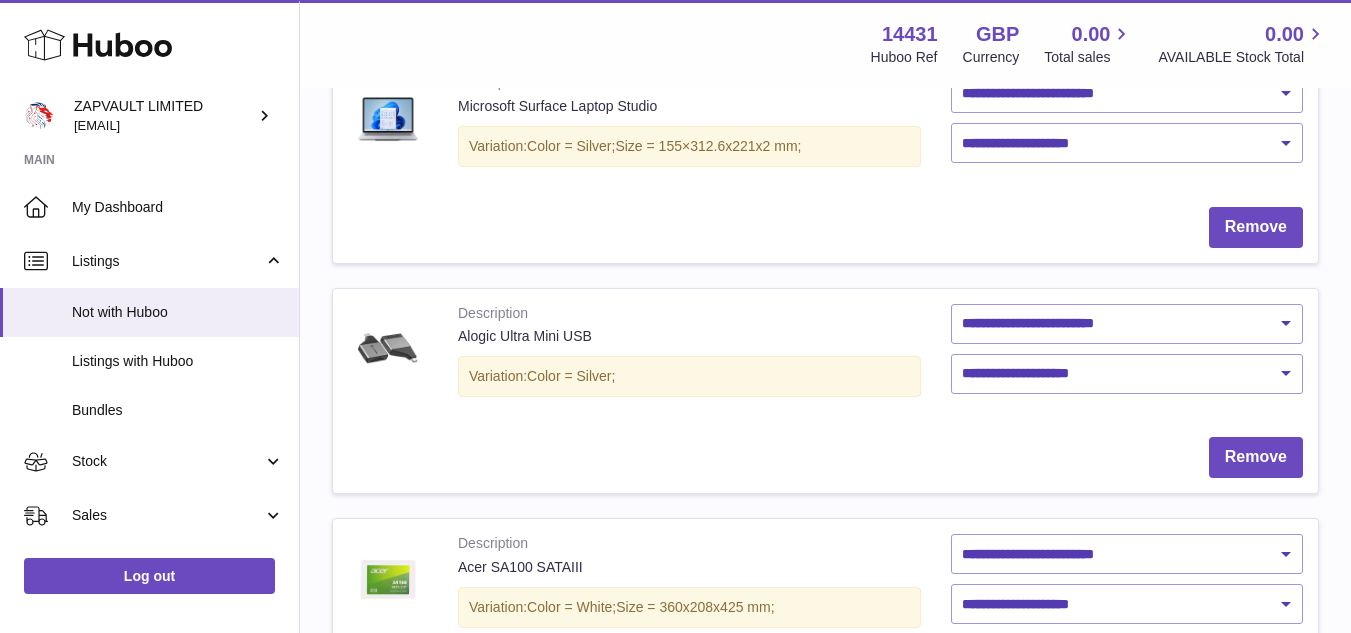 click on "**********" at bounding box center (825, 160) 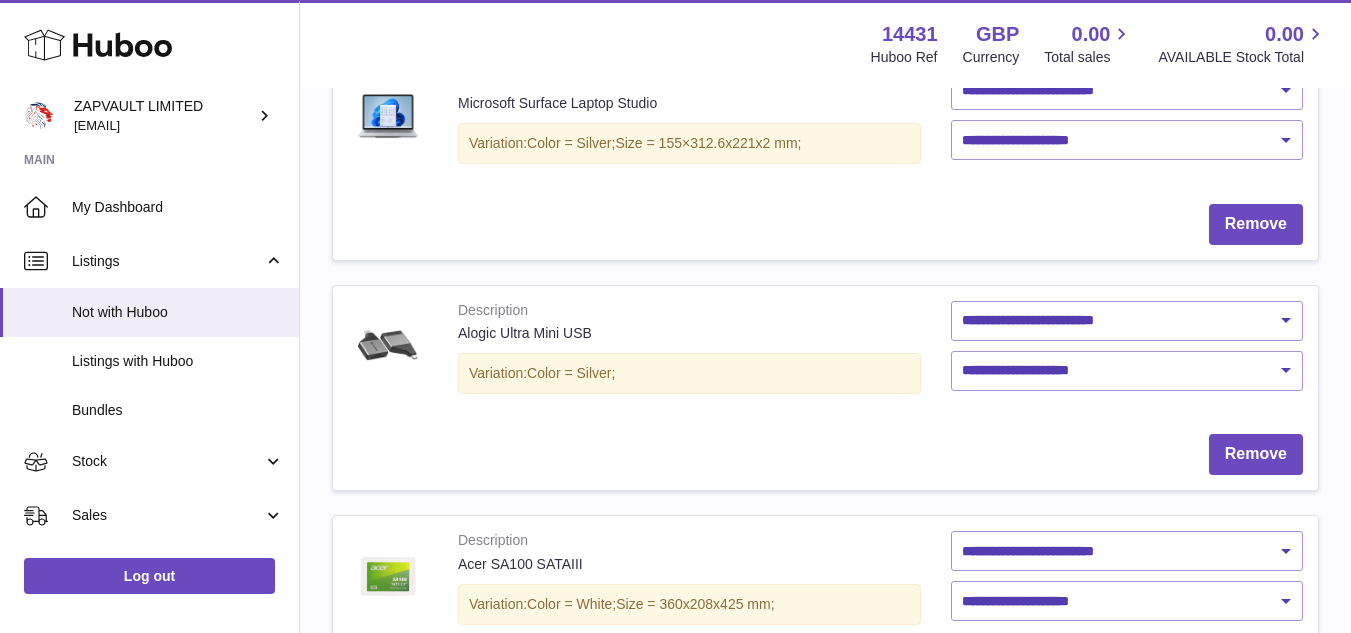 scroll, scrollTop: 1167, scrollLeft: 0, axis: vertical 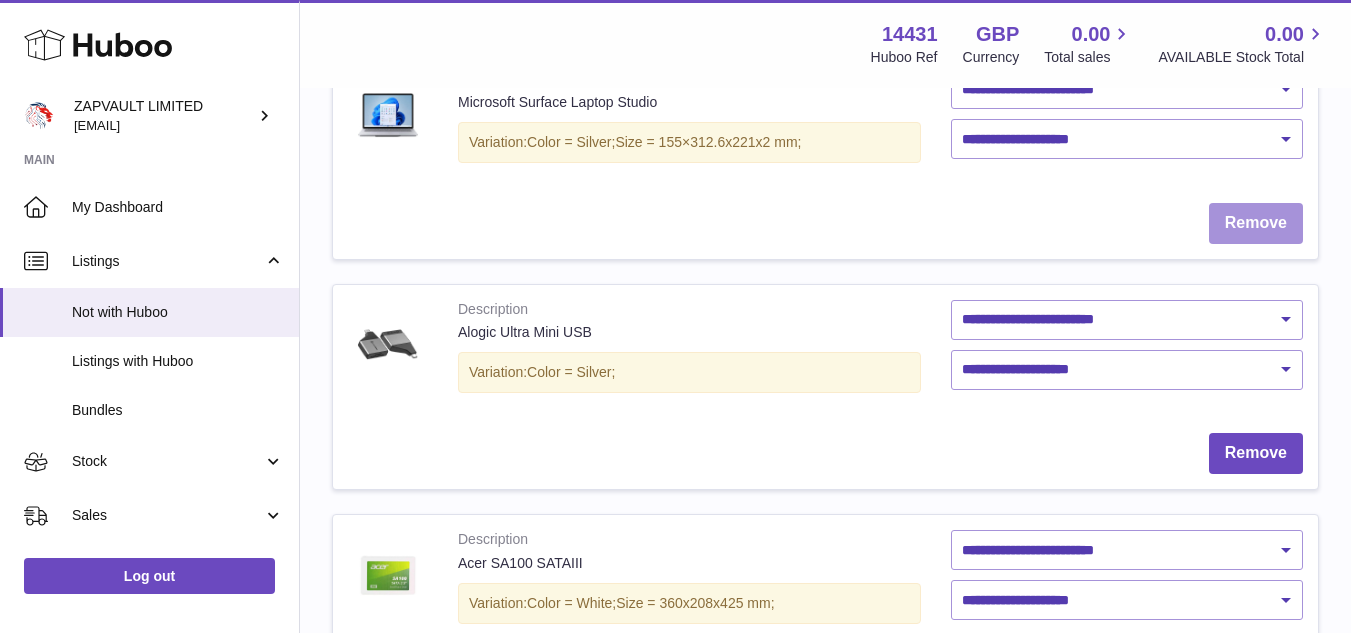 click on "Remove" at bounding box center [1256, 223] 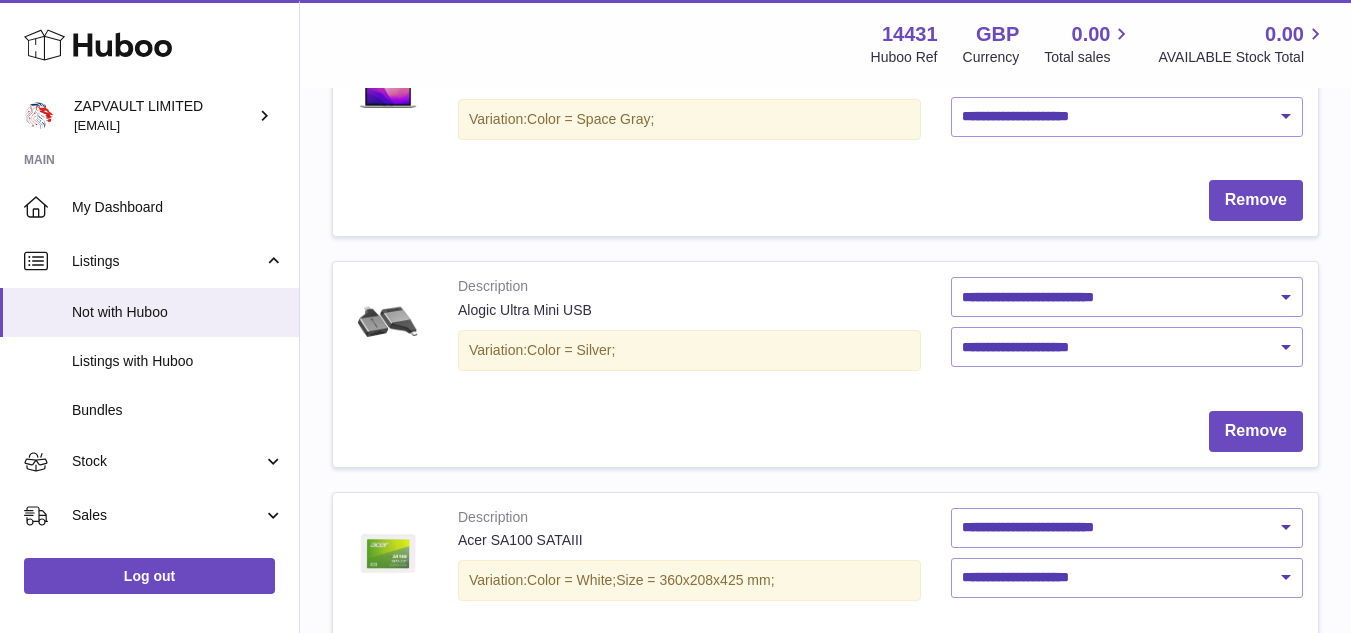 scroll, scrollTop: 950, scrollLeft: 0, axis: vertical 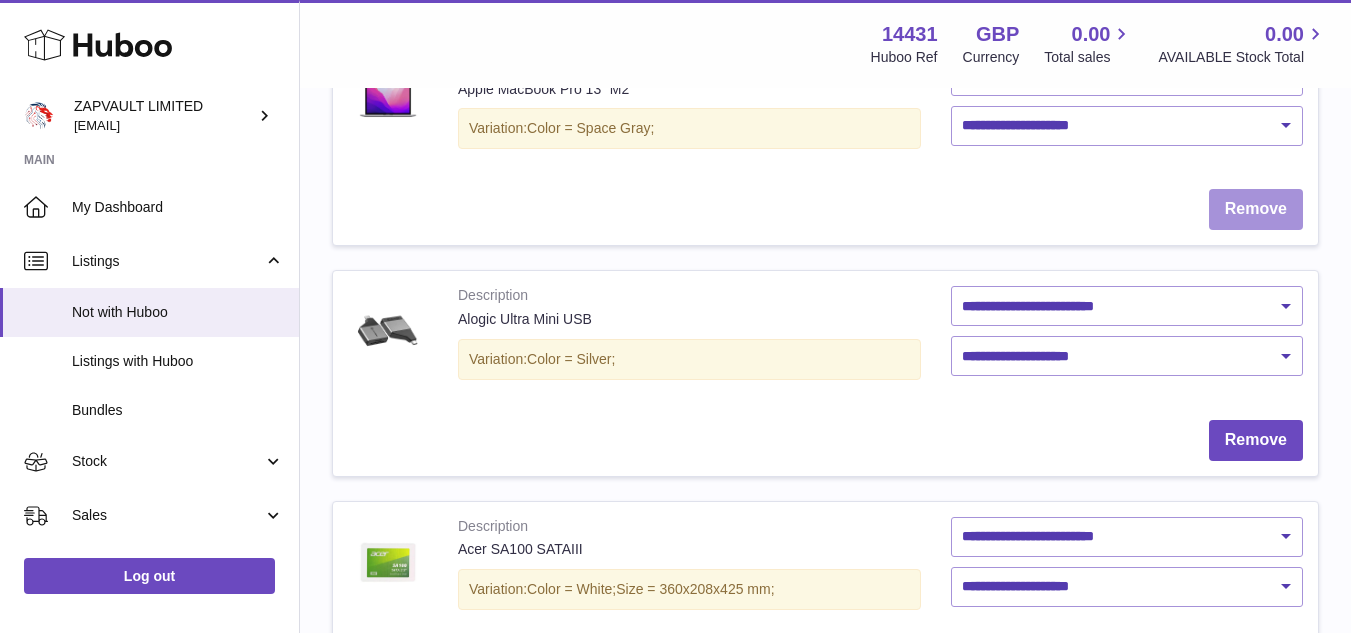 click on "Remove" at bounding box center (1256, 209) 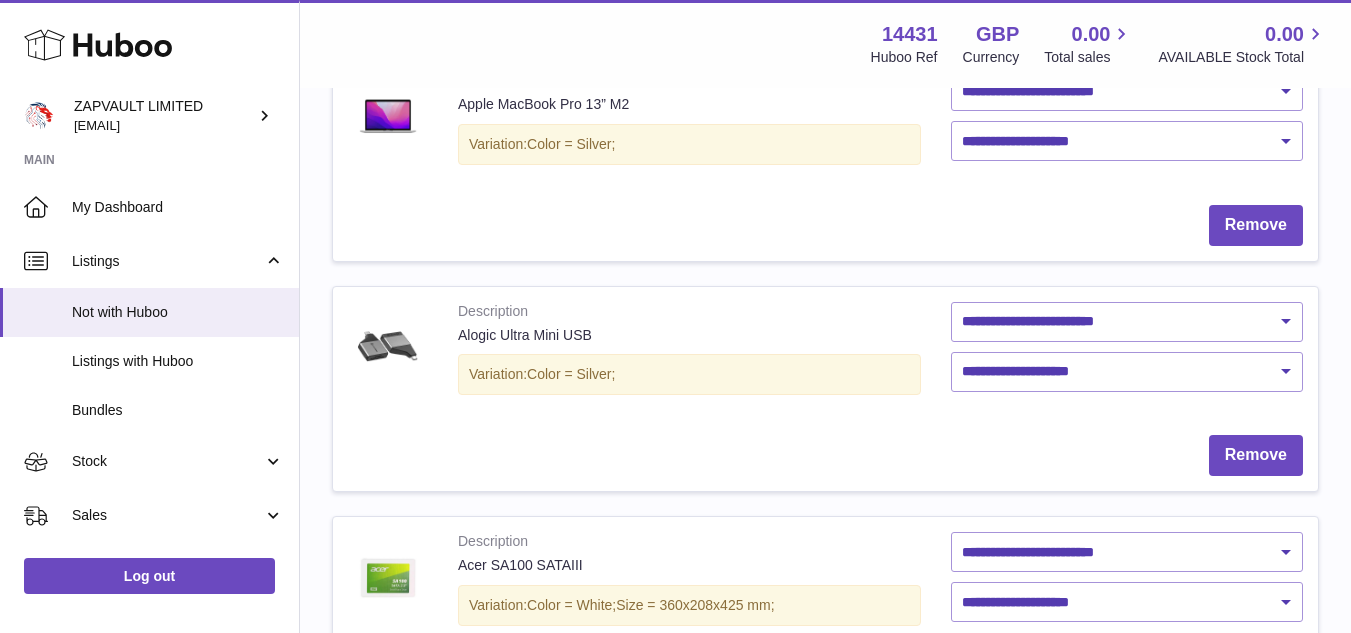 scroll, scrollTop: 702, scrollLeft: 0, axis: vertical 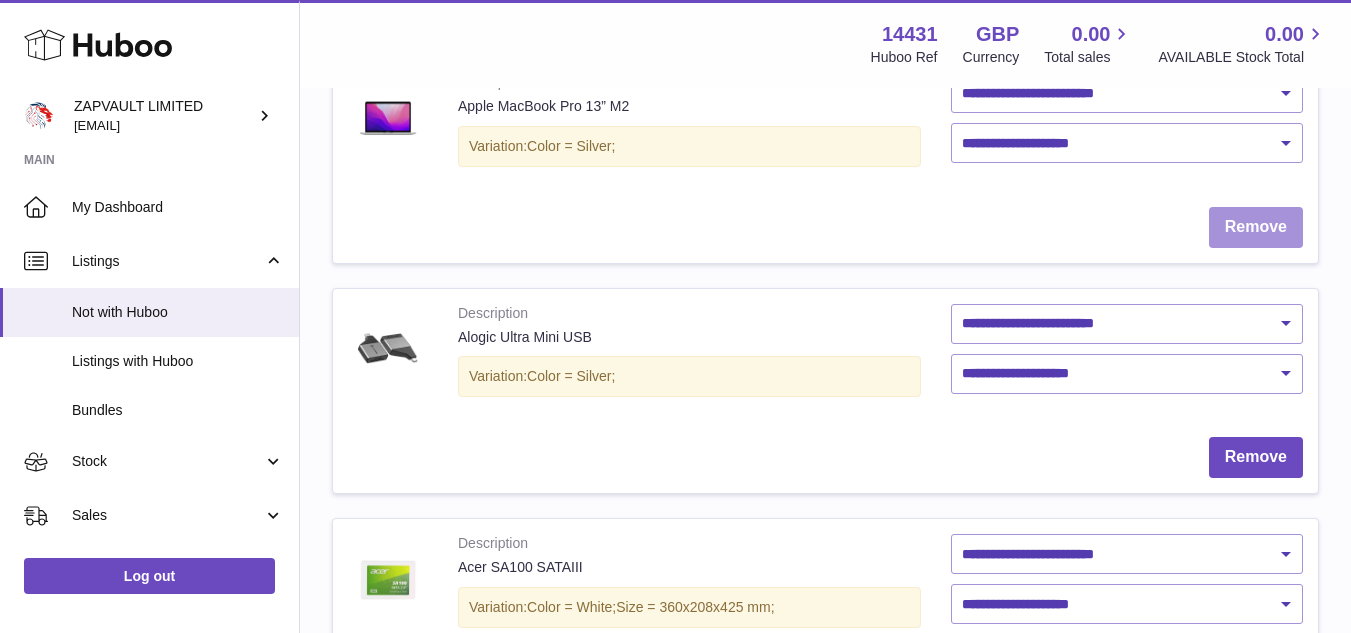 click on "Remove" at bounding box center (1256, 227) 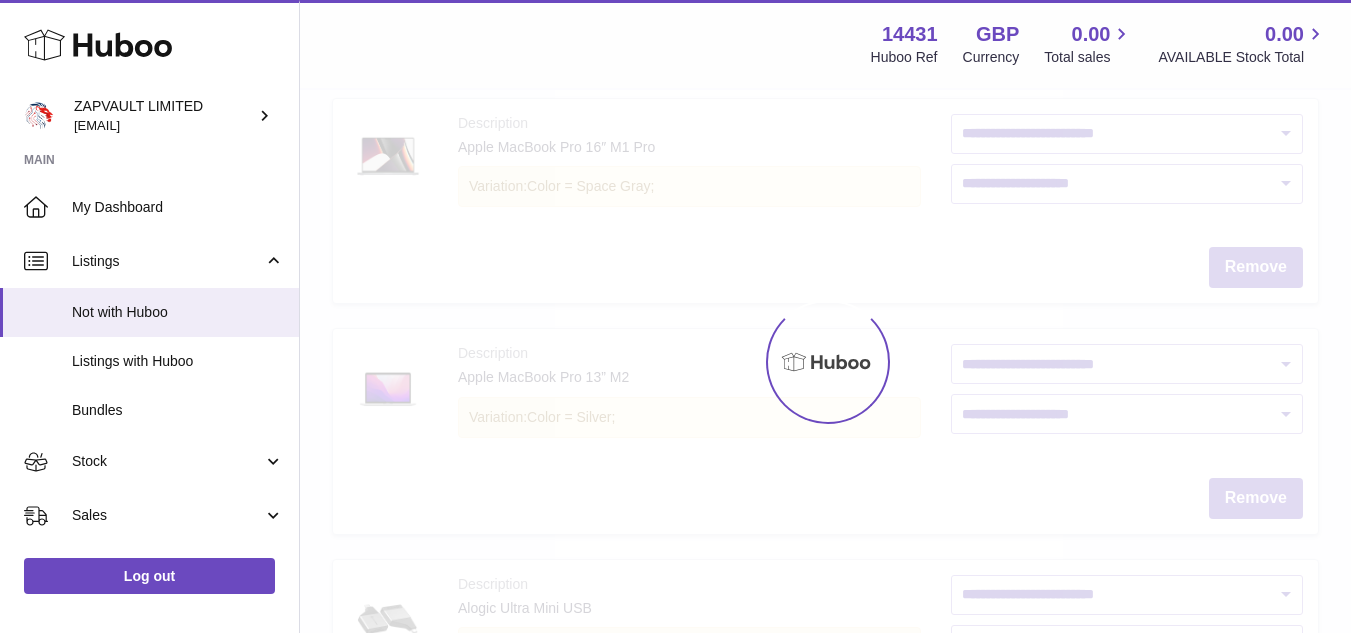 scroll, scrollTop: 412, scrollLeft: 0, axis: vertical 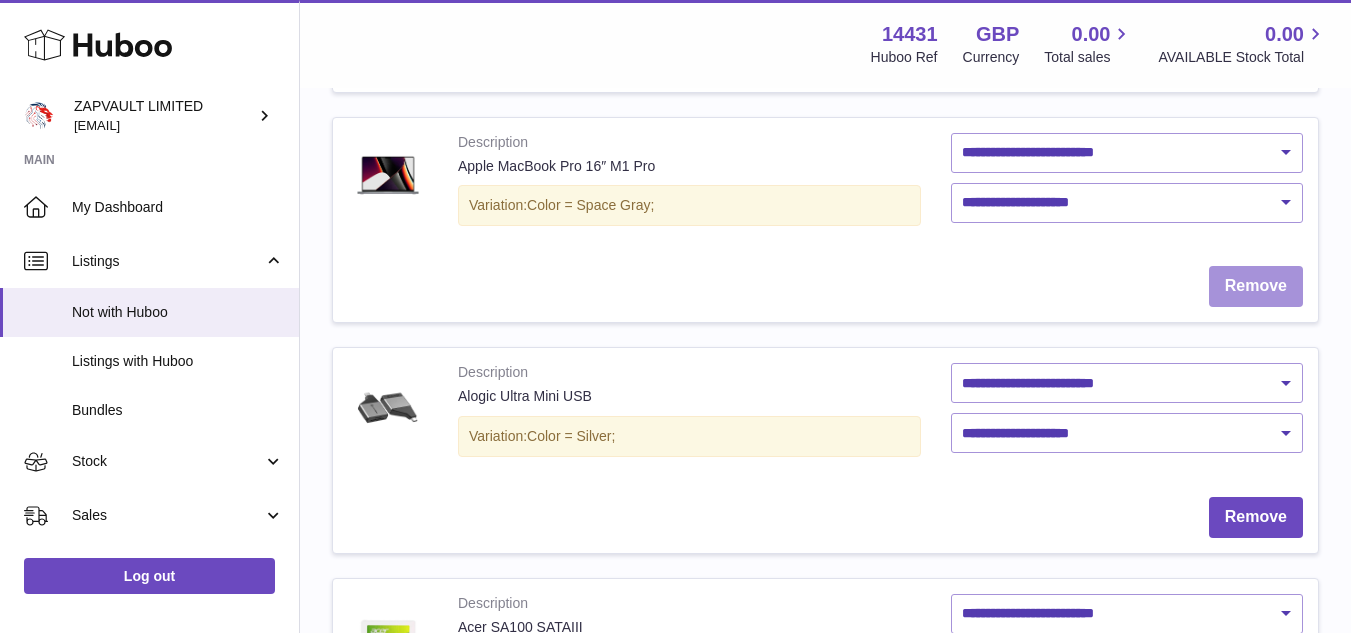 click on "Remove" at bounding box center (1256, 286) 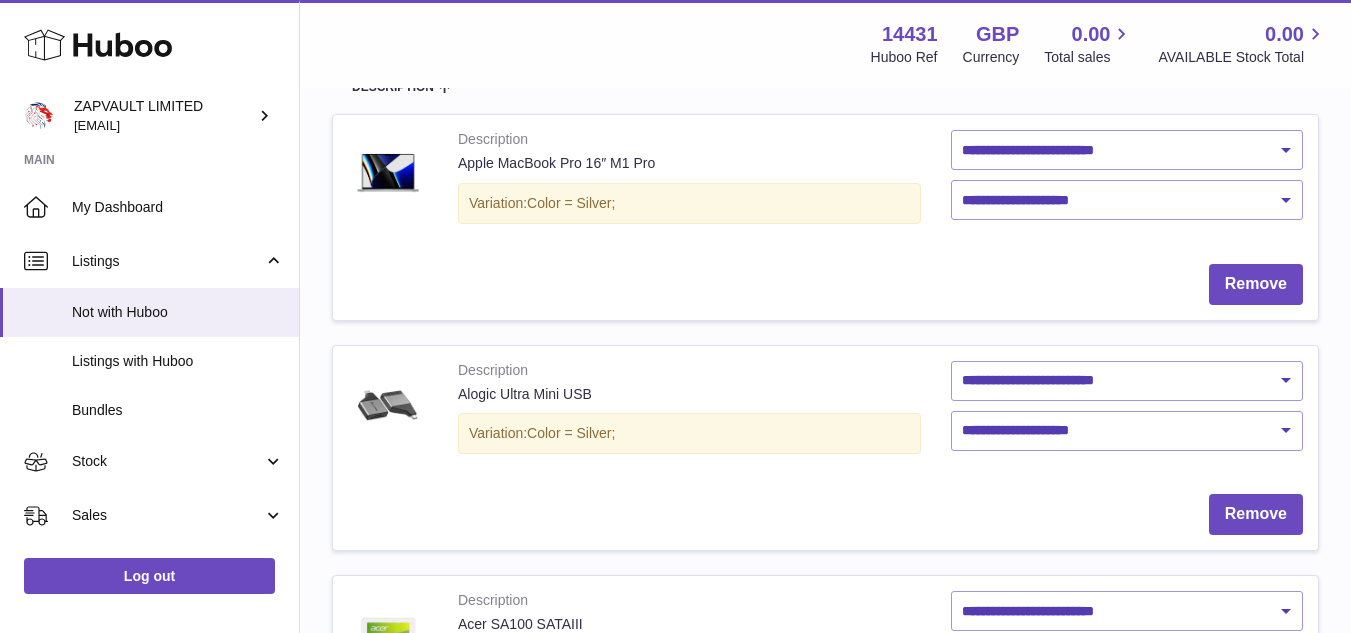 scroll, scrollTop: 177, scrollLeft: 0, axis: vertical 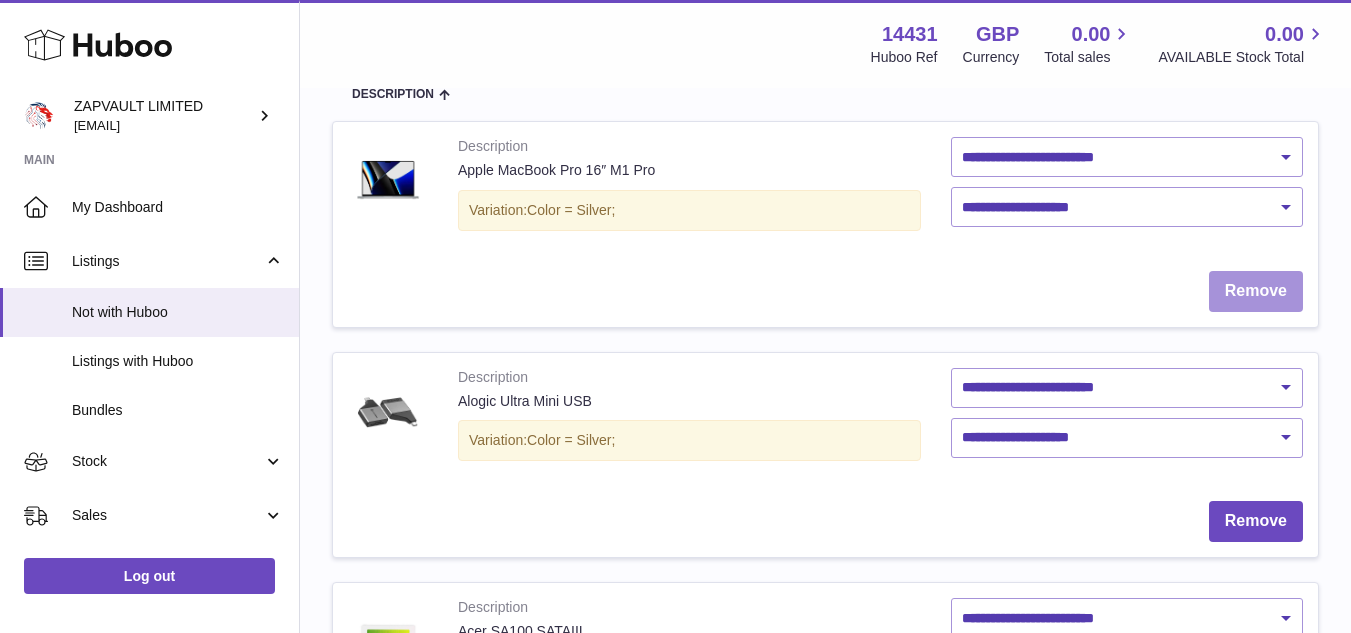 click on "Remove" at bounding box center (1256, 291) 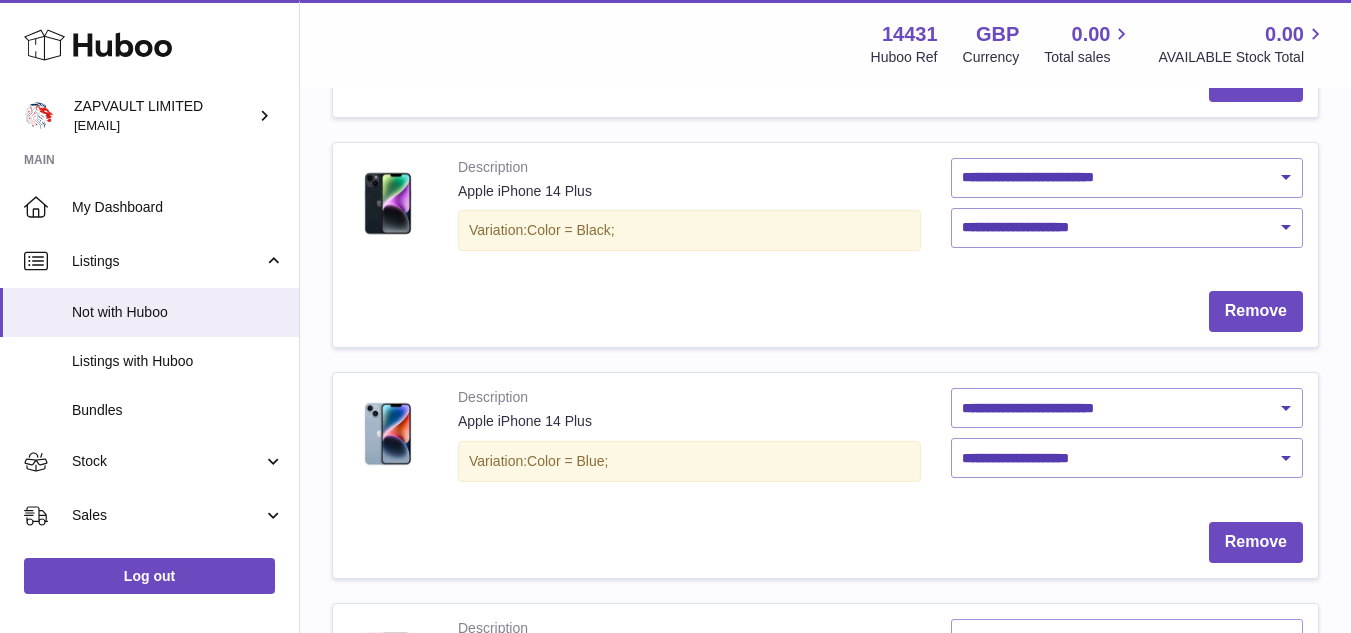 scroll, scrollTop: 850, scrollLeft: 0, axis: vertical 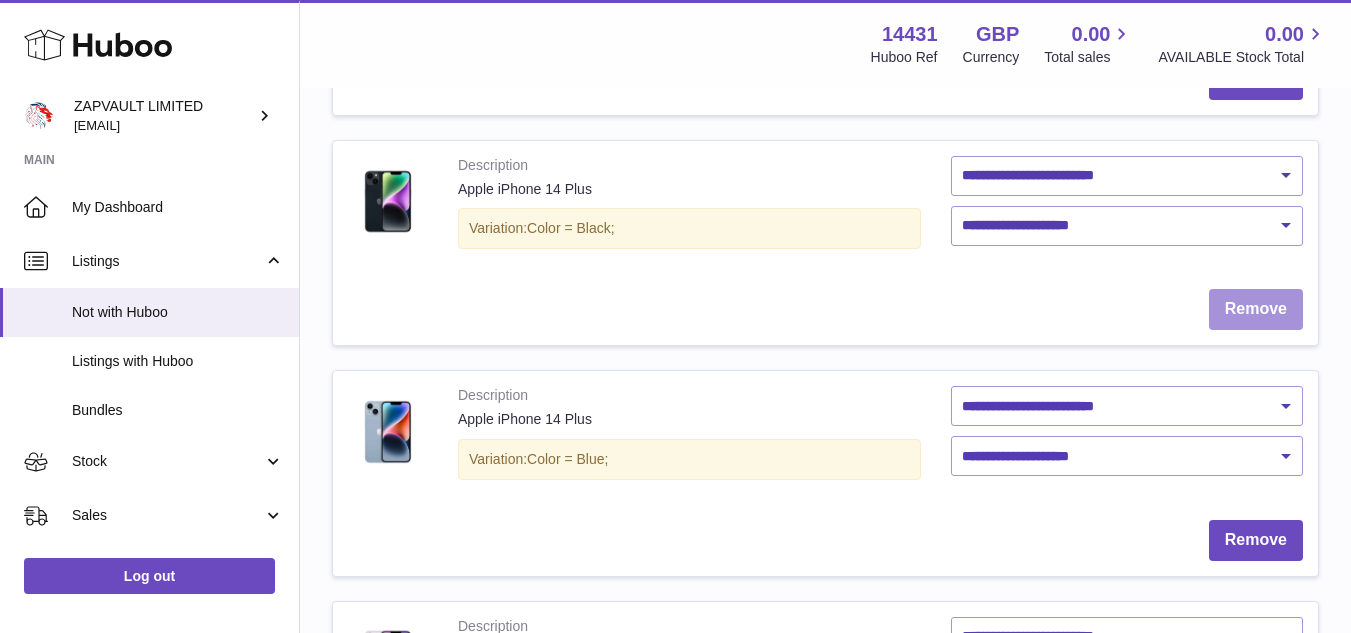 click on "Remove" at bounding box center [1256, 309] 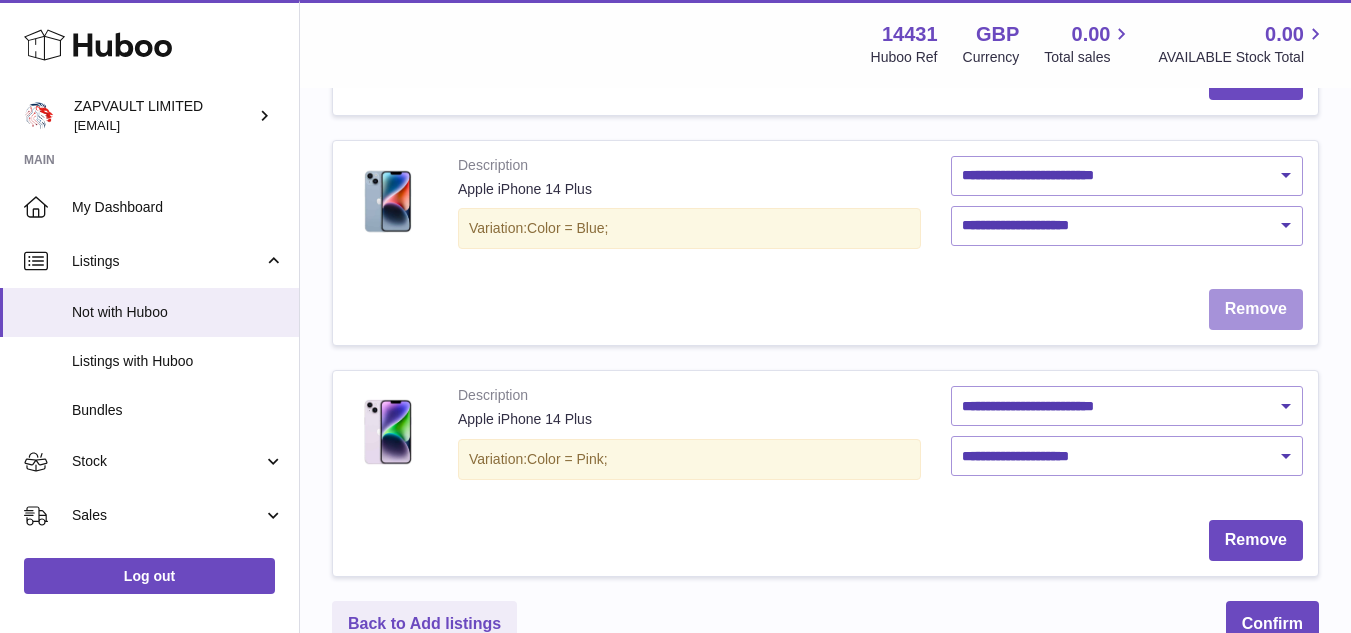 click on "Remove" at bounding box center (1256, 309) 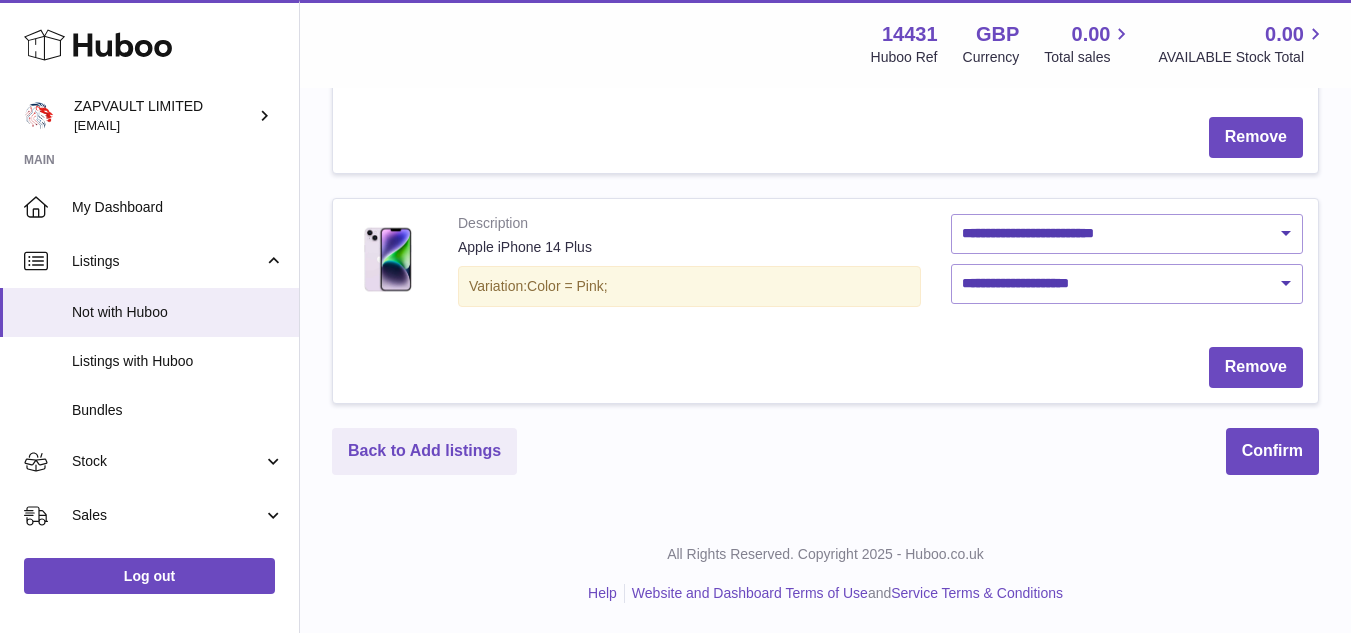 scroll, scrollTop: 792, scrollLeft: 0, axis: vertical 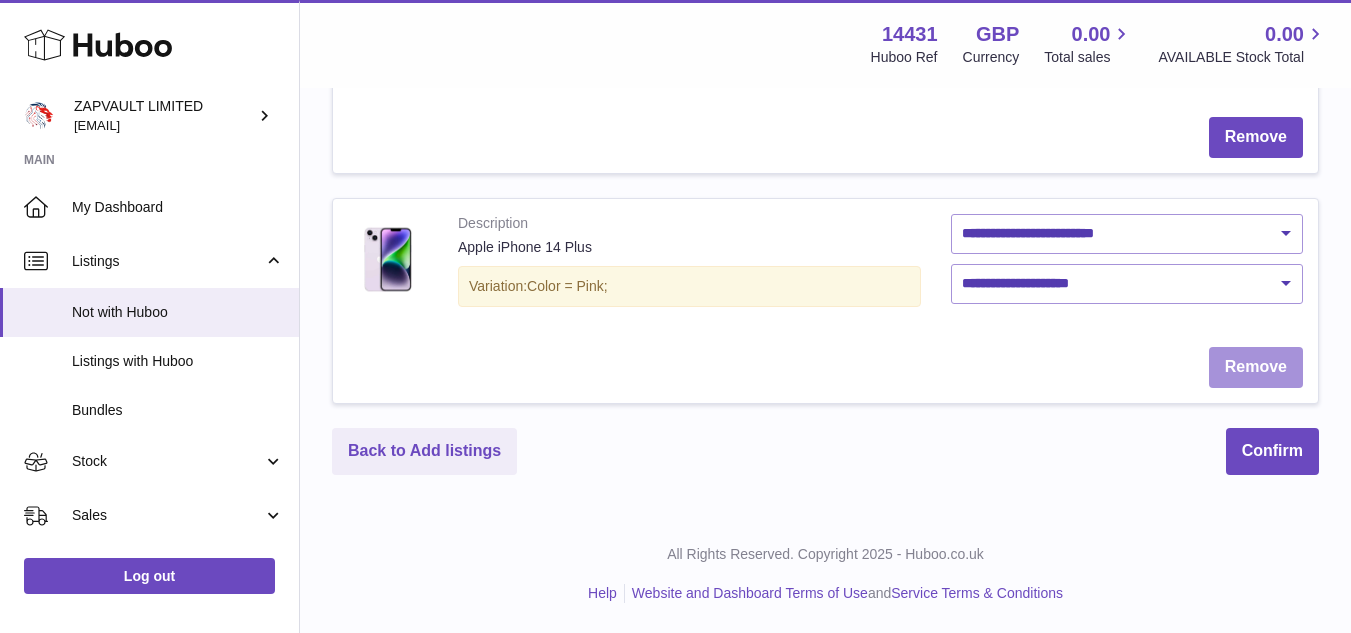 click on "Remove" at bounding box center [1256, 367] 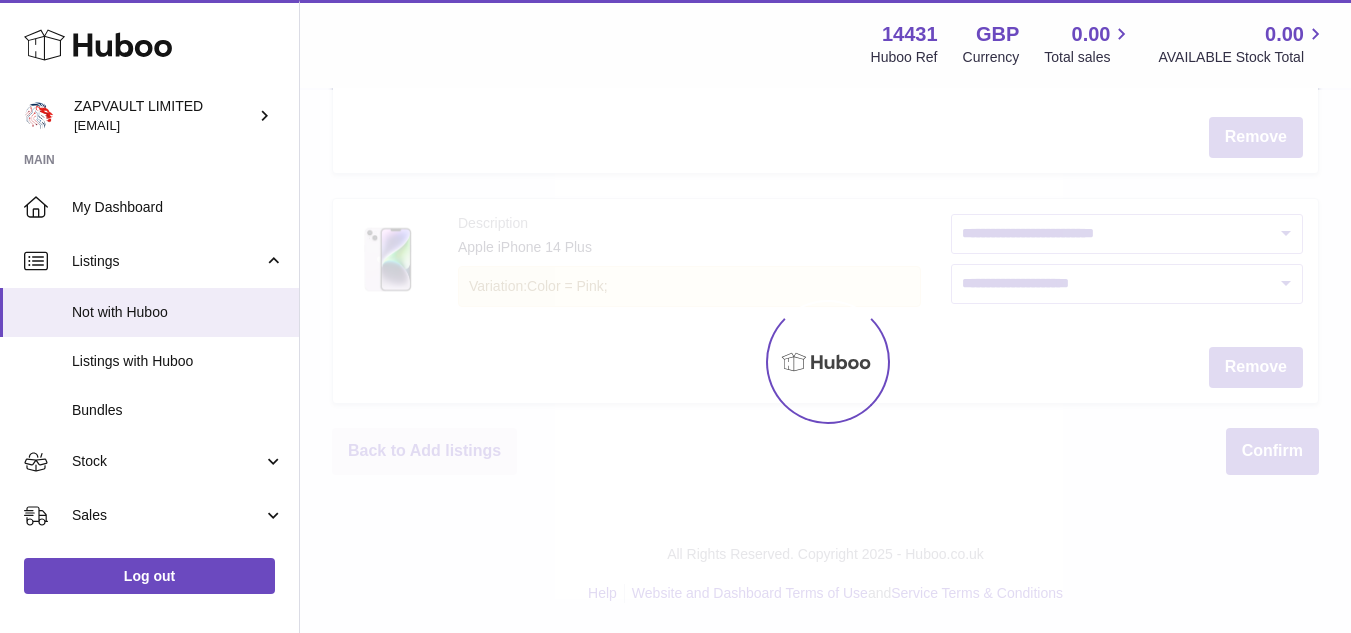 scroll, scrollTop: 561, scrollLeft: 0, axis: vertical 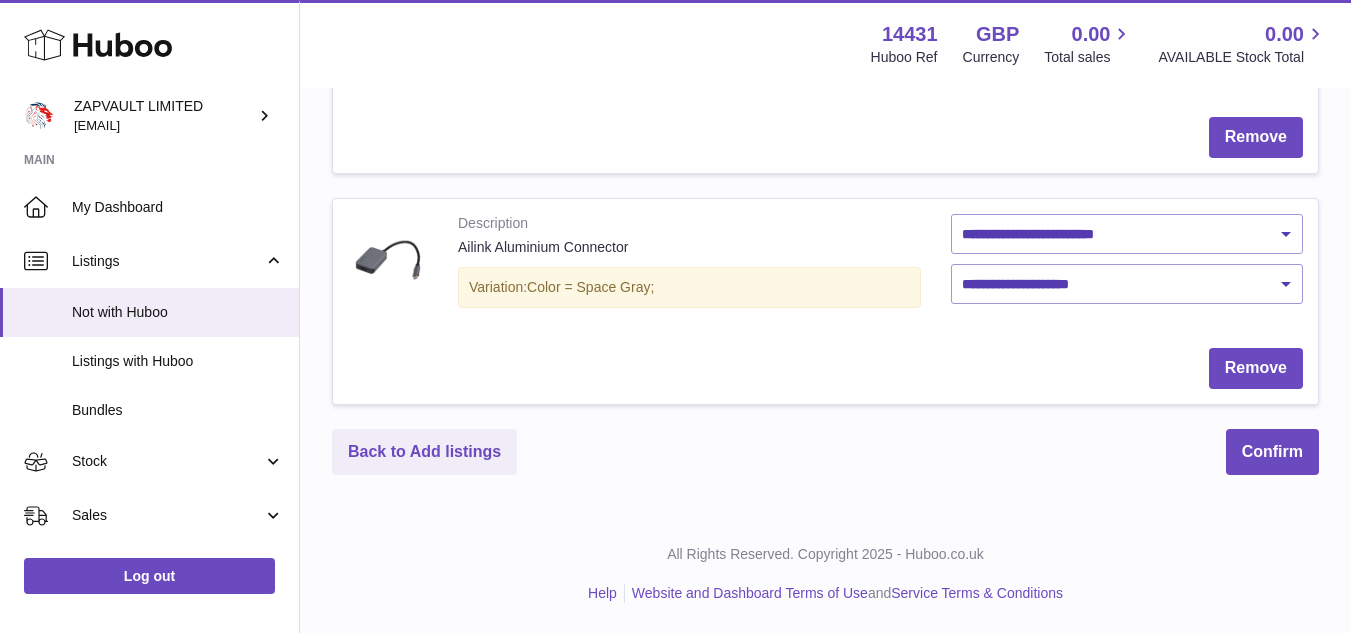 click on "**********" at bounding box center [1127, 266] 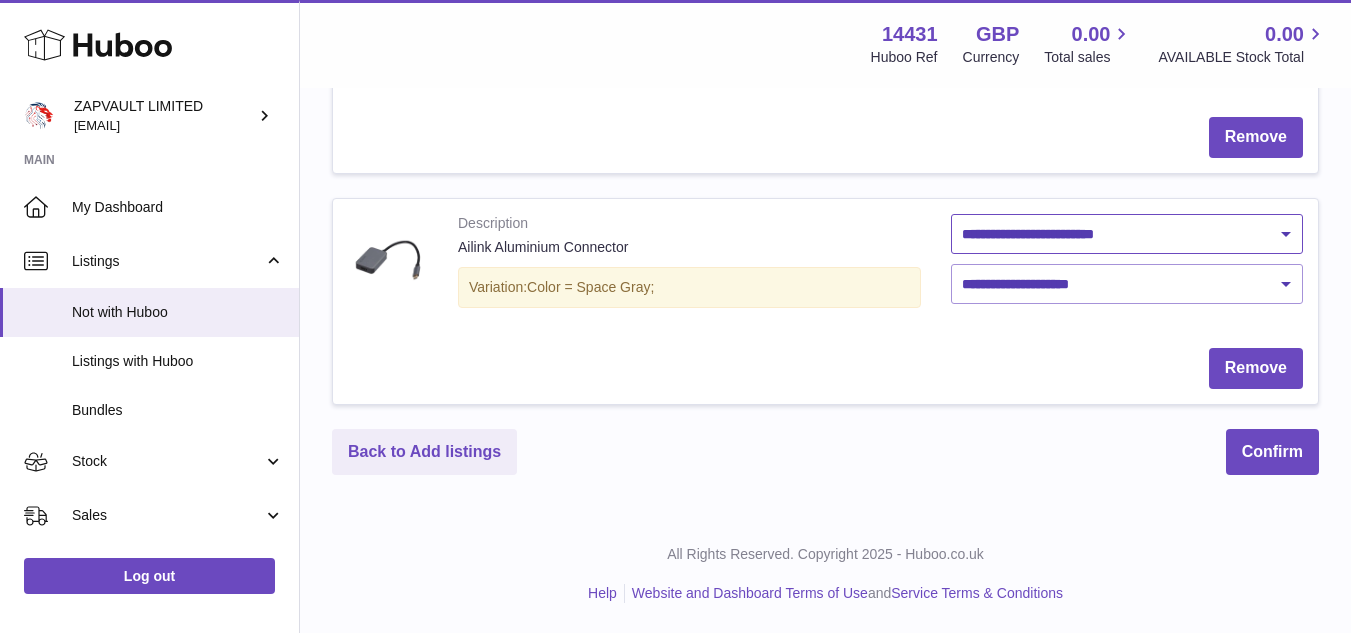 click on "**********" at bounding box center [1127, 234] 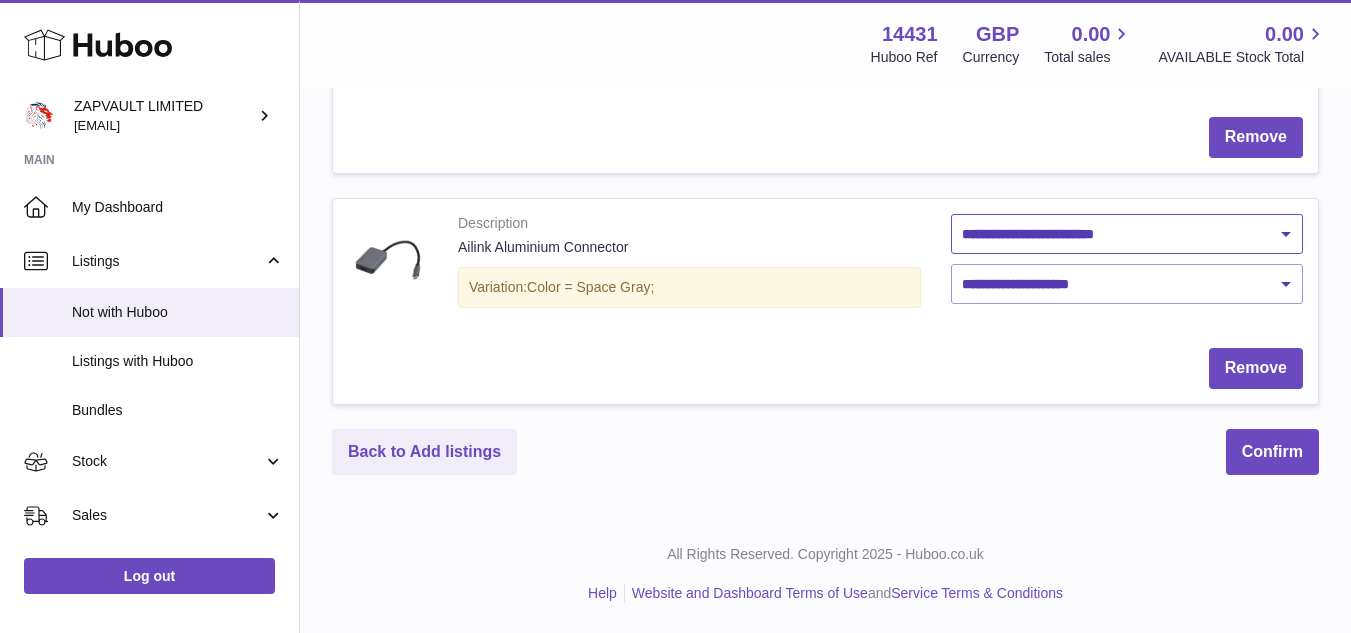 click on "**********" at bounding box center [1127, 234] 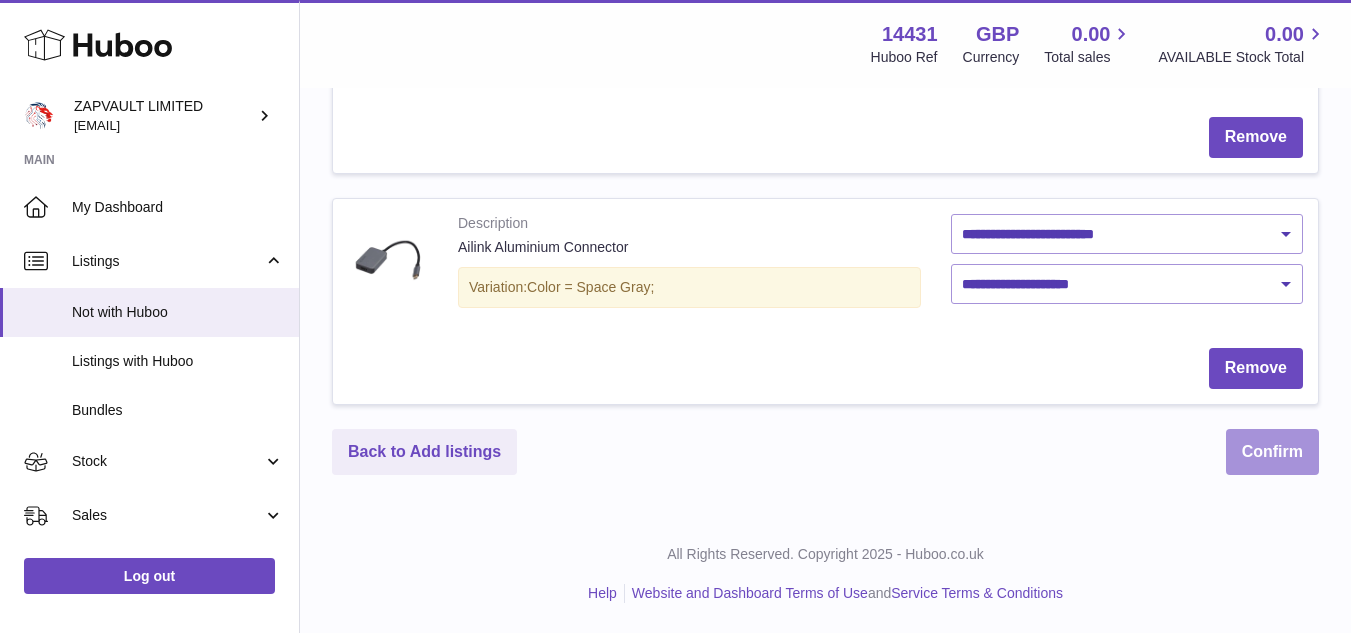 click on "Confirm" at bounding box center (1272, 452) 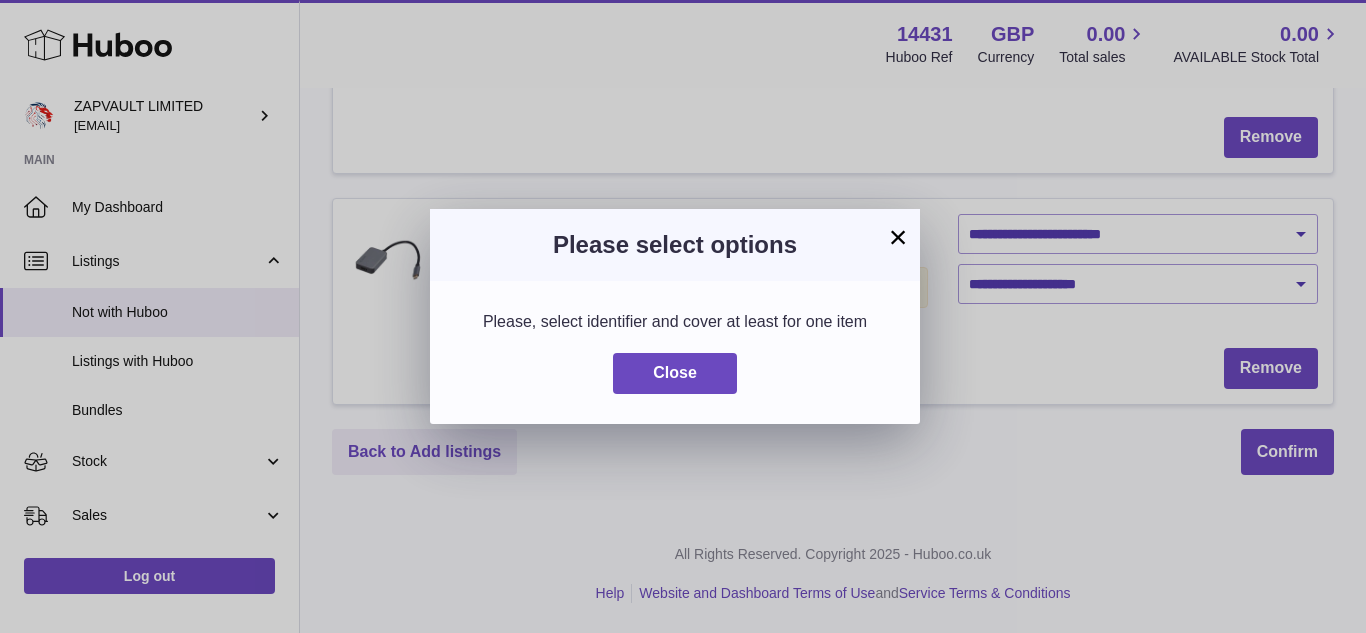 click on "×" at bounding box center [898, 237] 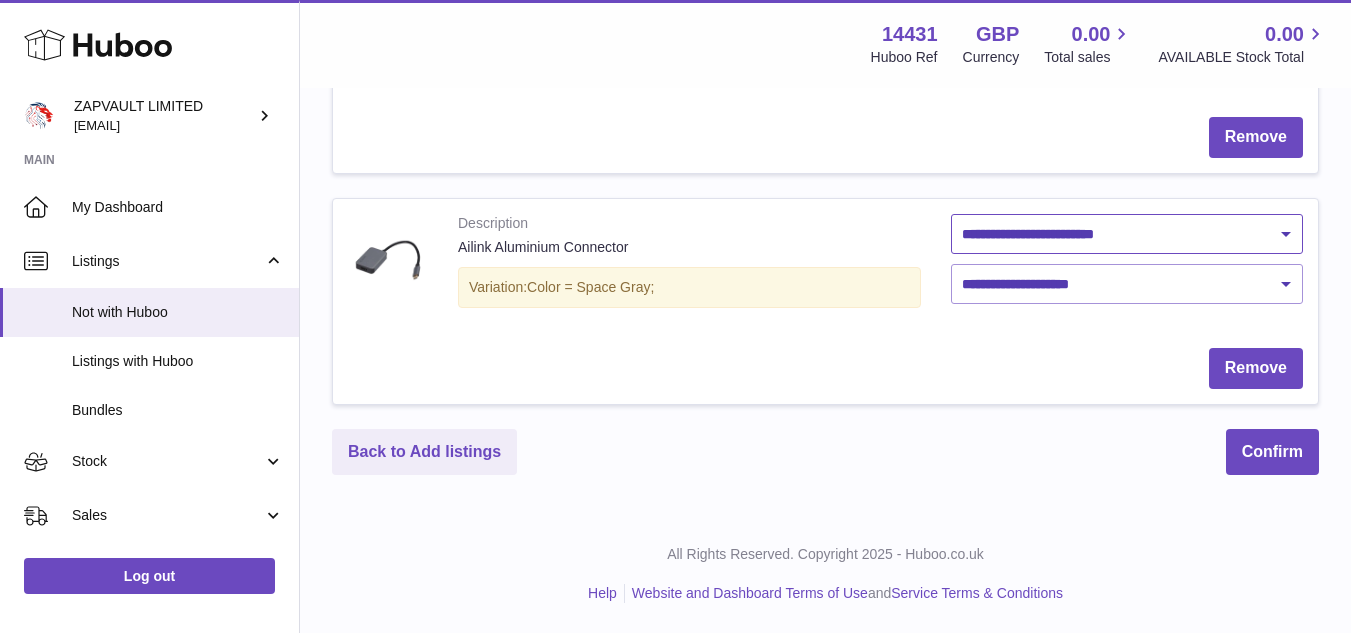 click on "**********" at bounding box center (1127, 234) 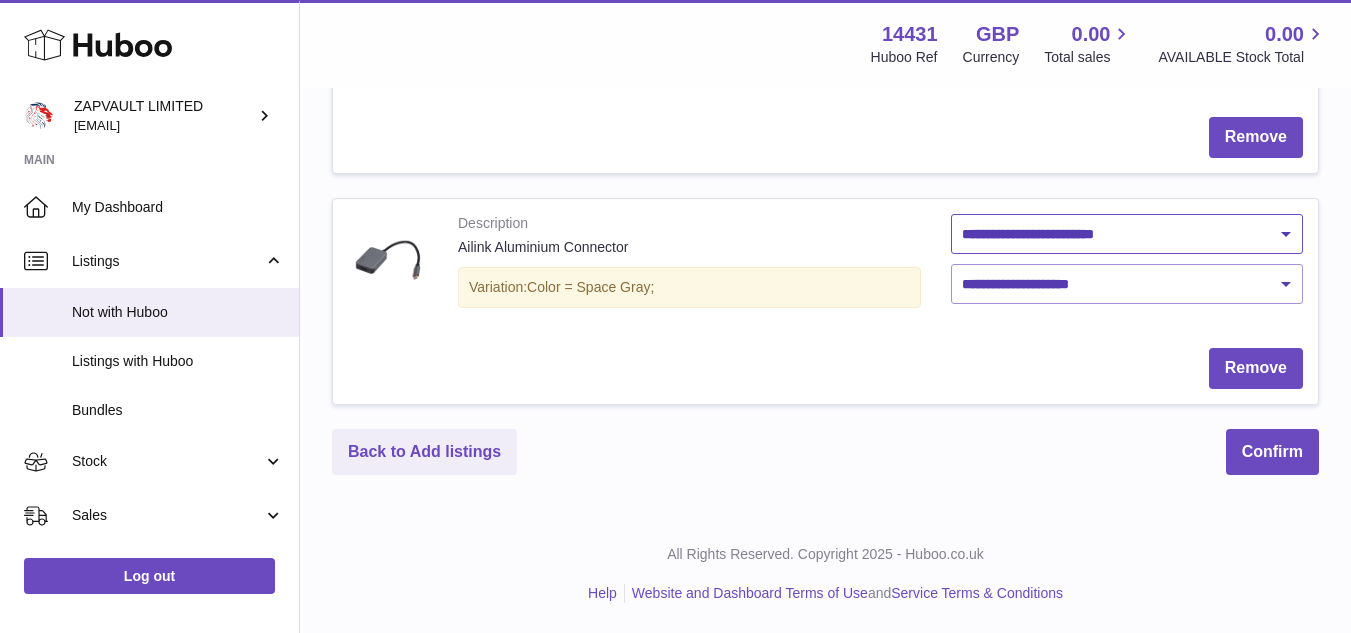 select on "*******" 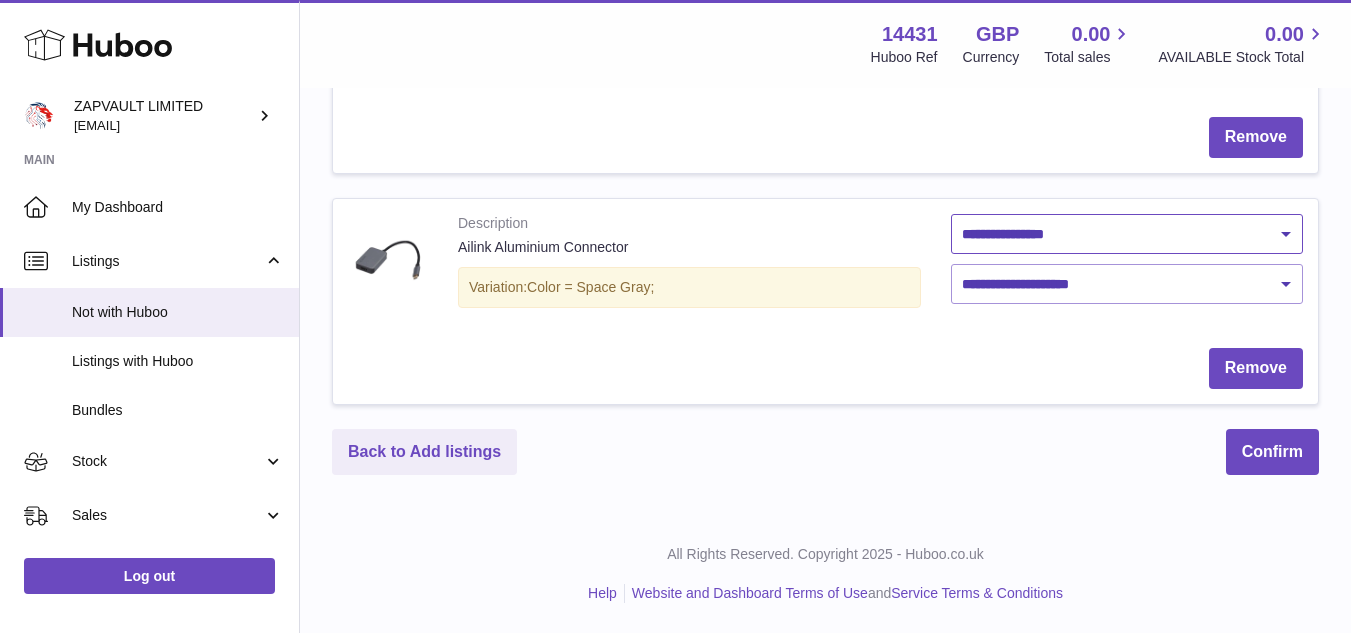 click on "**********" at bounding box center (1127, 234) 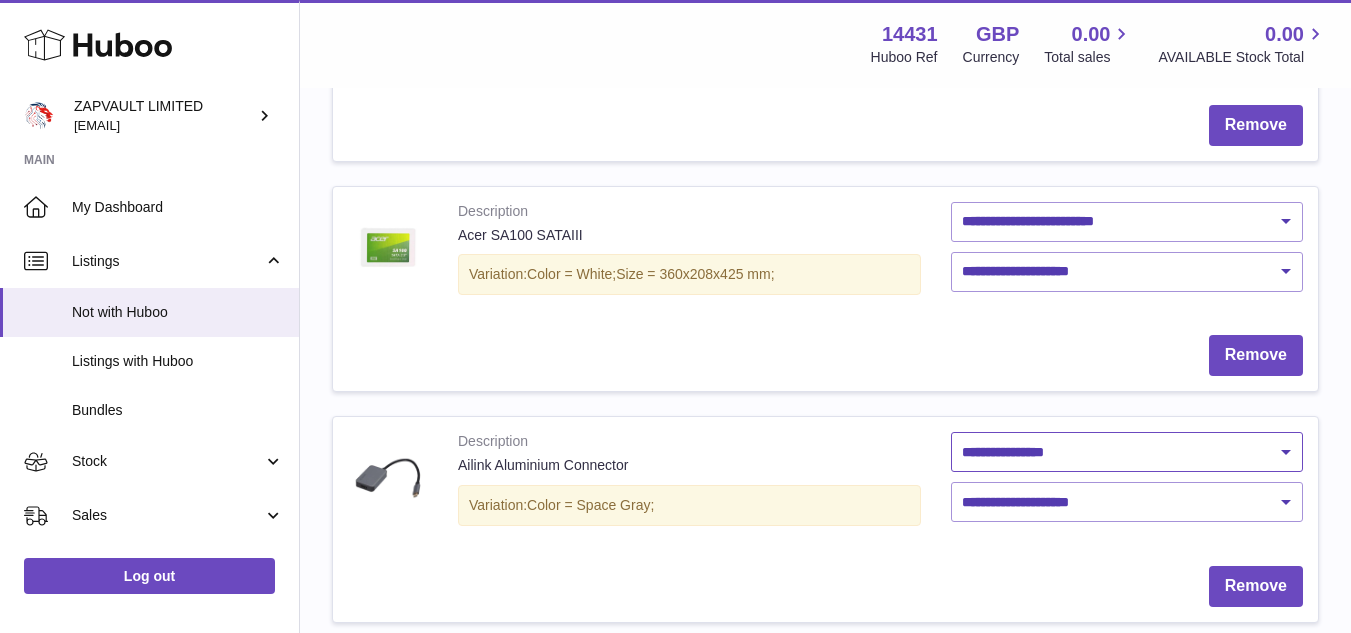 scroll, scrollTop: 331, scrollLeft: 0, axis: vertical 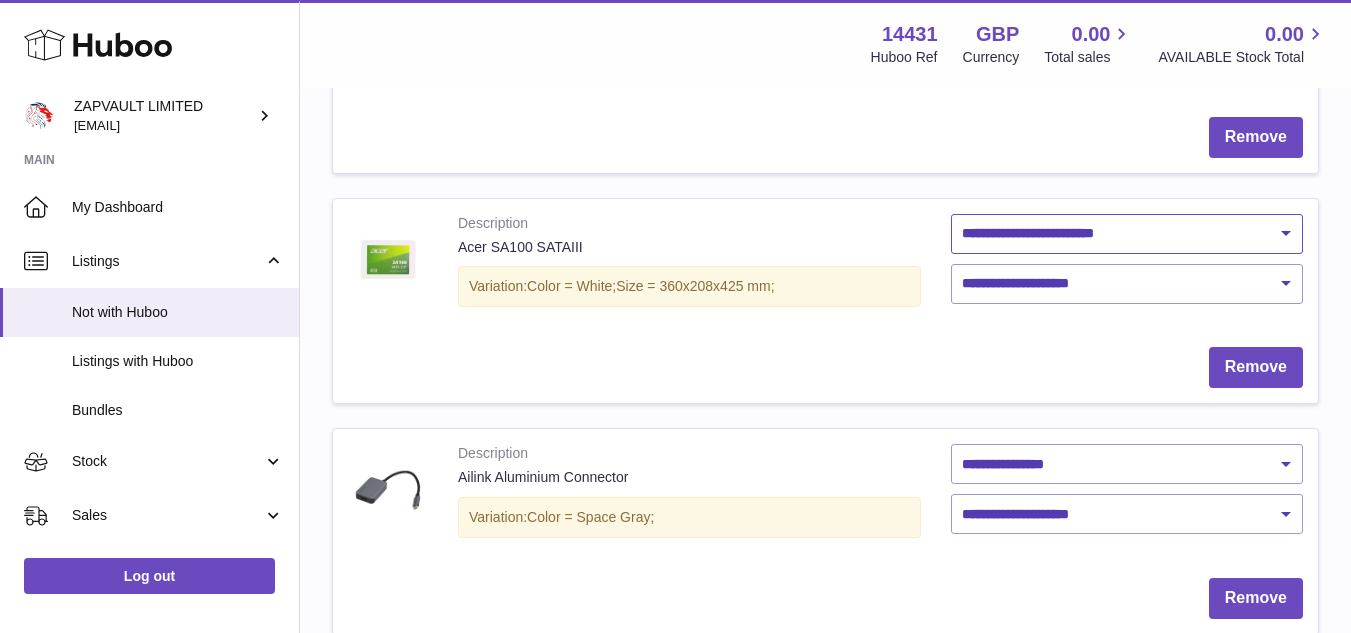 click on "**********" at bounding box center [1127, 234] 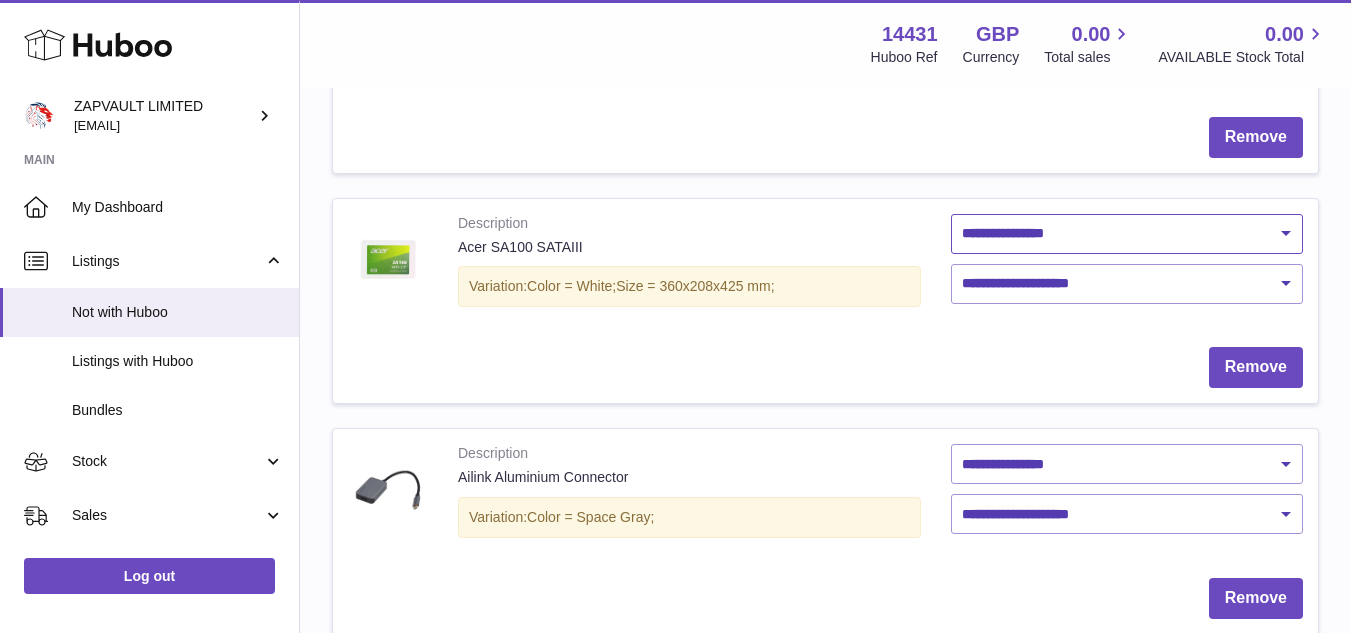 click on "**********" at bounding box center (1127, 234) 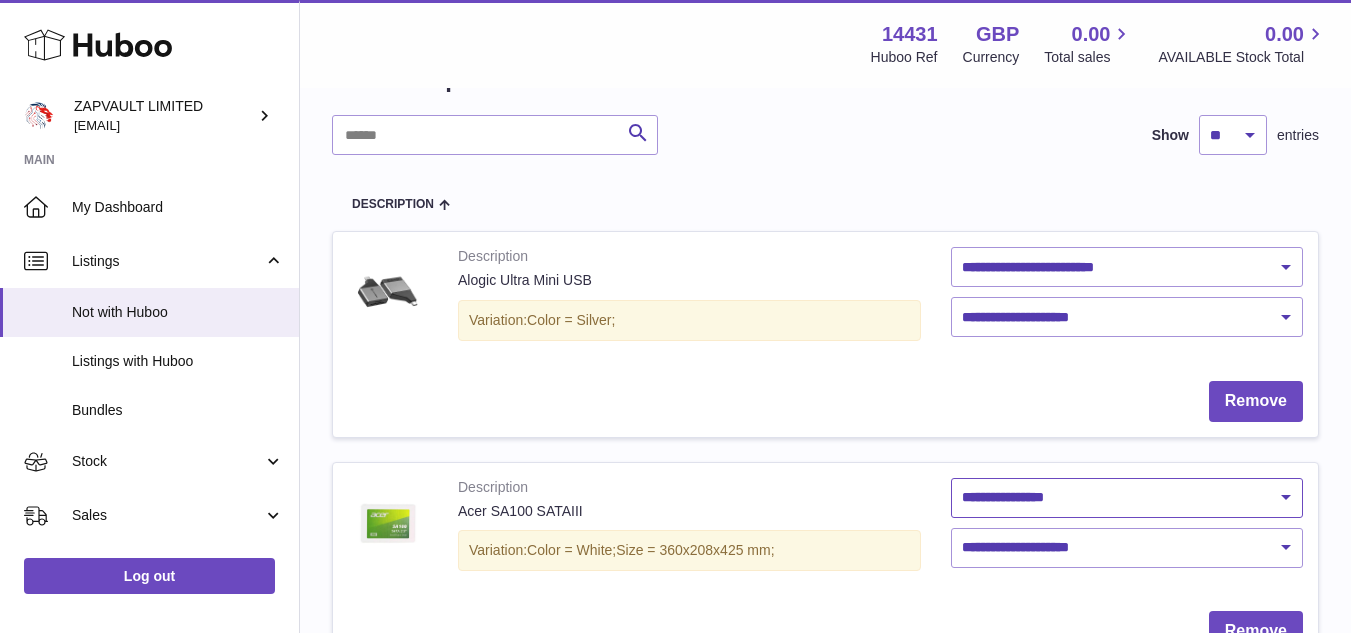 scroll, scrollTop: 64, scrollLeft: 0, axis: vertical 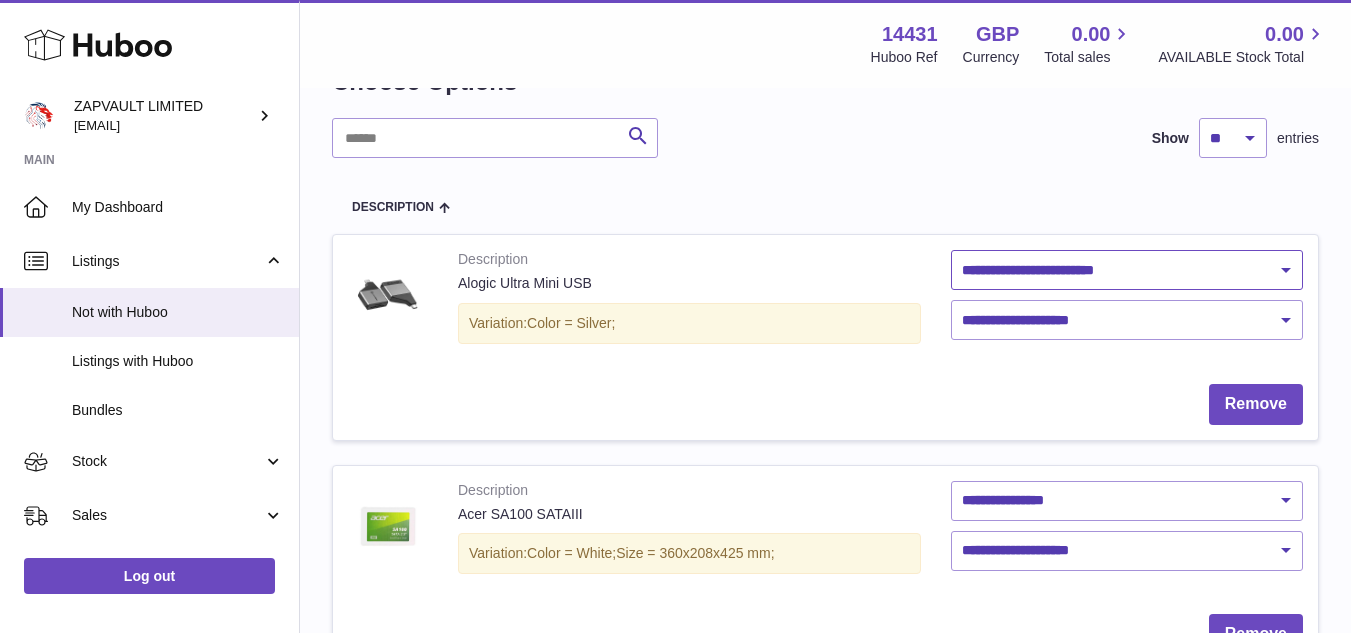 click on "**********" at bounding box center [1127, 270] 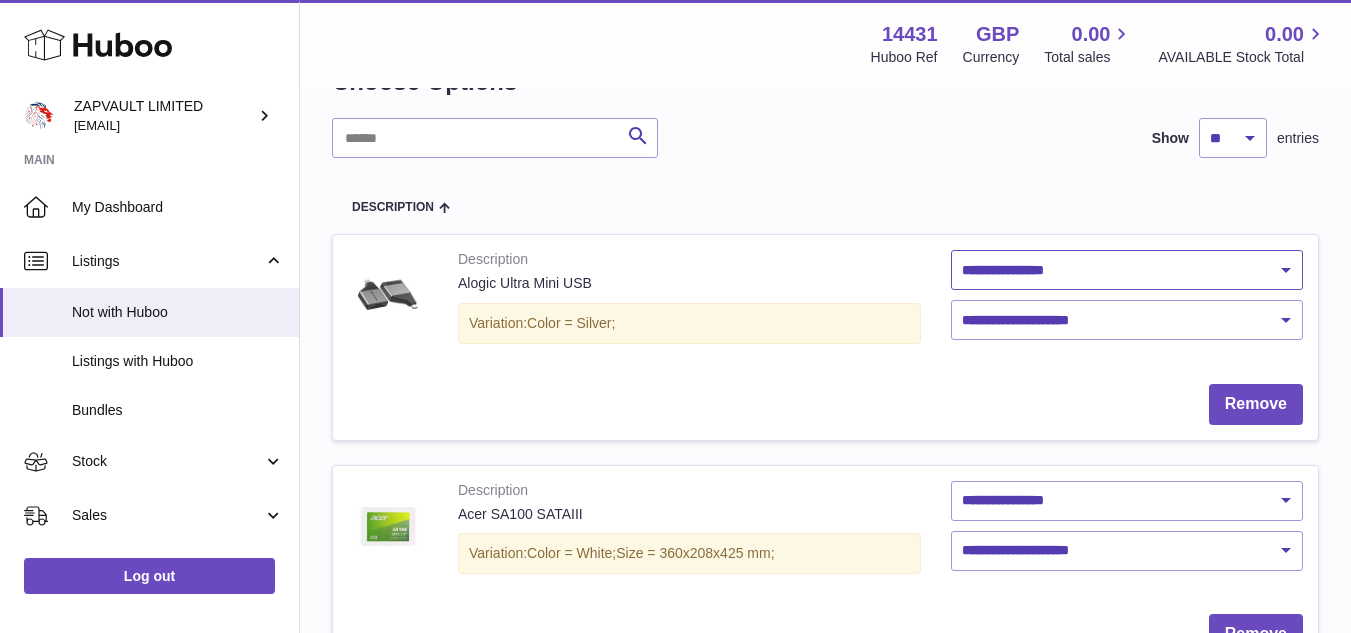 click on "**********" at bounding box center (1127, 270) 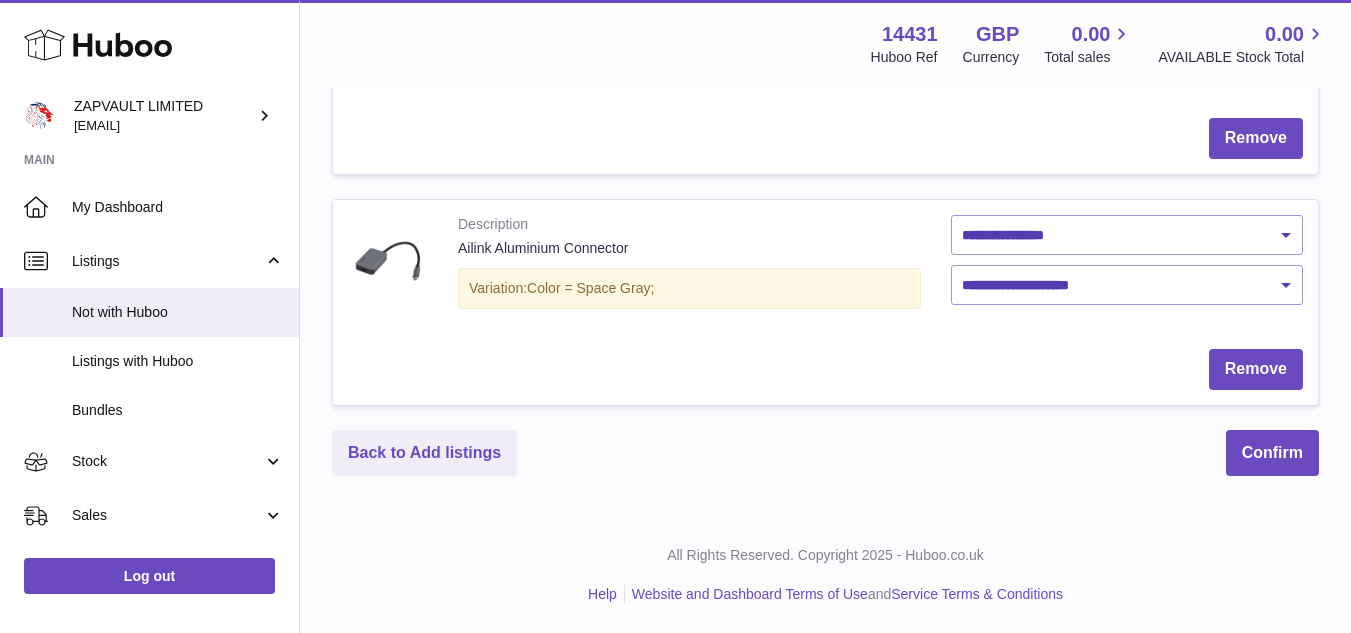 scroll, scrollTop: 561, scrollLeft: 0, axis: vertical 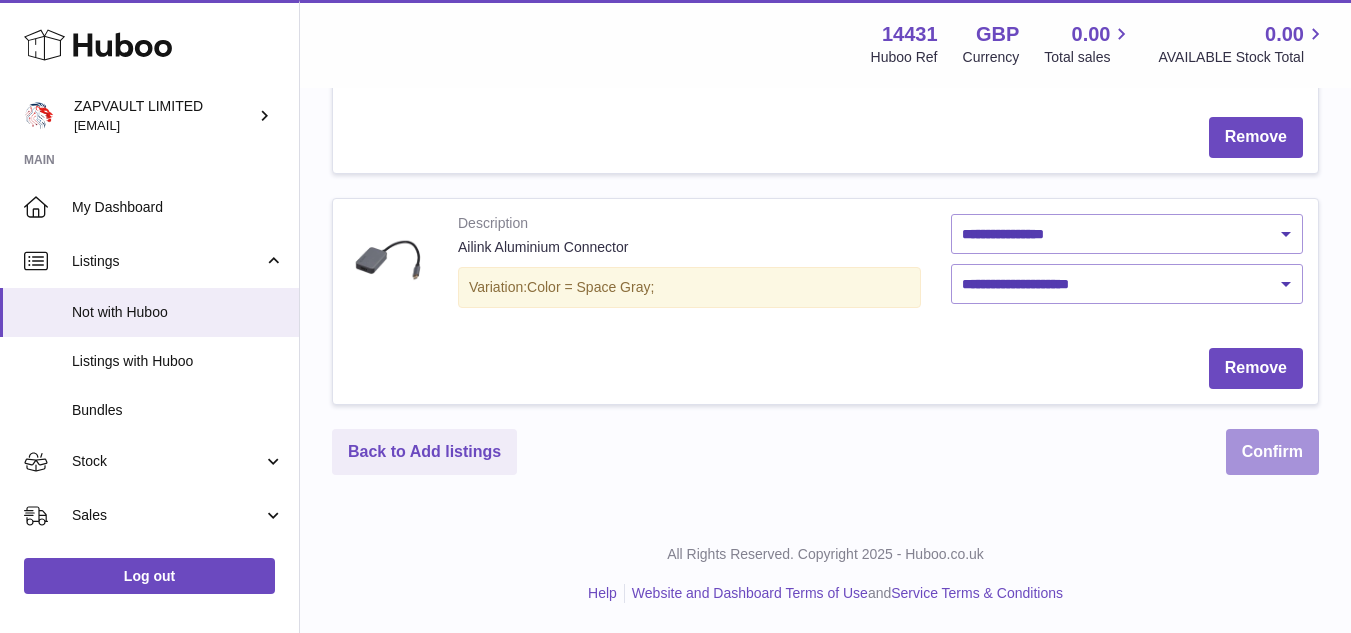 click on "Confirm" at bounding box center [1272, 452] 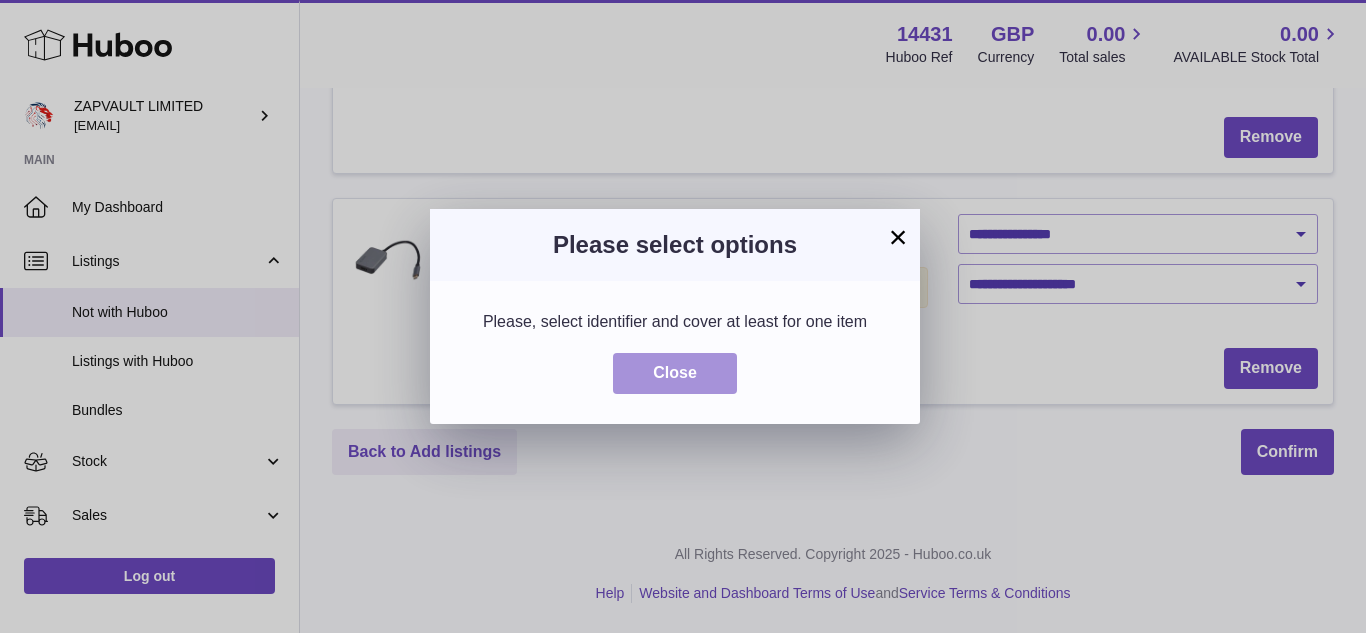 click on "Close" at bounding box center (675, 373) 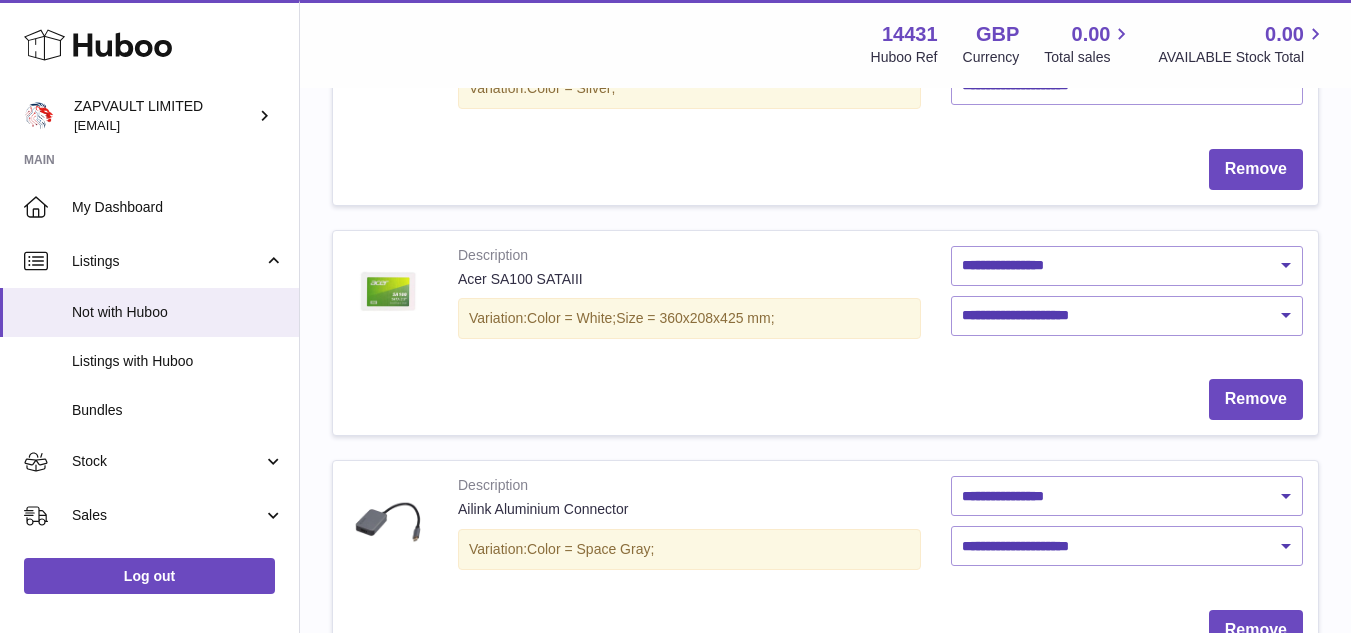 scroll, scrollTop: 284, scrollLeft: 0, axis: vertical 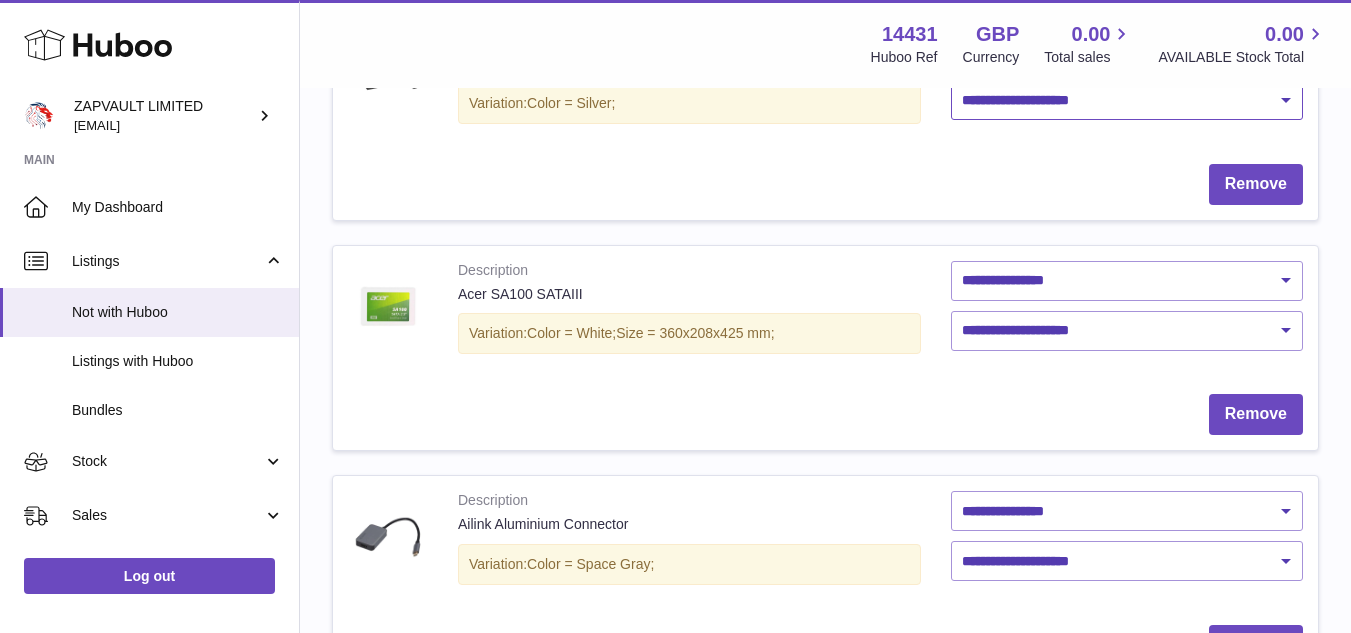 click on "**********" at bounding box center [1127, 100] 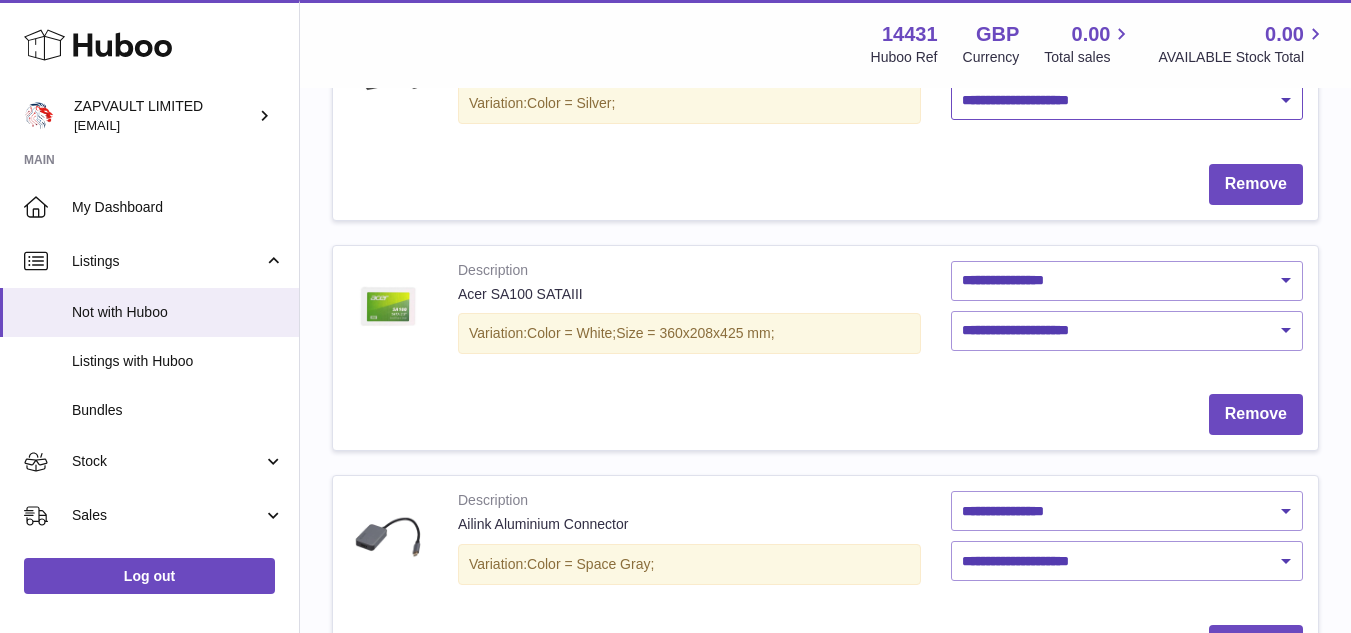 select on "****" 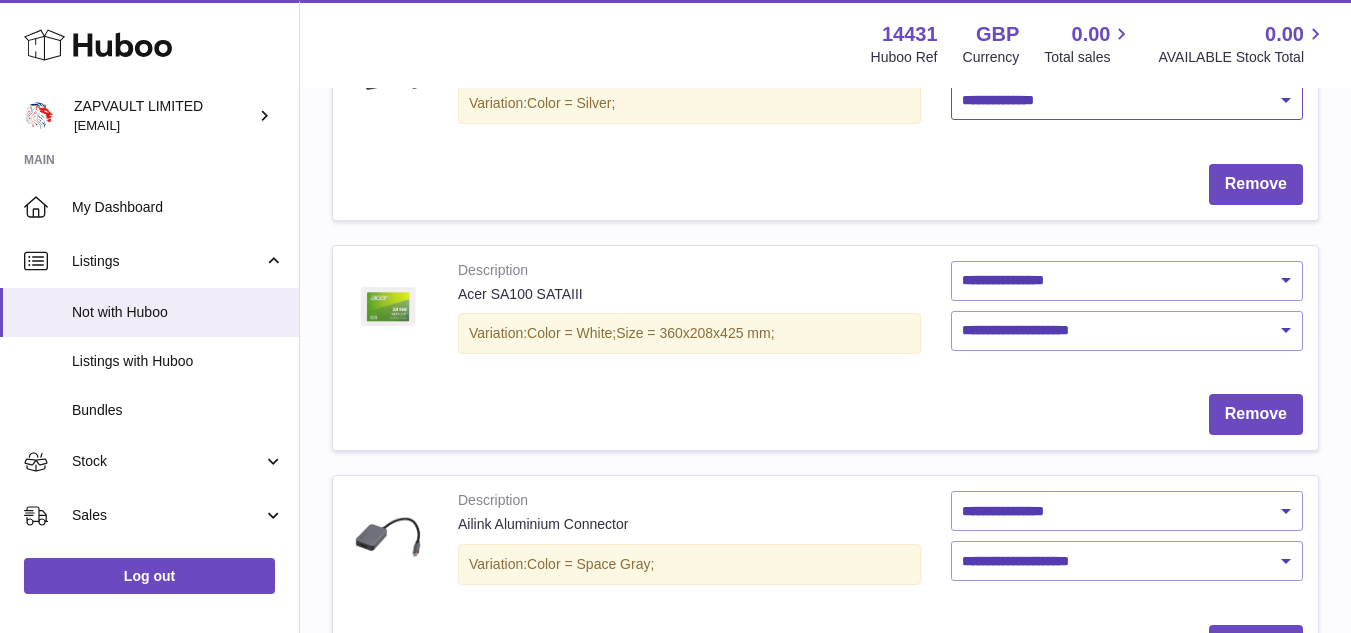 click on "**********" at bounding box center (1127, 100) 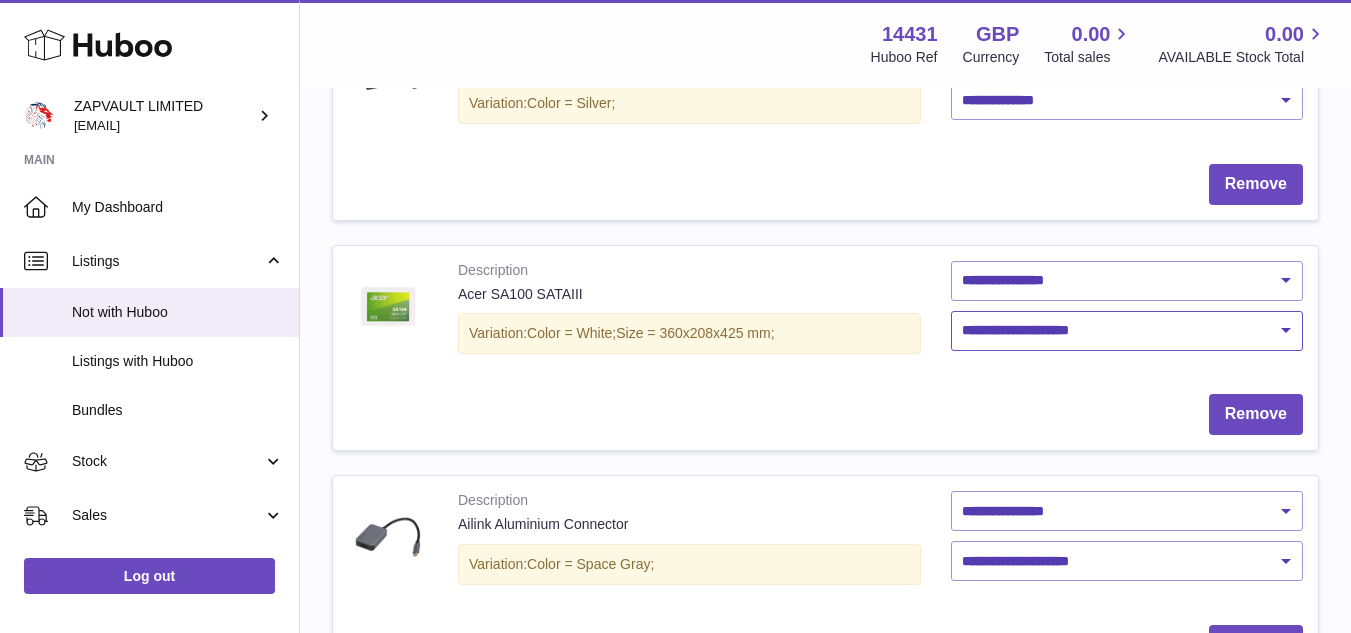 click on "**********" at bounding box center (1127, 331) 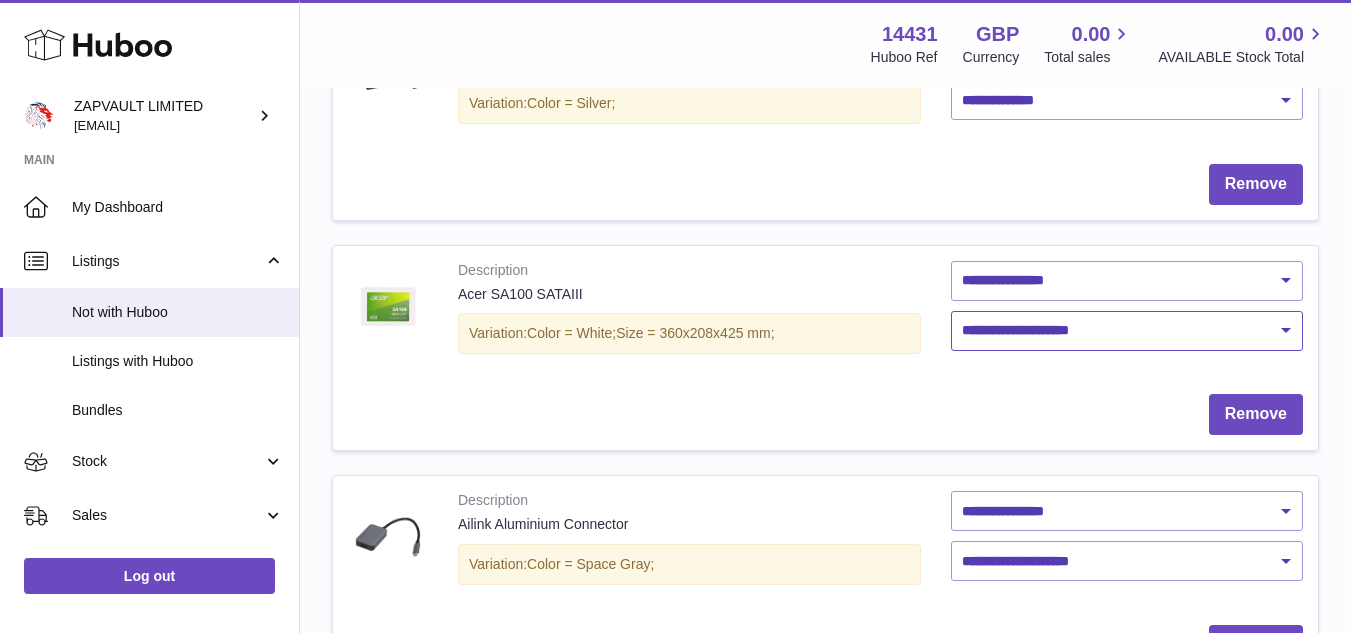 select on "****" 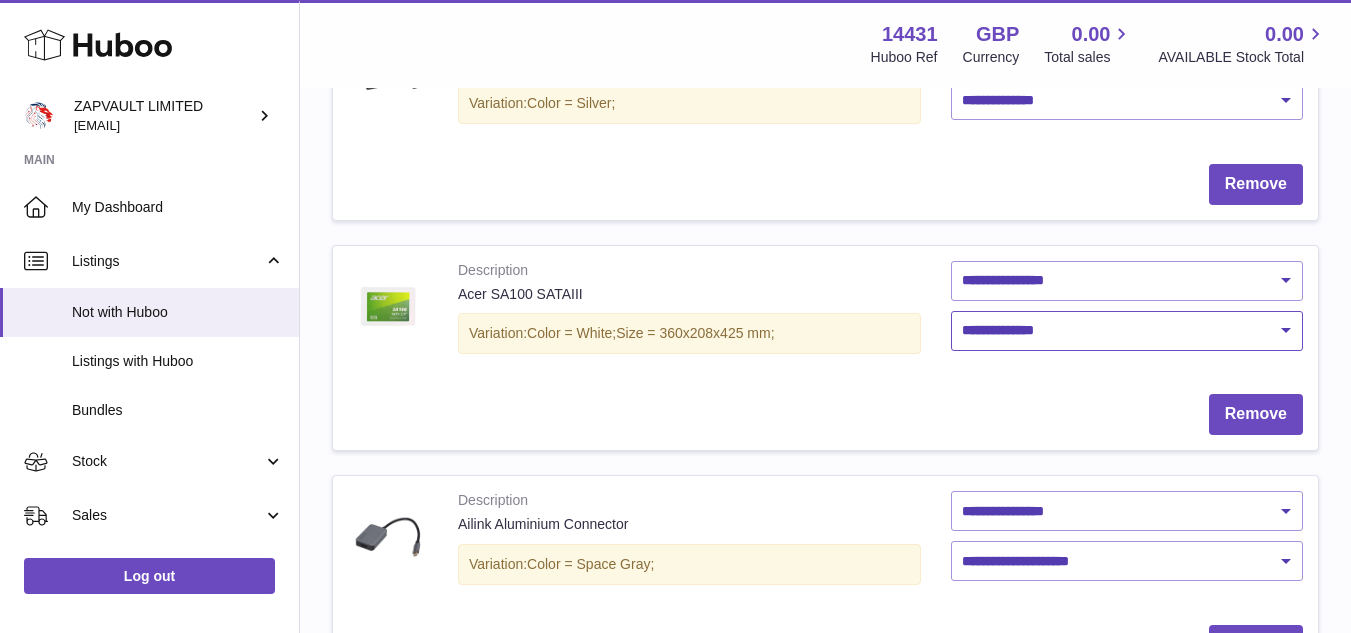 click on "**********" at bounding box center (1127, 331) 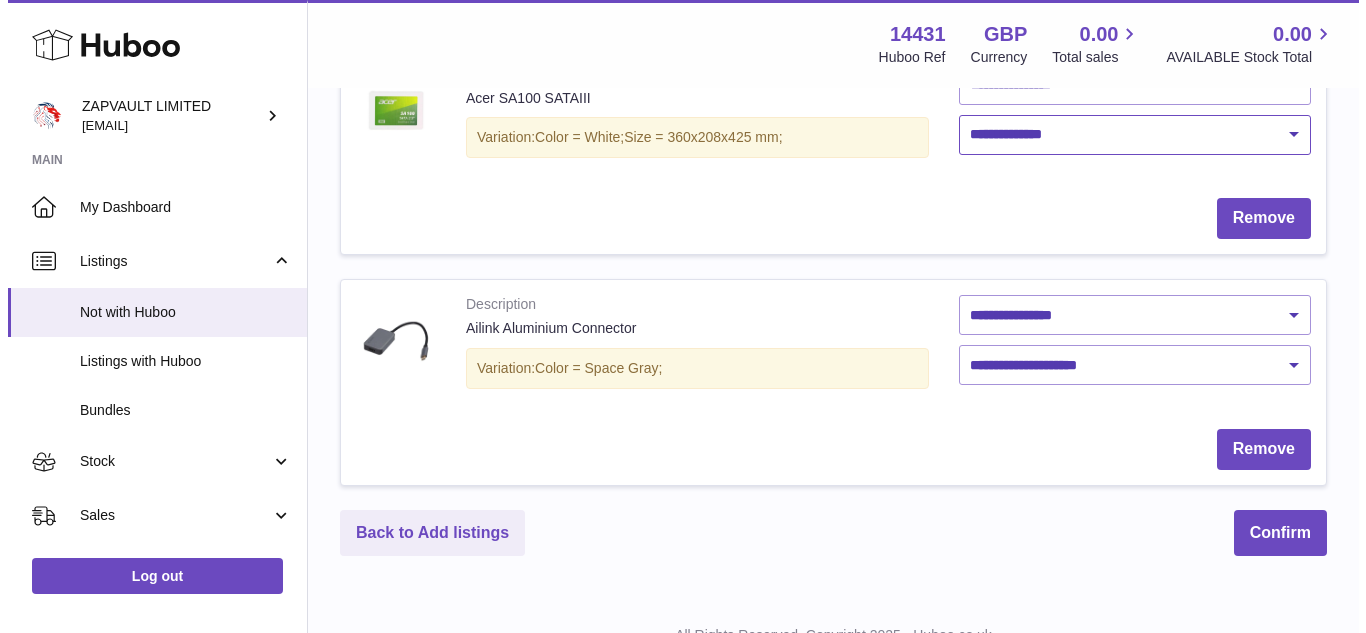 scroll, scrollTop: 483, scrollLeft: 0, axis: vertical 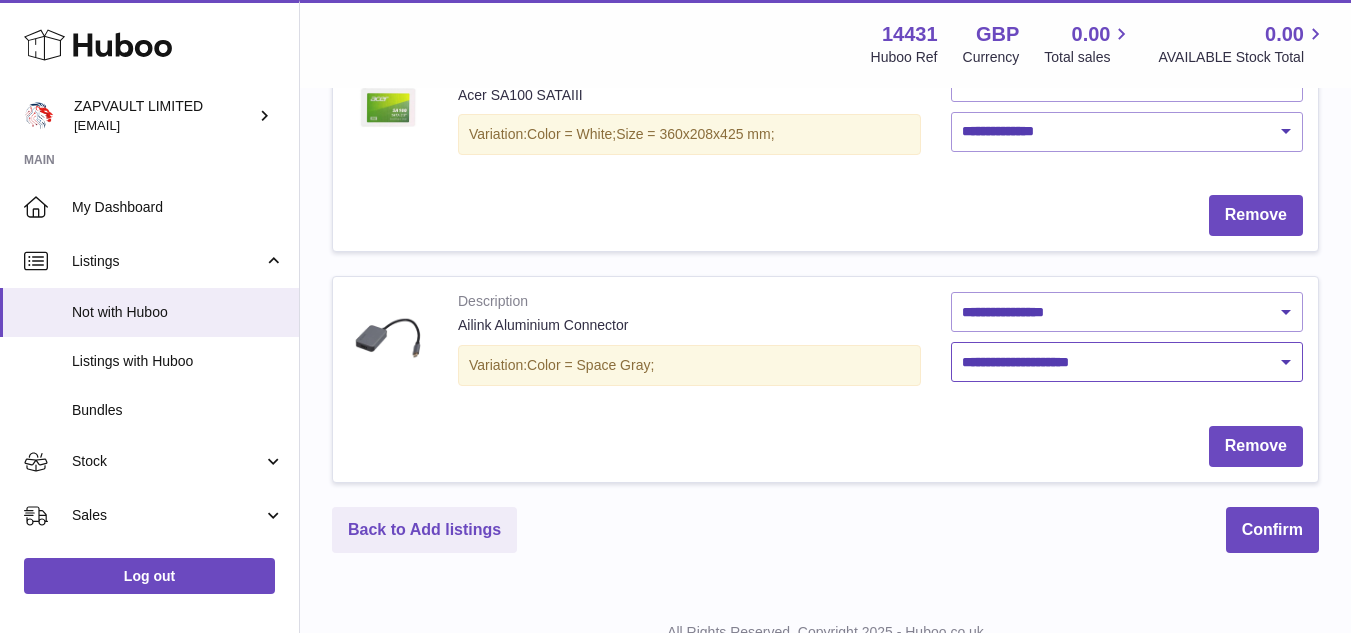 click on "**********" at bounding box center [1127, 362] 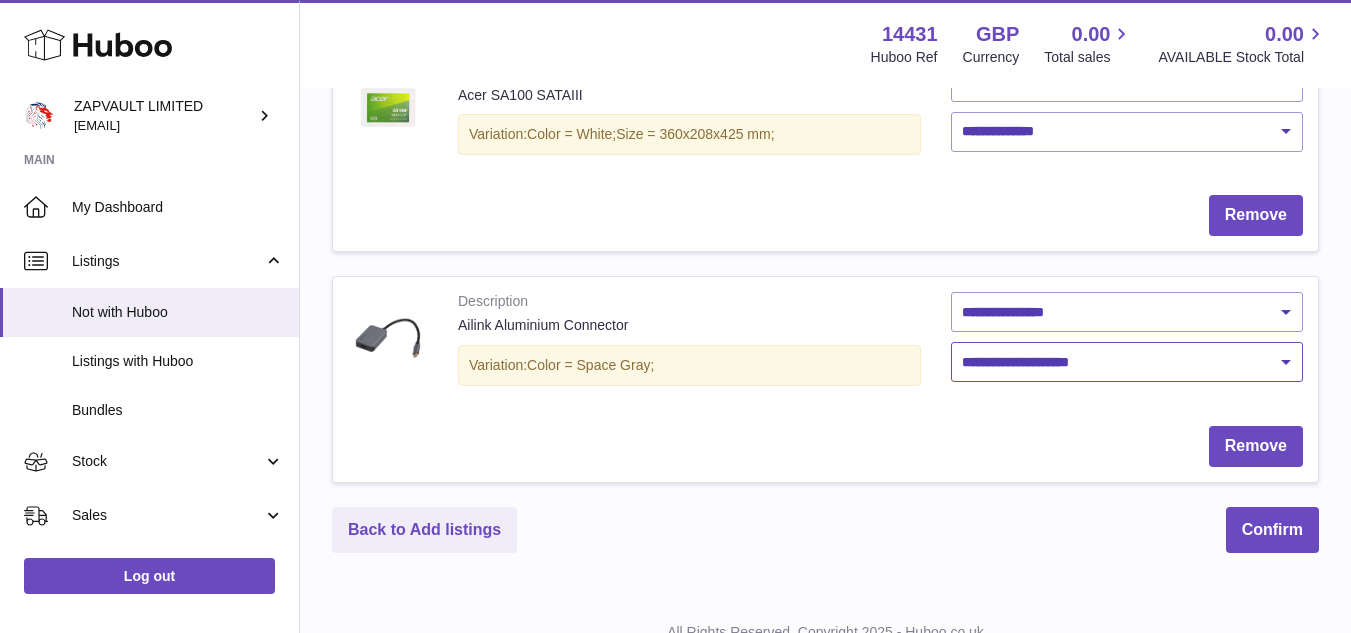 select on "****" 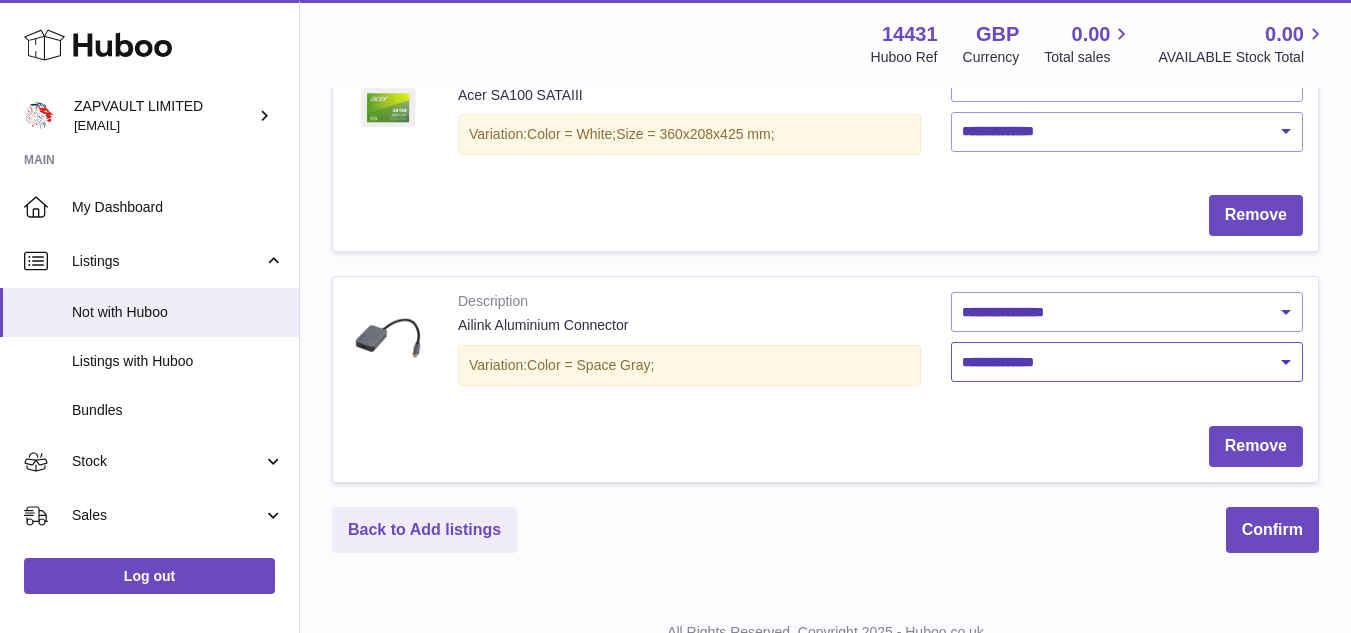 click on "**********" at bounding box center (1127, 362) 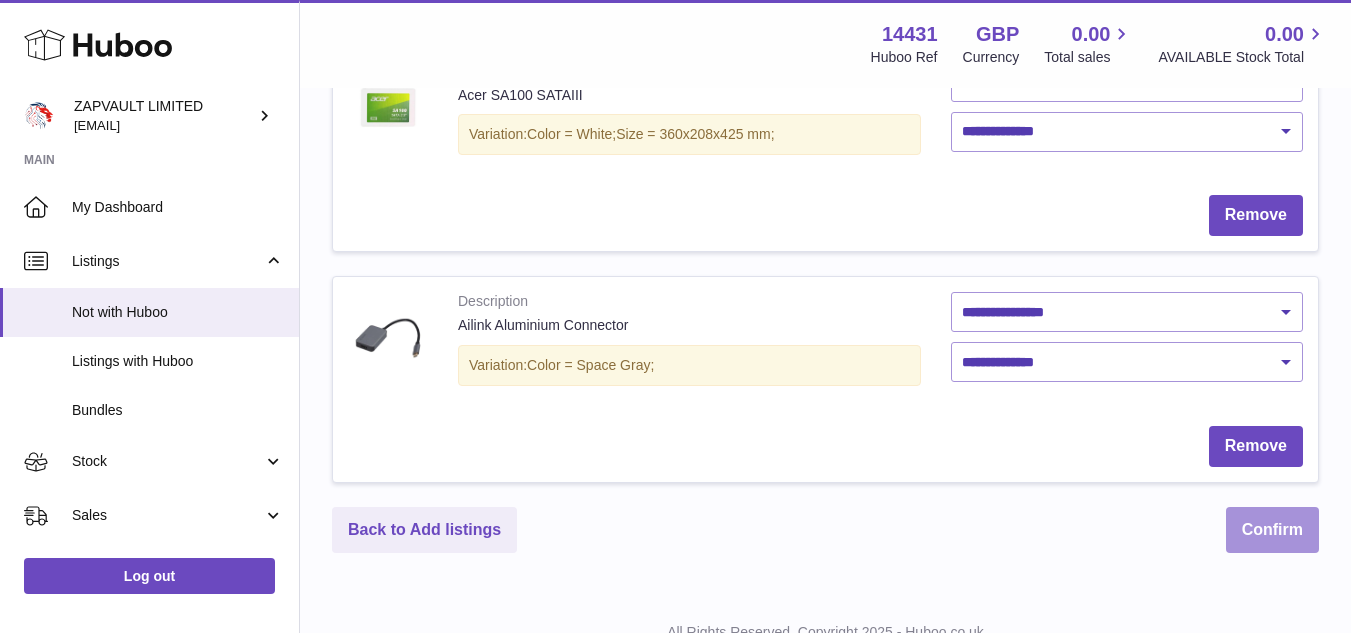 click on "Confirm" at bounding box center (1272, 530) 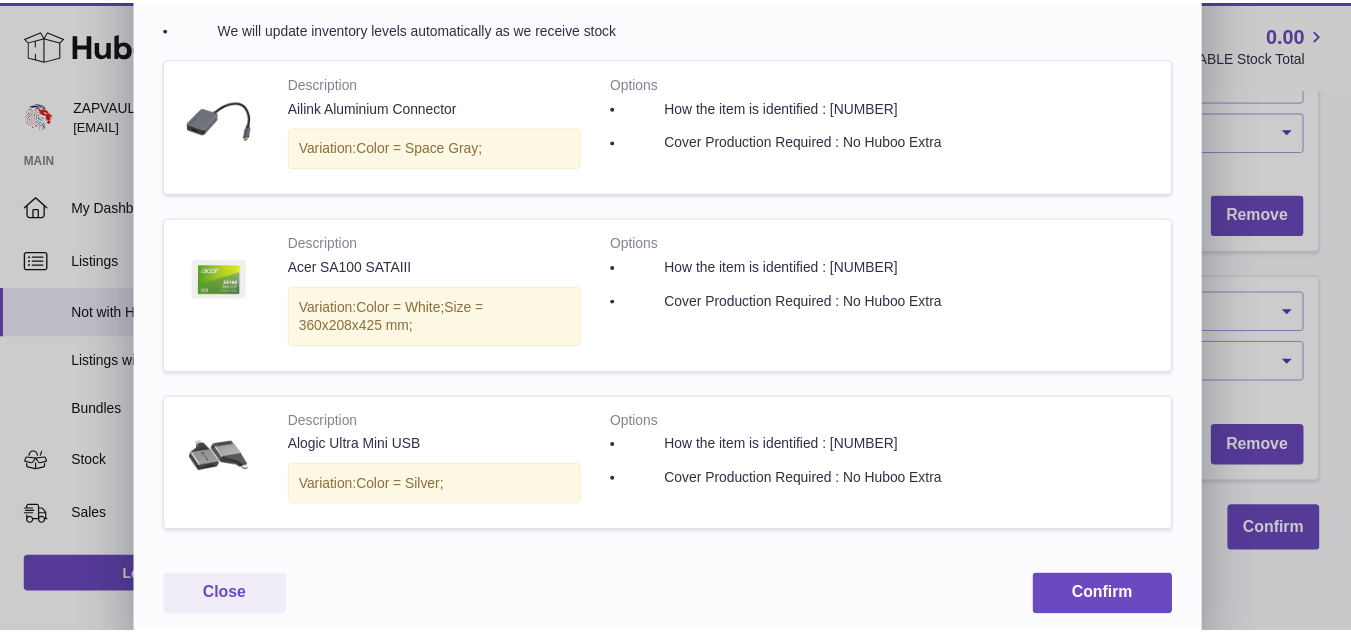 scroll, scrollTop: 295, scrollLeft: 0, axis: vertical 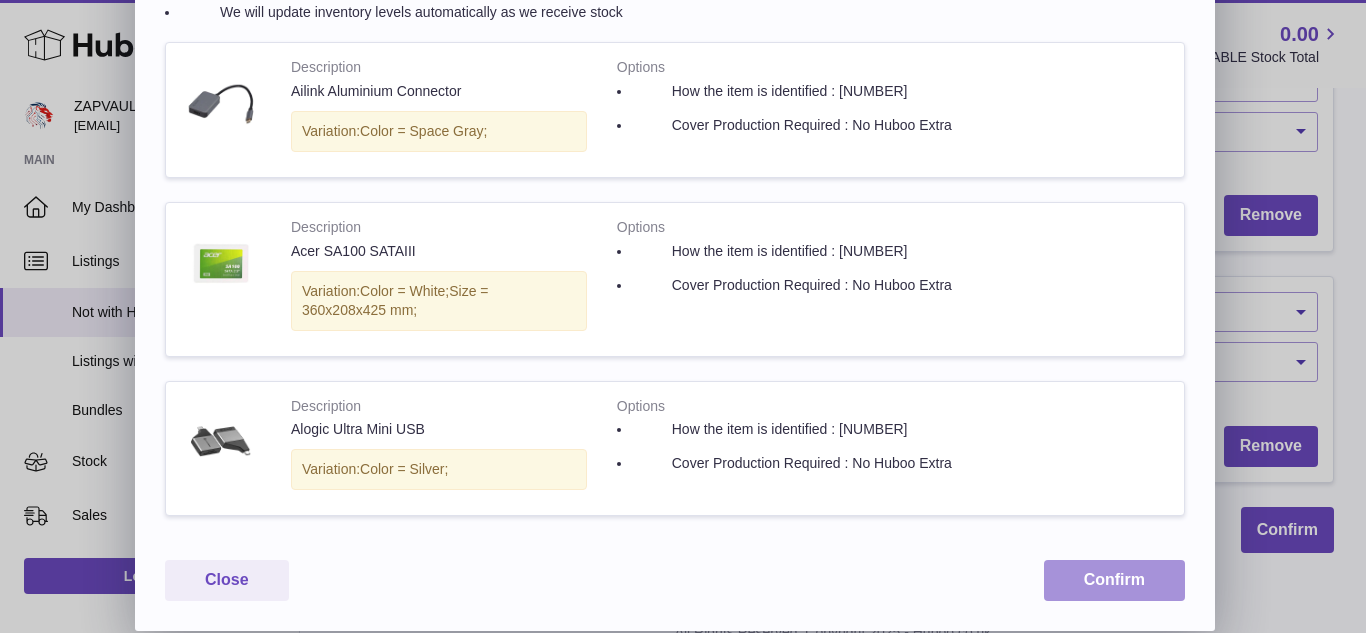 click on "Confirm" at bounding box center (1114, 580) 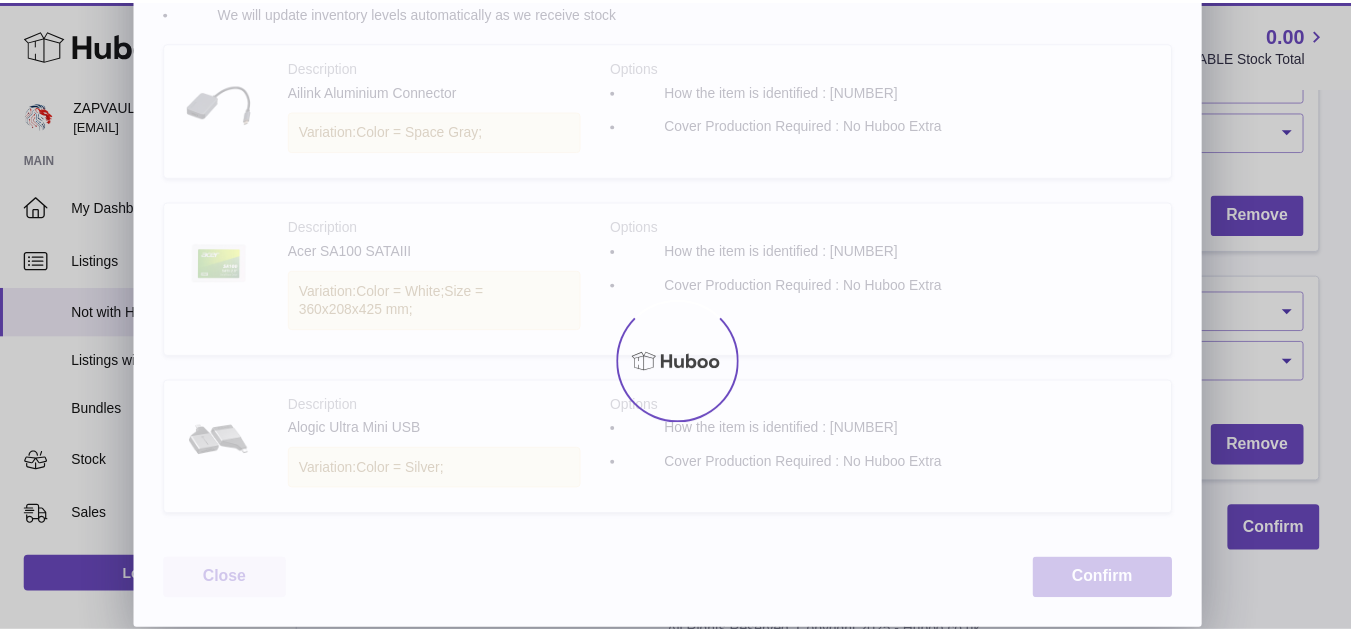scroll, scrollTop: 0, scrollLeft: 0, axis: both 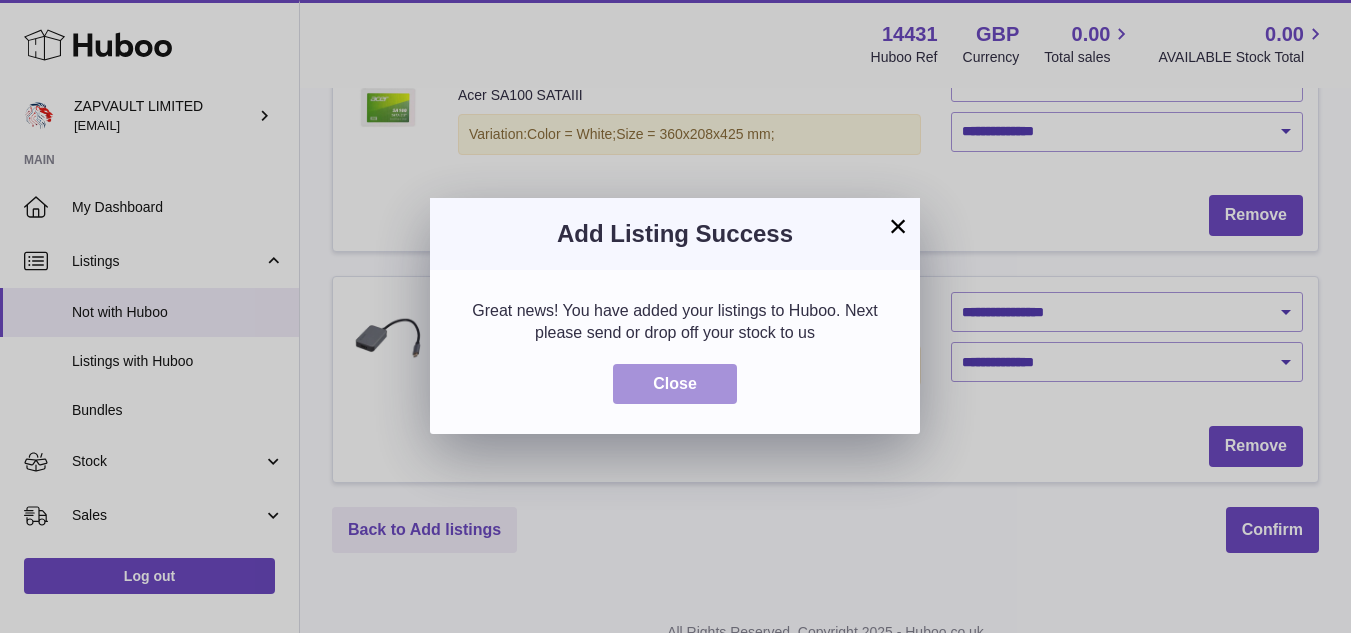click on "Close" at bounding box center (675, 384) 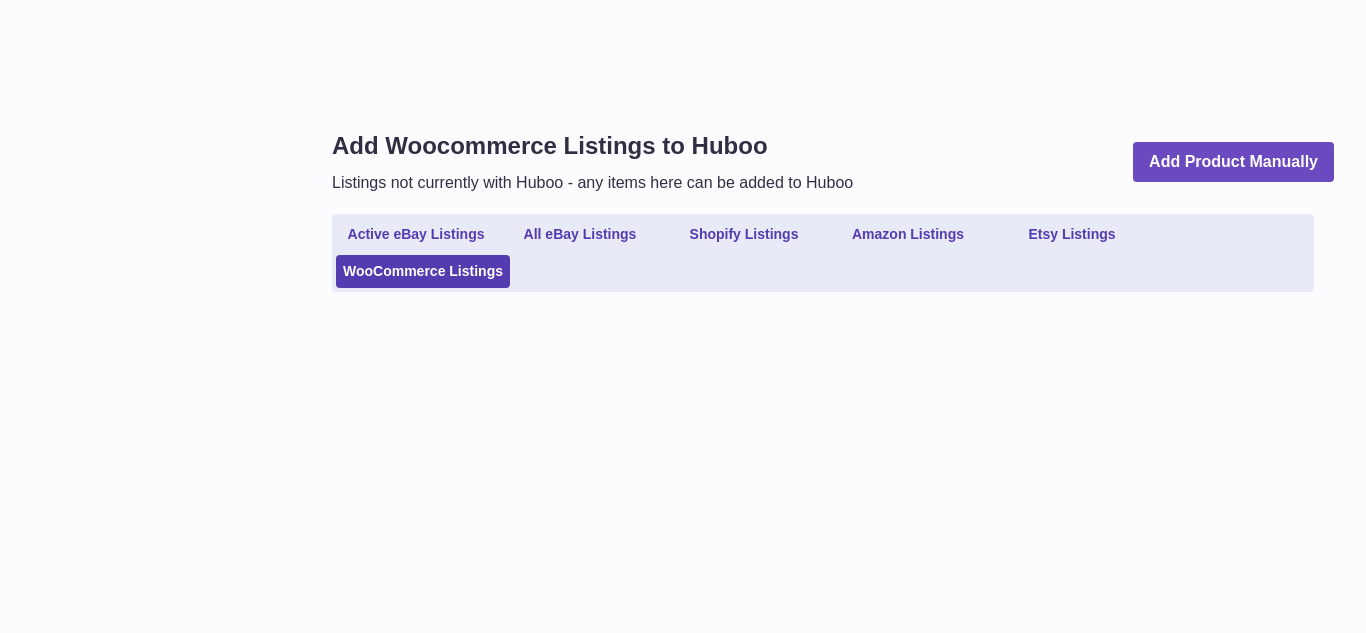 scroll, scrollTop: 0, scrollLeft: 0, axis: both 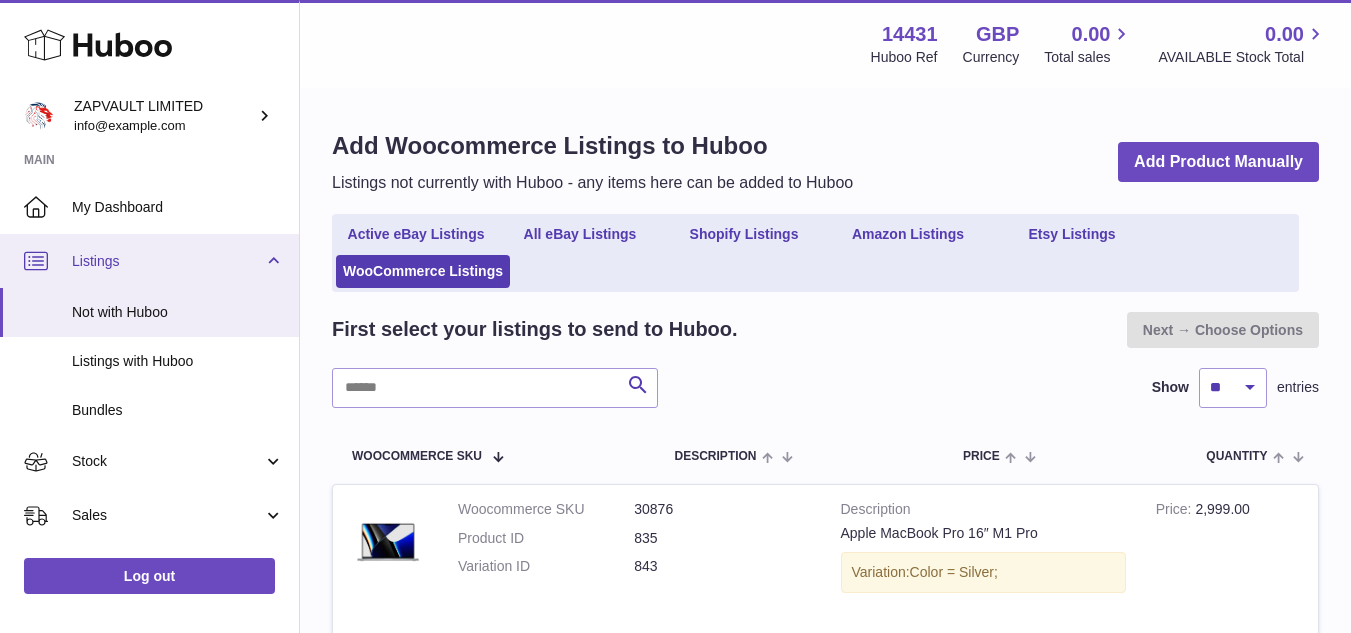 click on "Listings" at bounding box center [149, 261] 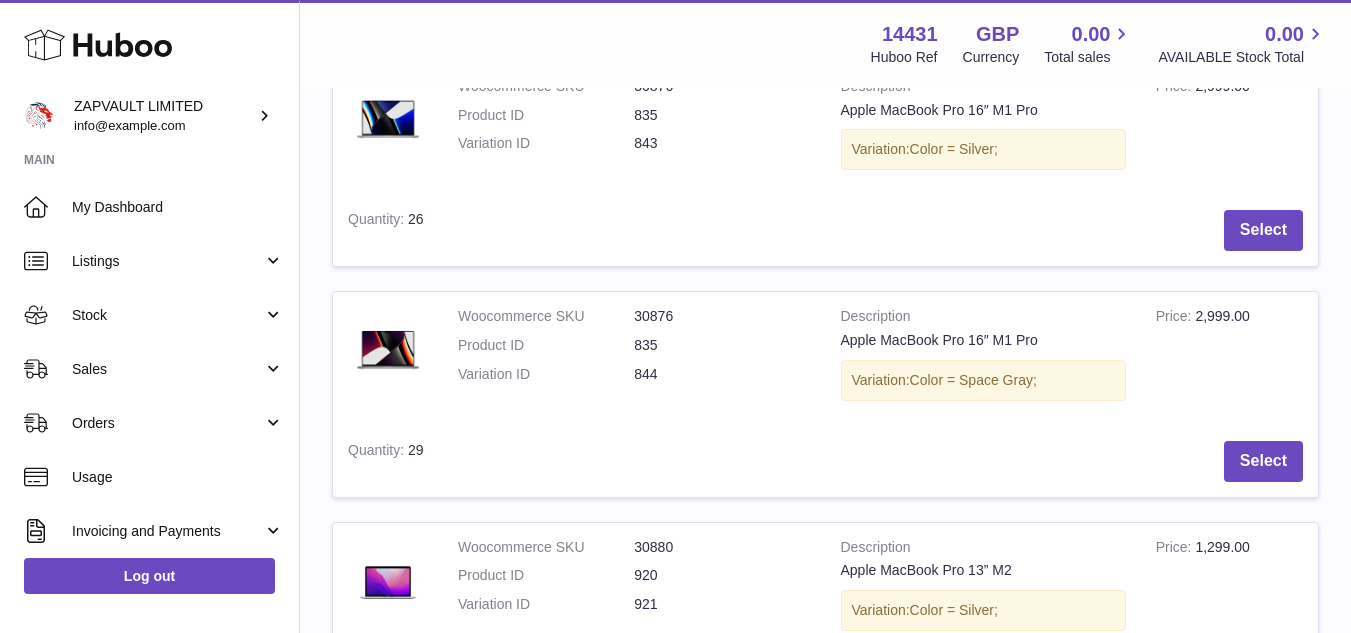 scroll, scrollTop: 341, scrollLeft: 0, axis: vertical 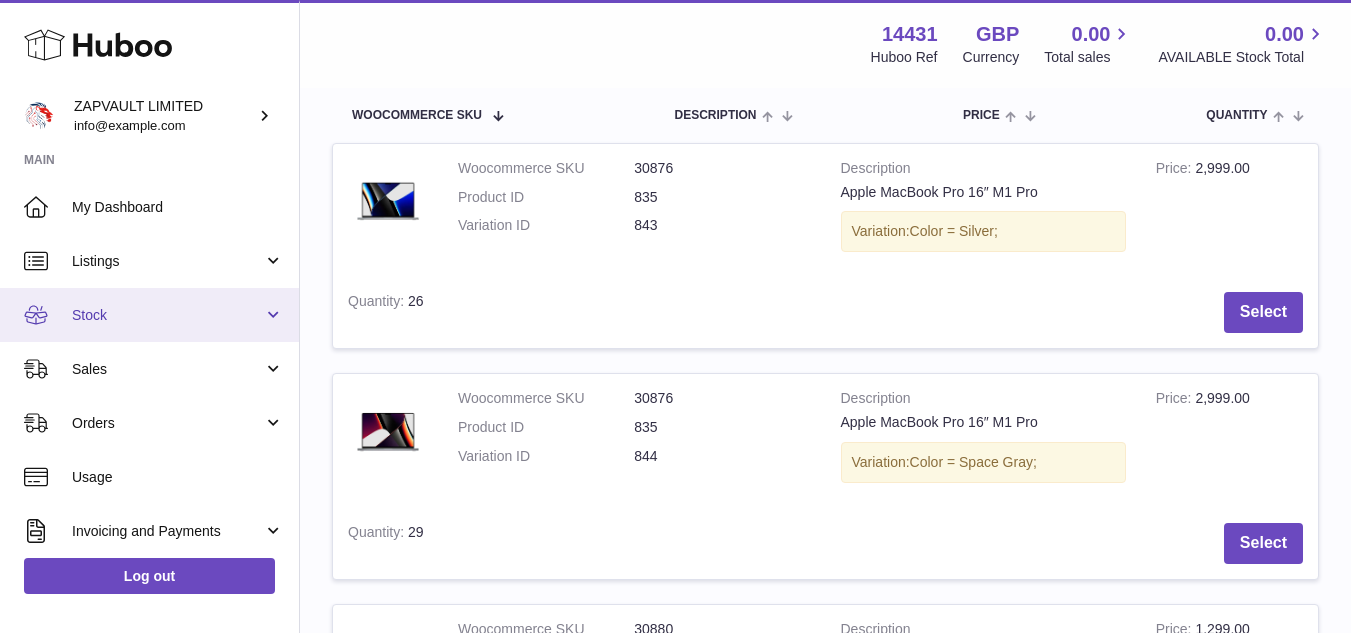 click on "Stock" at bounding box center [149, 315] 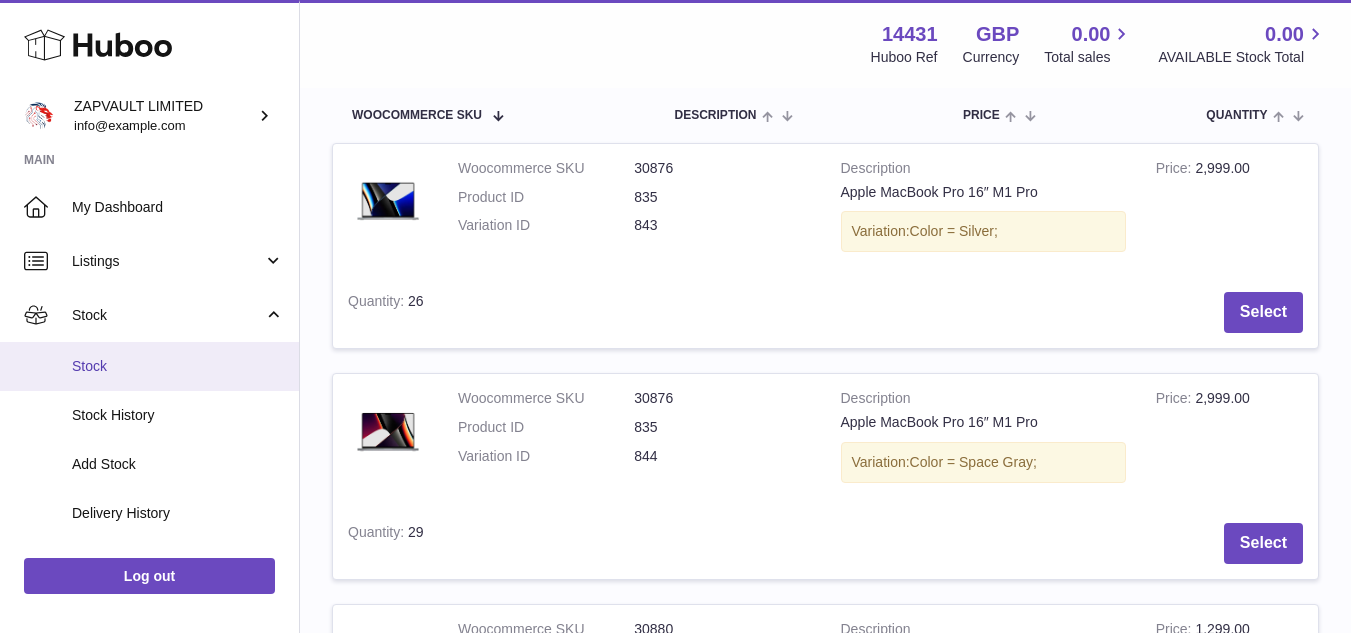 click on "Stock" at bounding box center (149, 366) 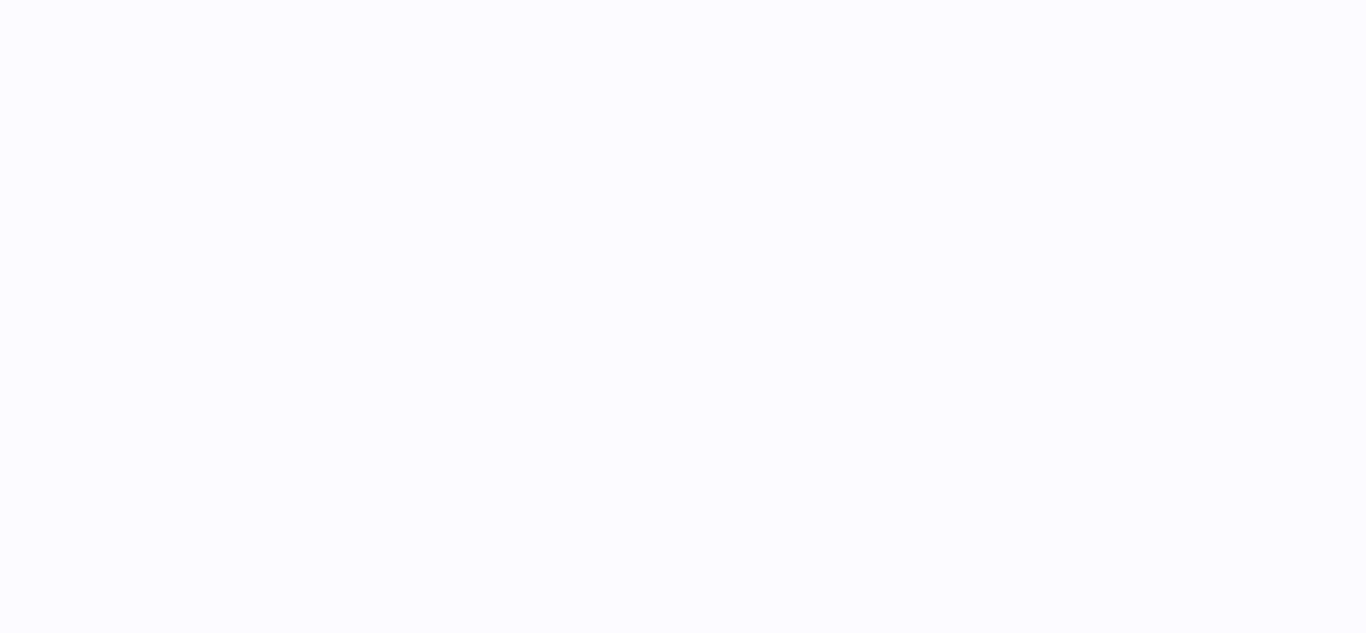 scroll, scrollTop: 0, scrollLeft: 0, axis: both 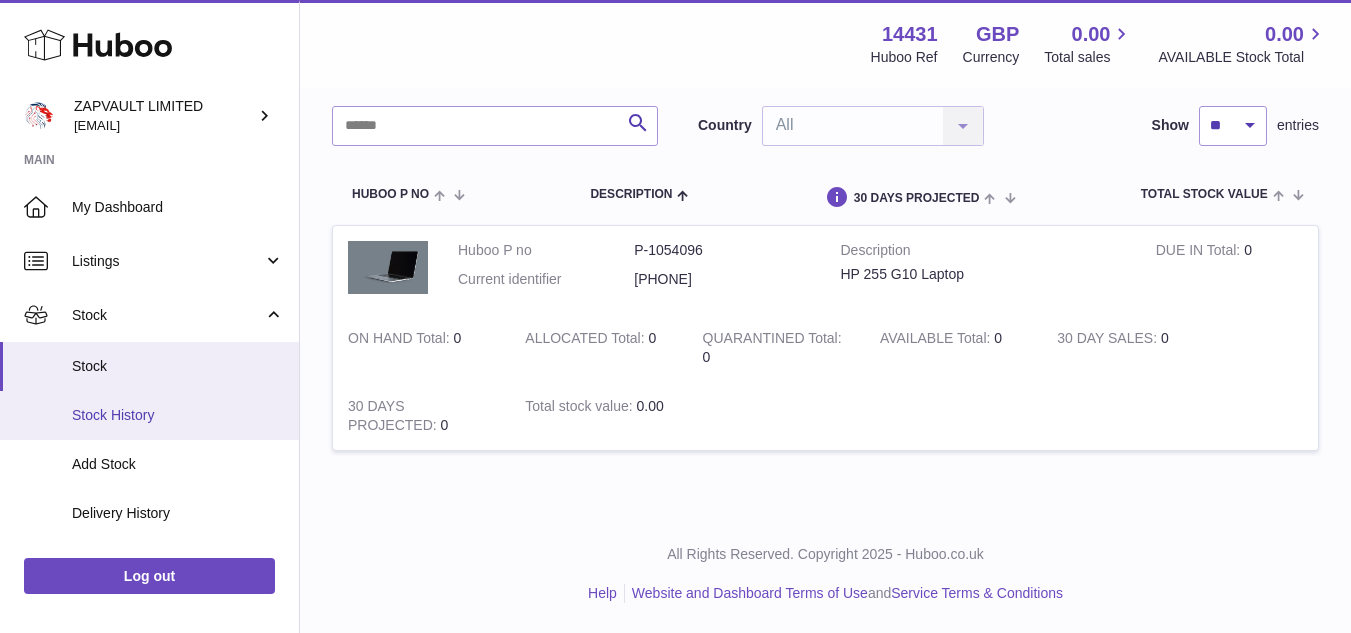 click on "Stock History" at bounding box center [178, 415] 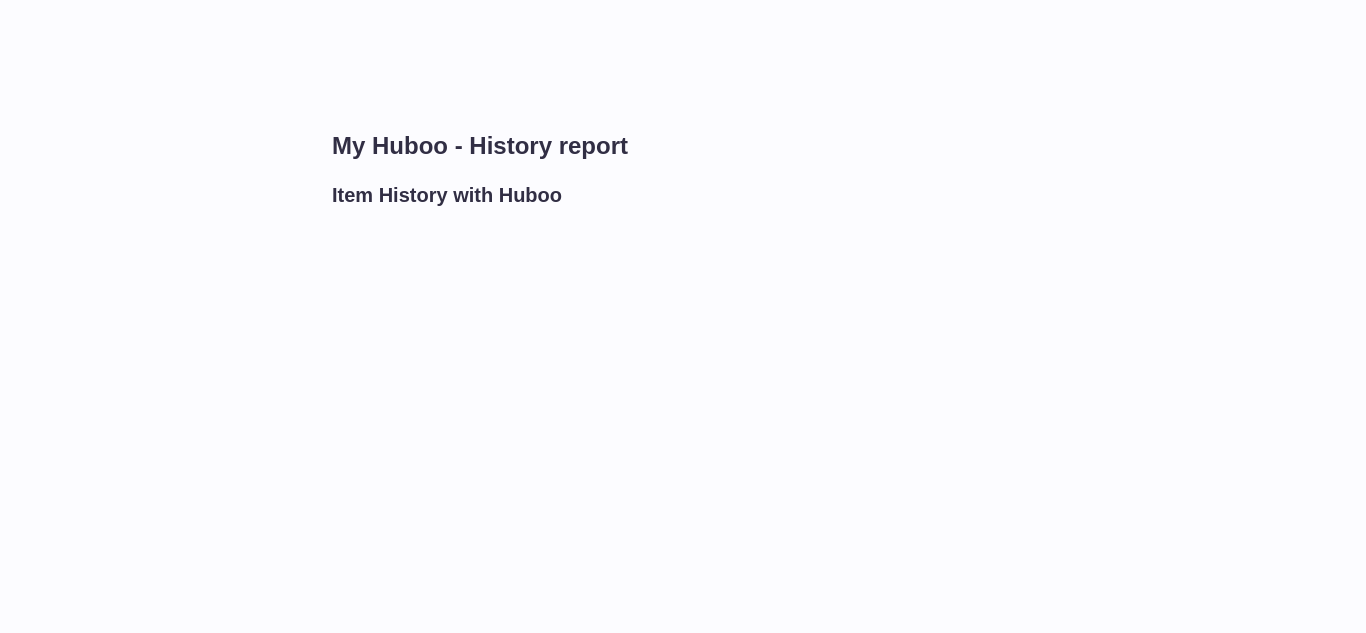 scroll, scrollTop: 0, scrollLeft: 0, axis: both 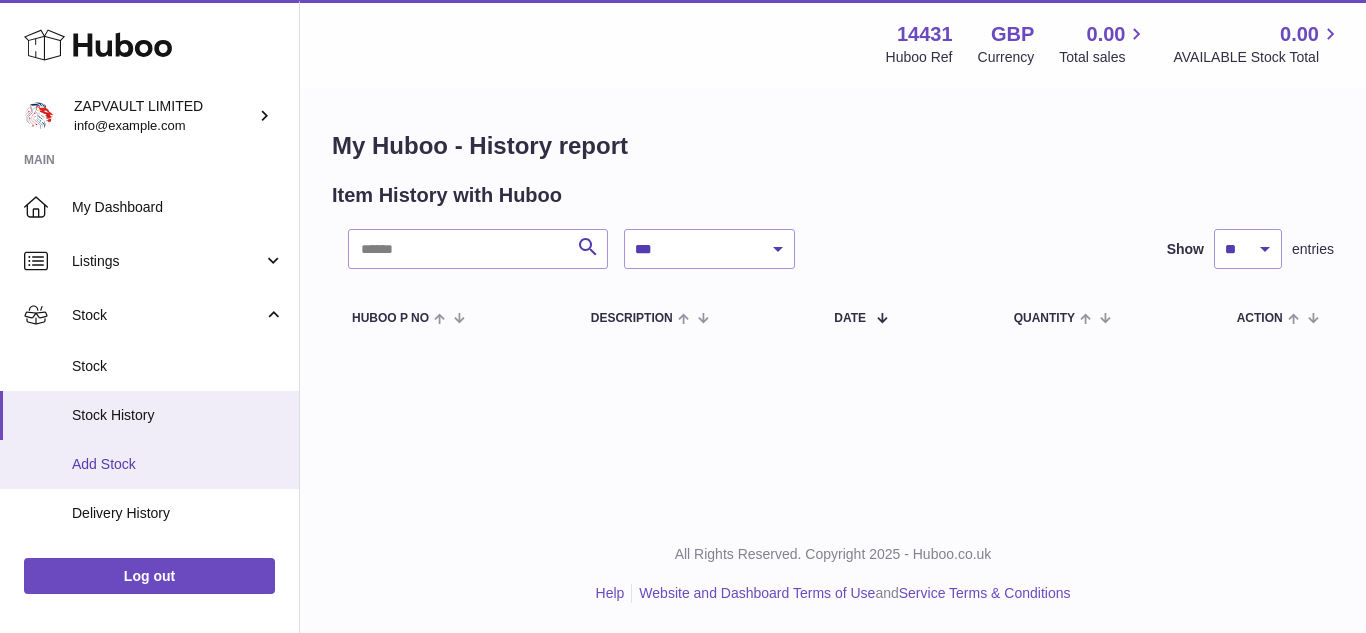 click on "Add Stock" at bounding box center (178, 464) 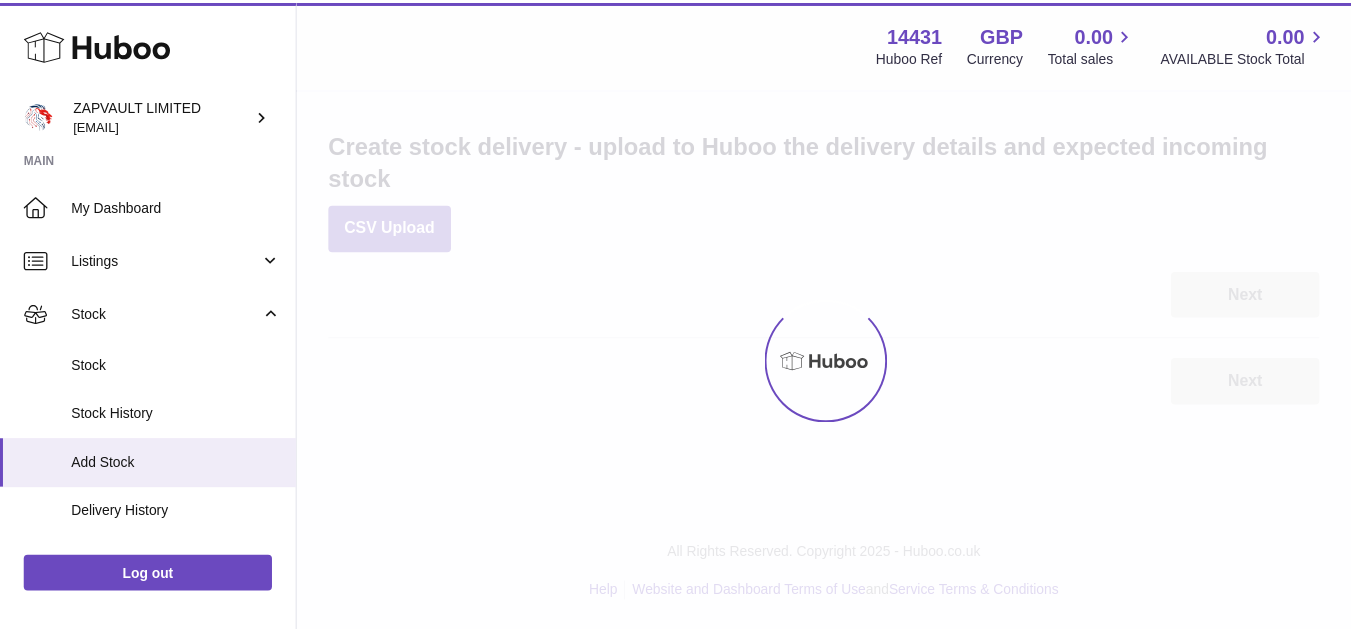 scroll, scrollTop: 0, scrollLeft: 0, axis: both 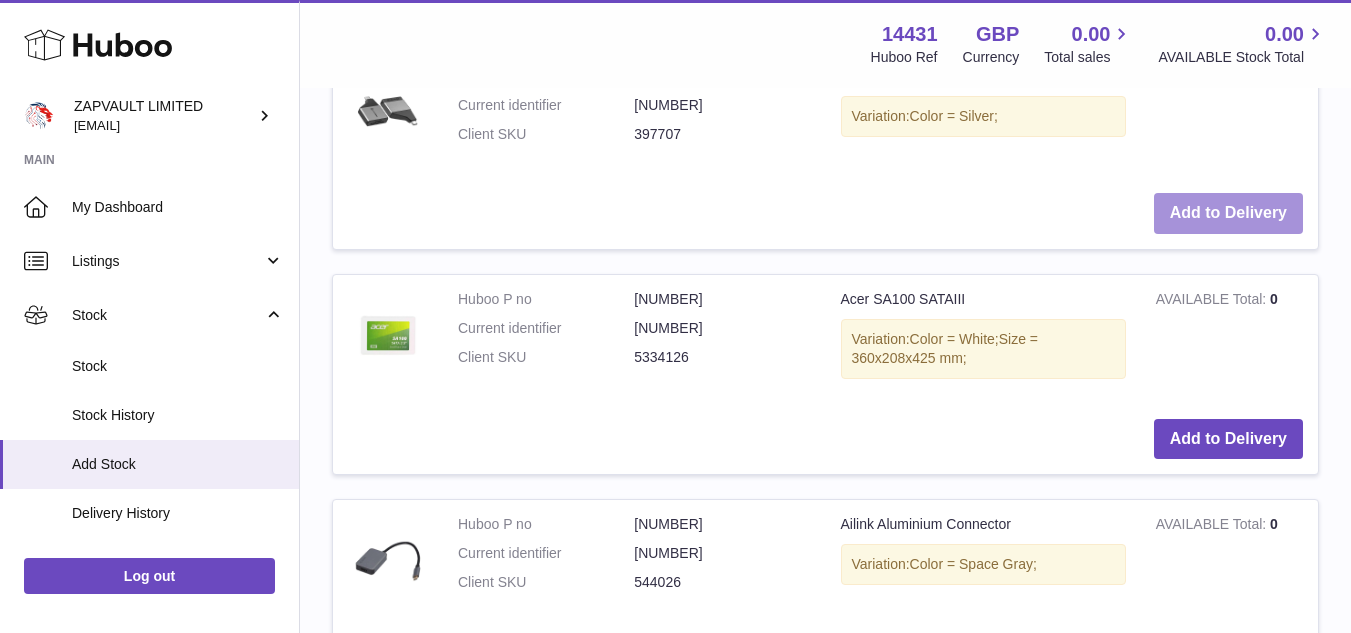 click on "Add to Delivery" at bounding box center (1228, 213) 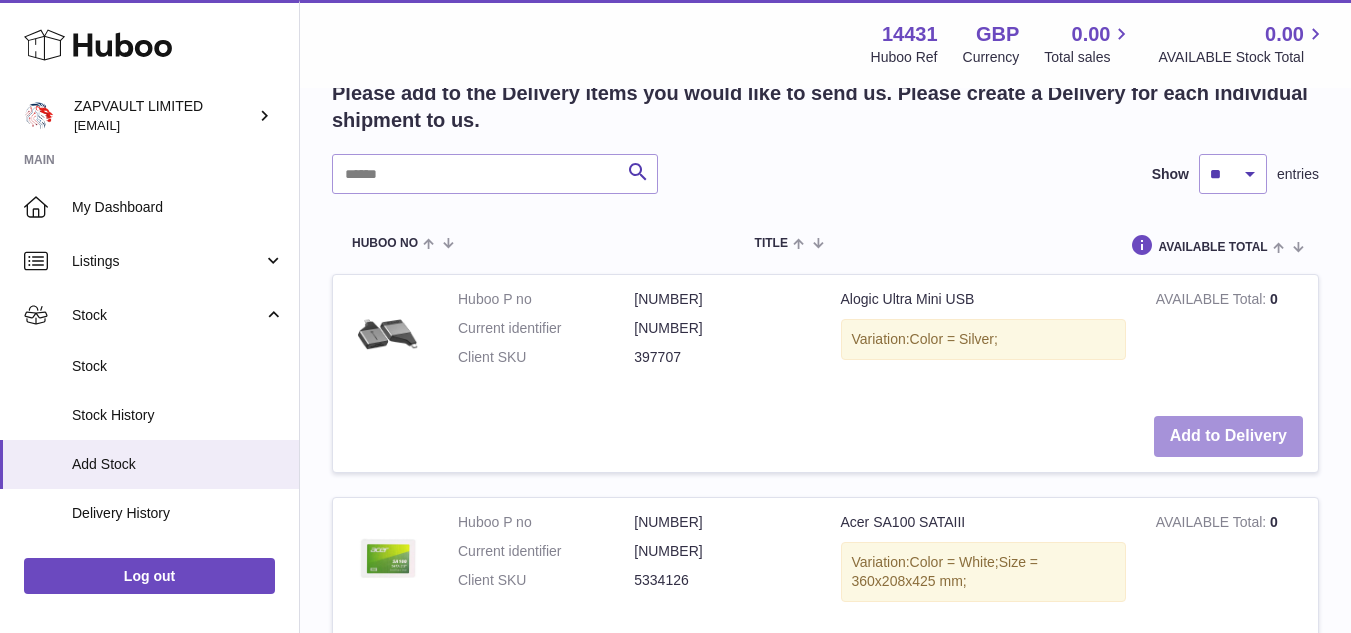 scroll, scrollTop: 903, scrollLeft: 0, axis: vertical 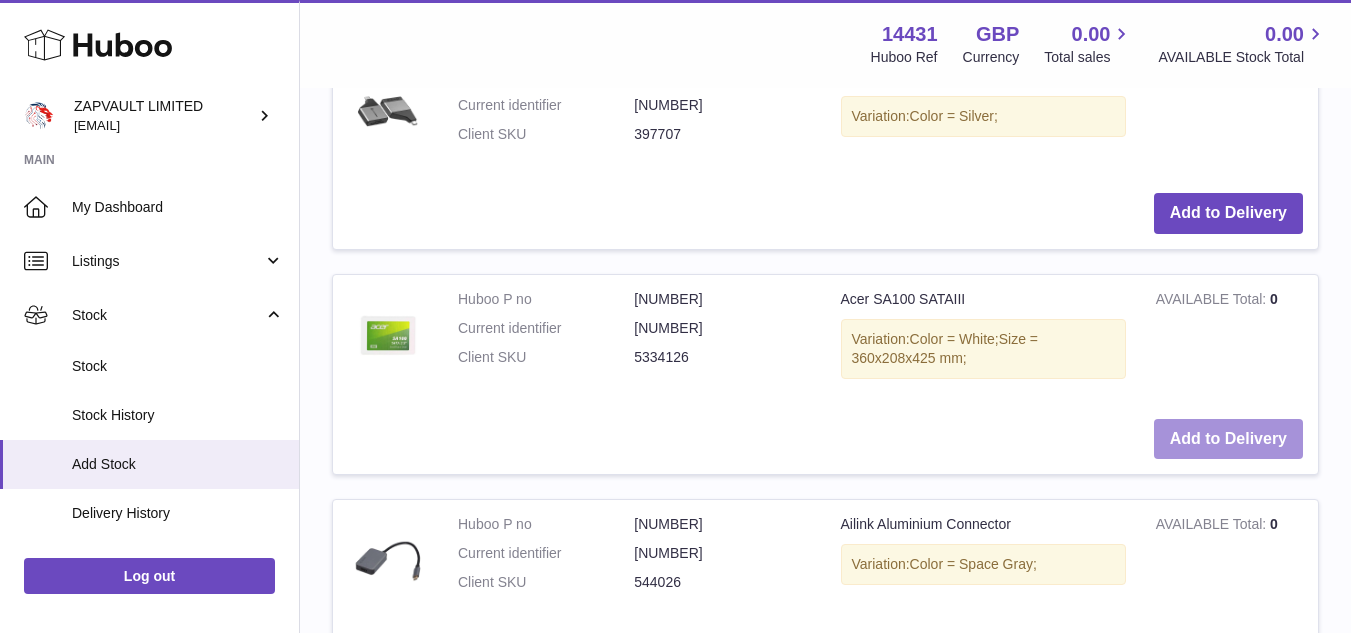 click on "Add to Delivery" at bounding box center [1228, 439] 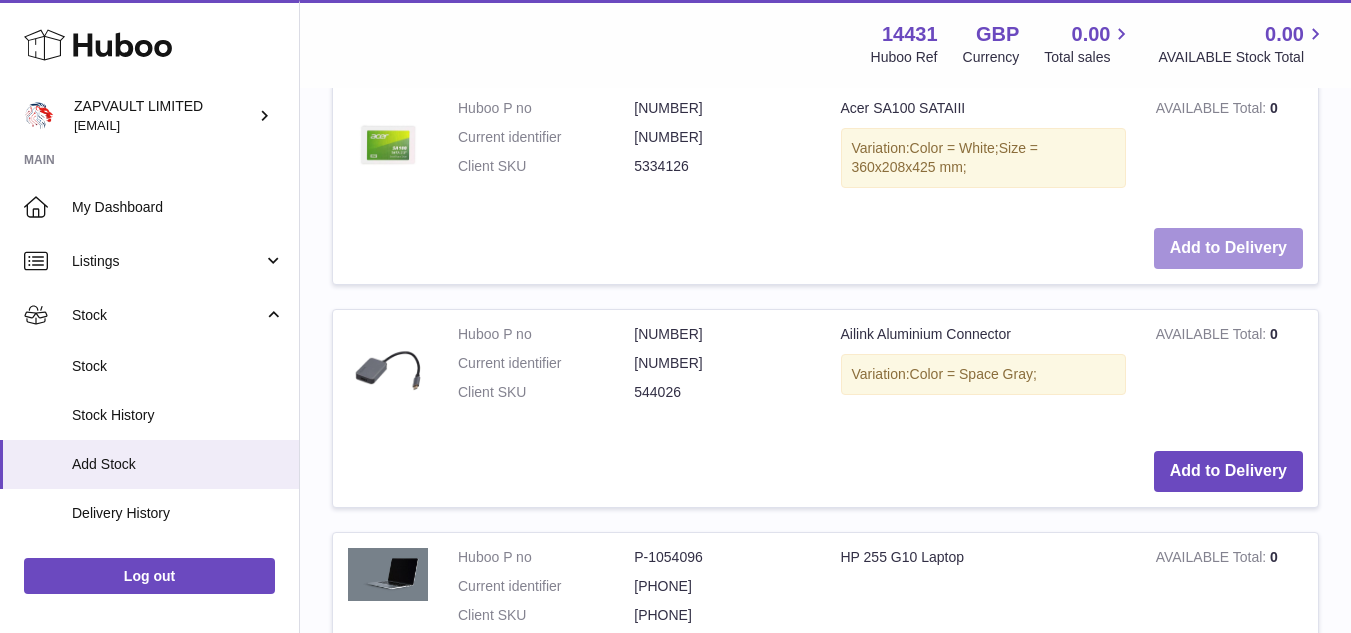 scroll, scrollTop: 1329, scrollLeft: 0, axis: vertical 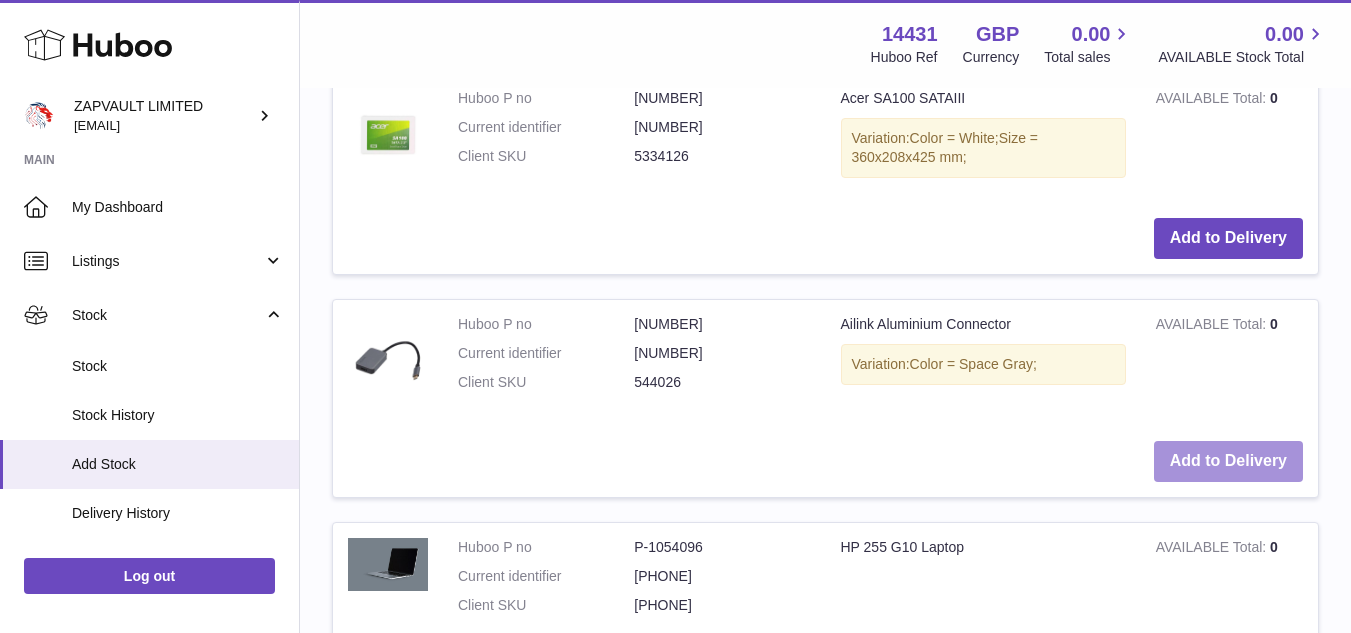 click on "Add to Delivery" at bounding box center (1228, 461) 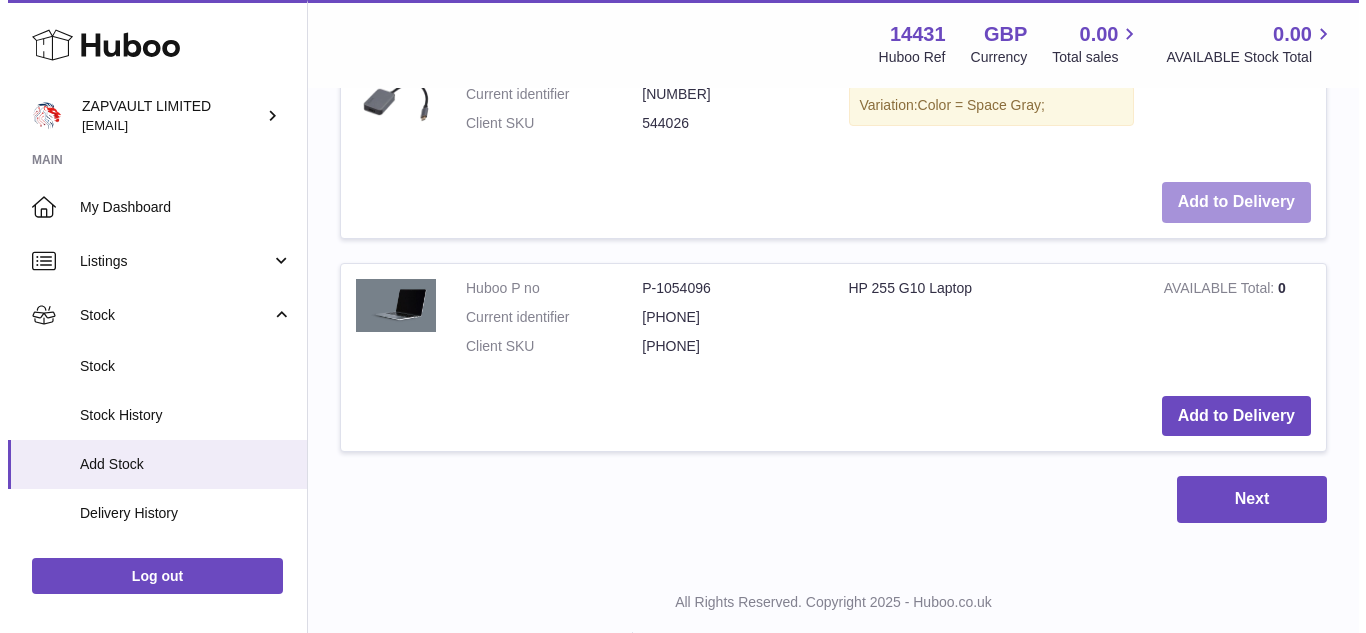 scroll, scrollTop: 1829, scrollLeft: 0, axis: vertical 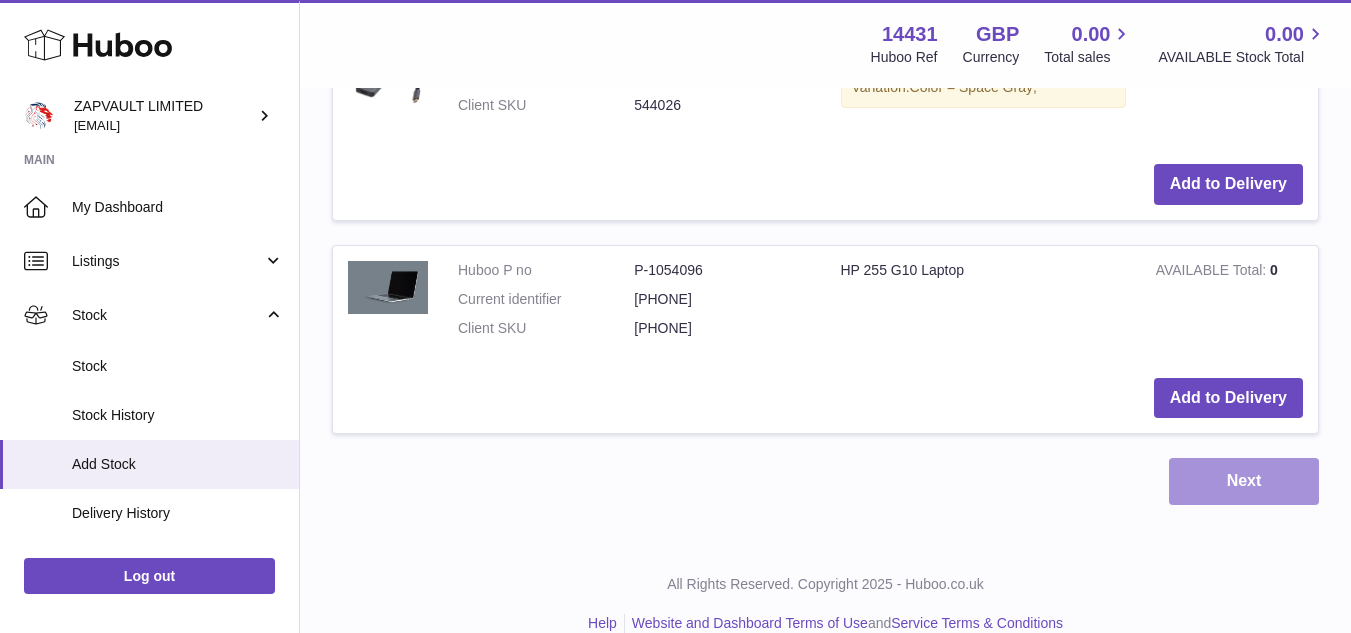 click on "Next" at bounding box center (1244, 481) 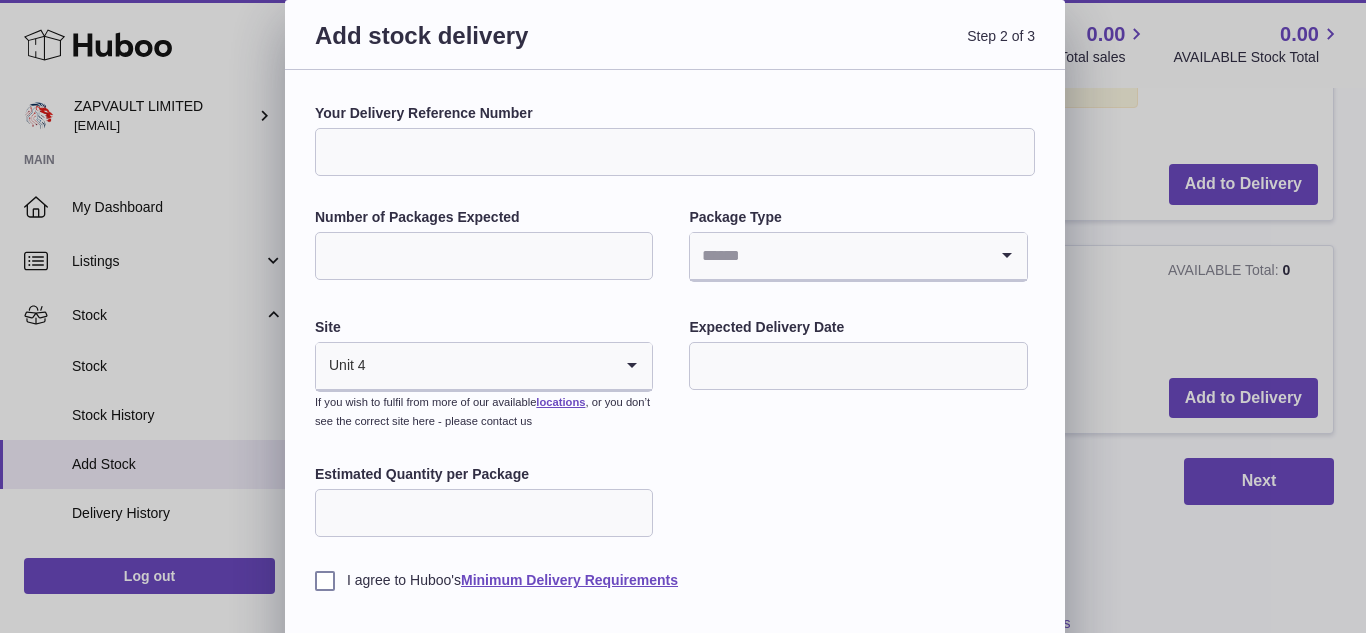 click on "Your Delivery Reference Number" at bounding box center (675, 152) 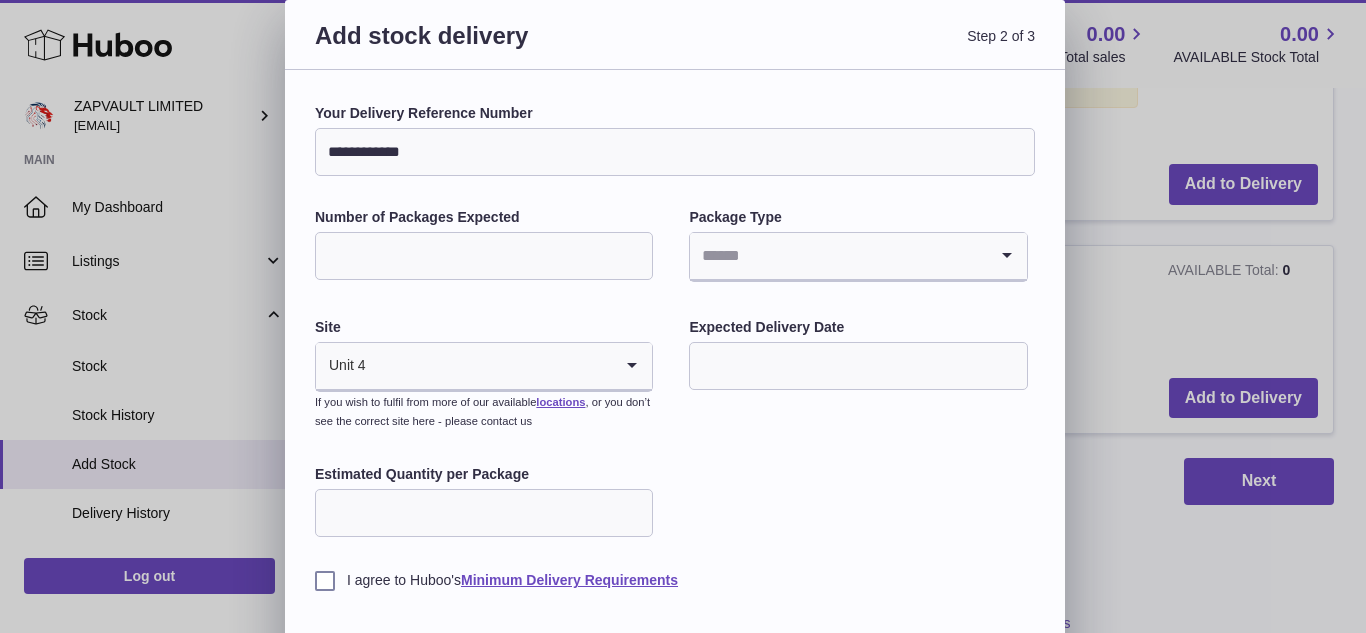 type on "**********" 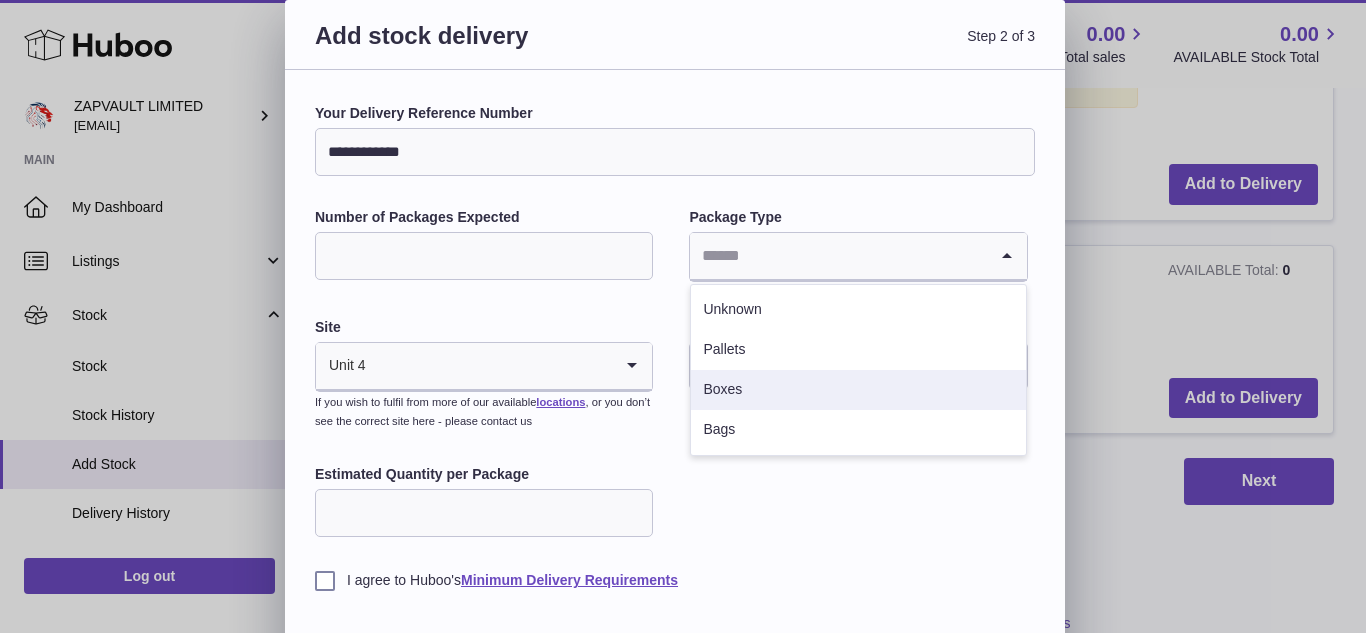 click on "Boxes" at bounding box center [858, 390] 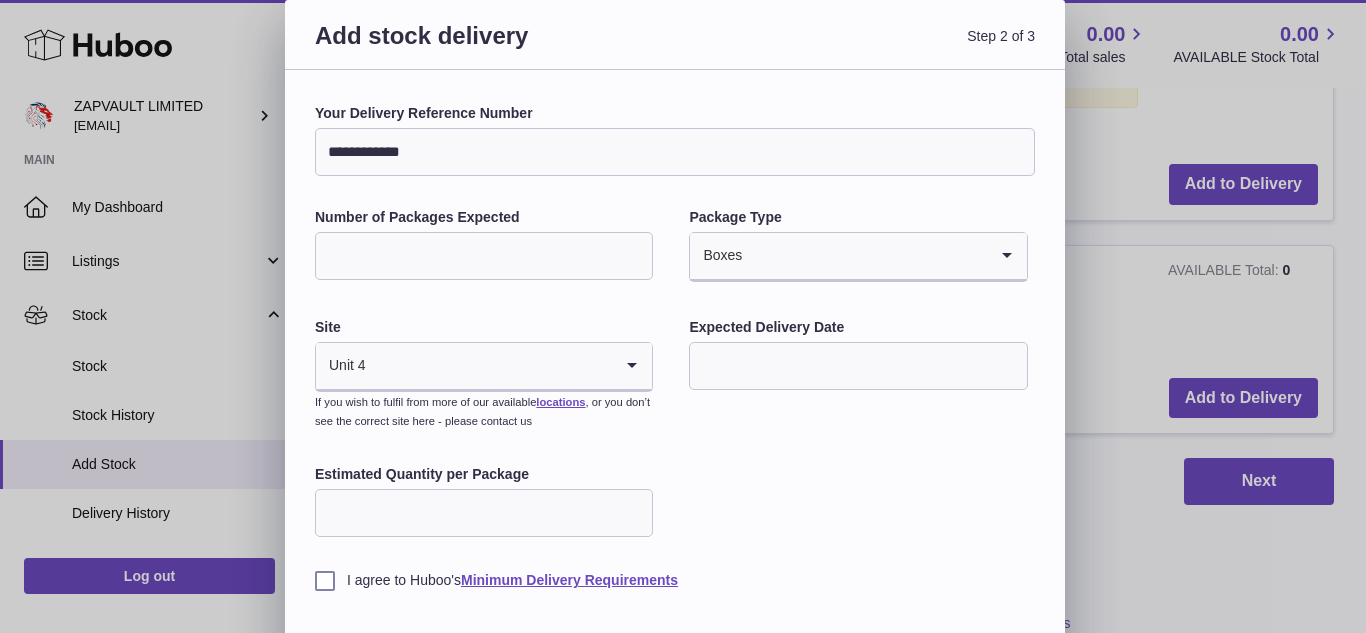 click 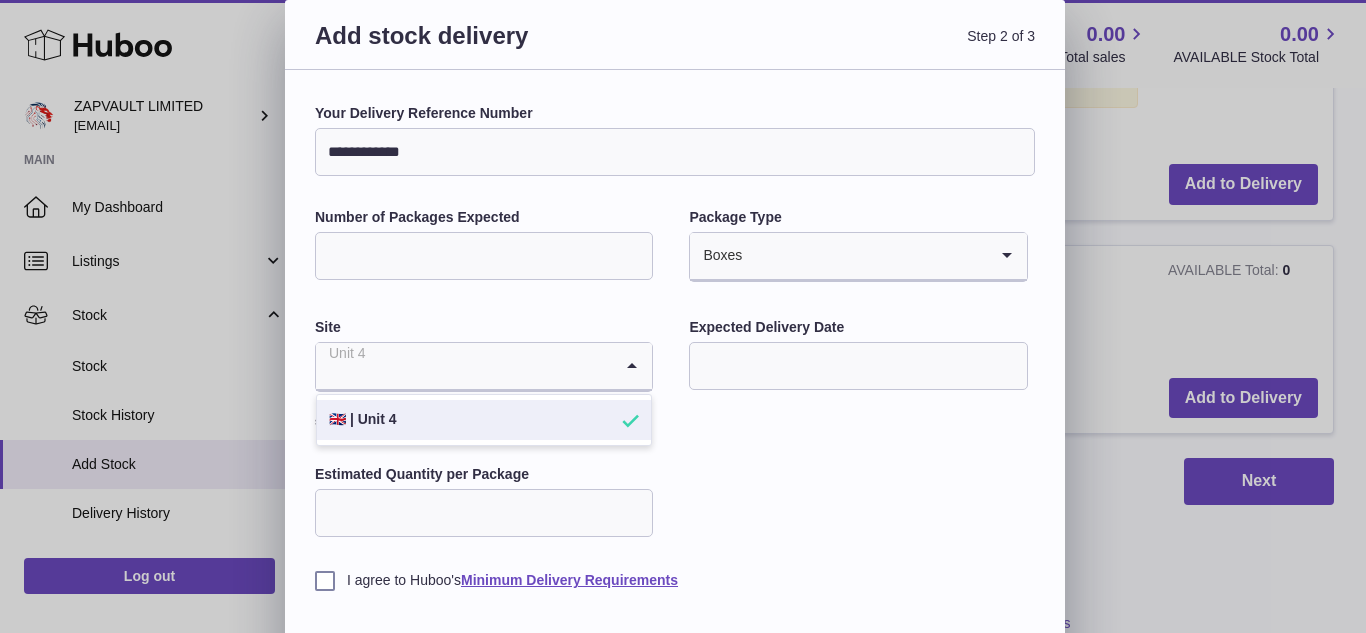 click on "🇬🇧 | Unit 4" at bounding box center [484, 420] 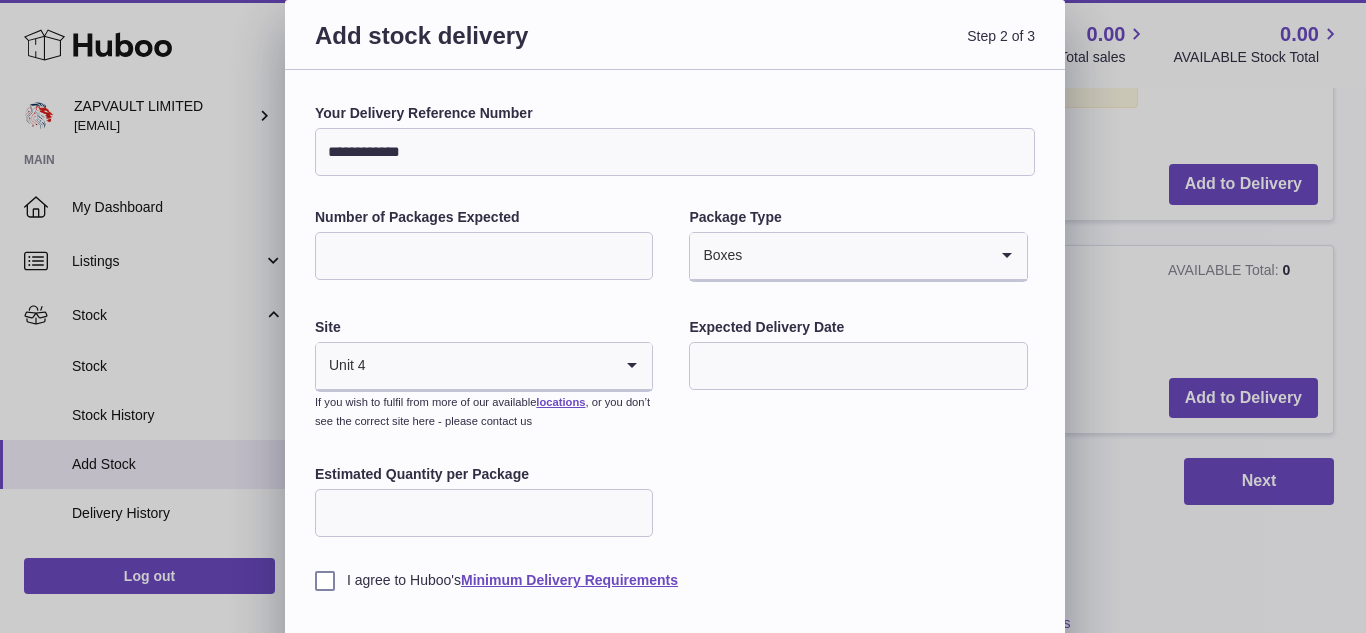 click at bounding box center (858, 366) 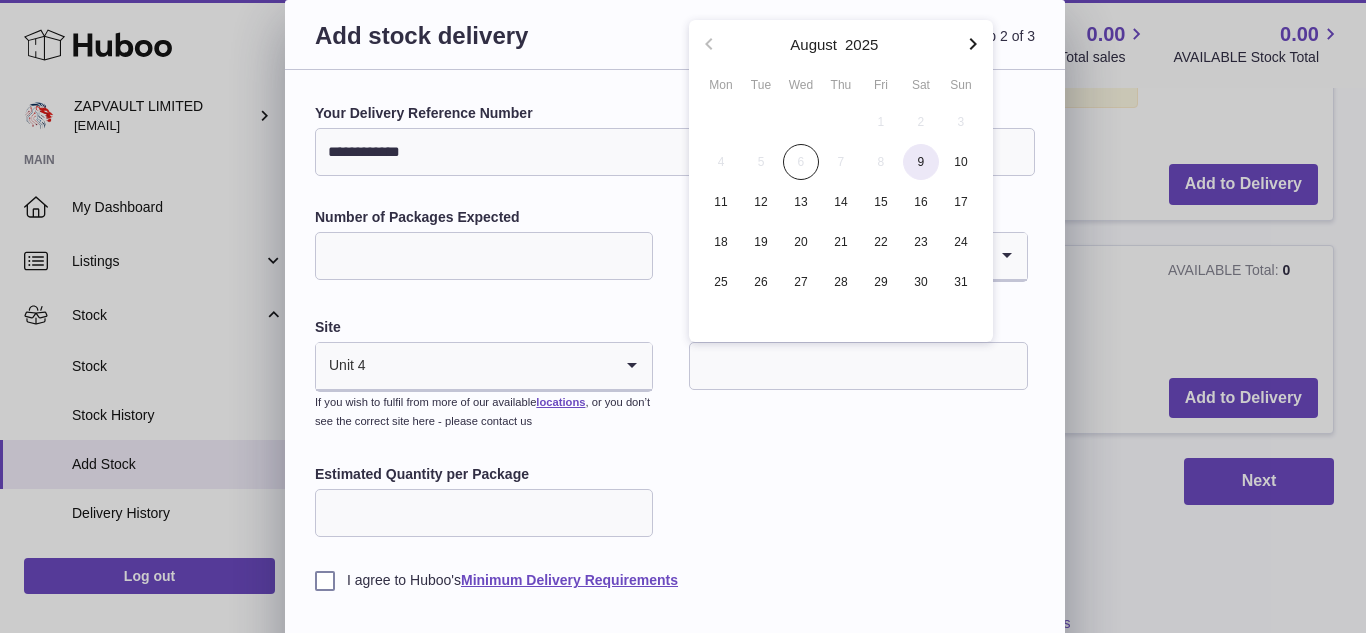 click on "9" at bounding box center (921, 162) 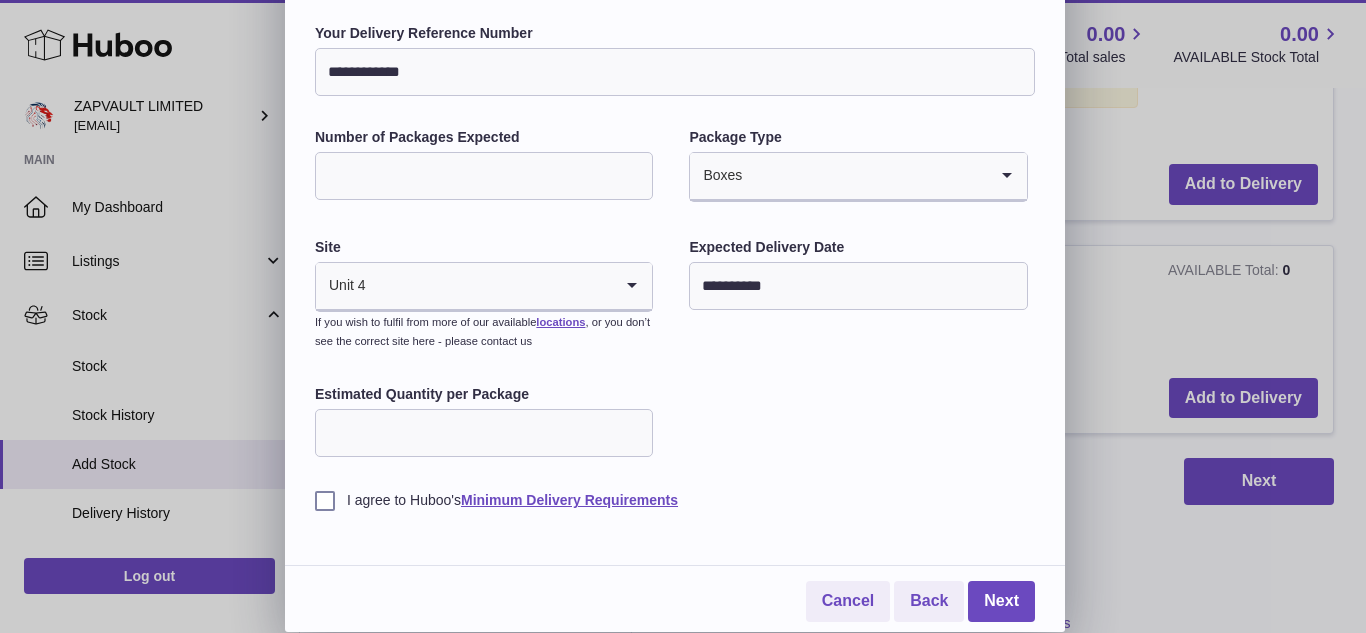 scroll, scrollTop: 81, scrollLeft: 0, axis: vertical 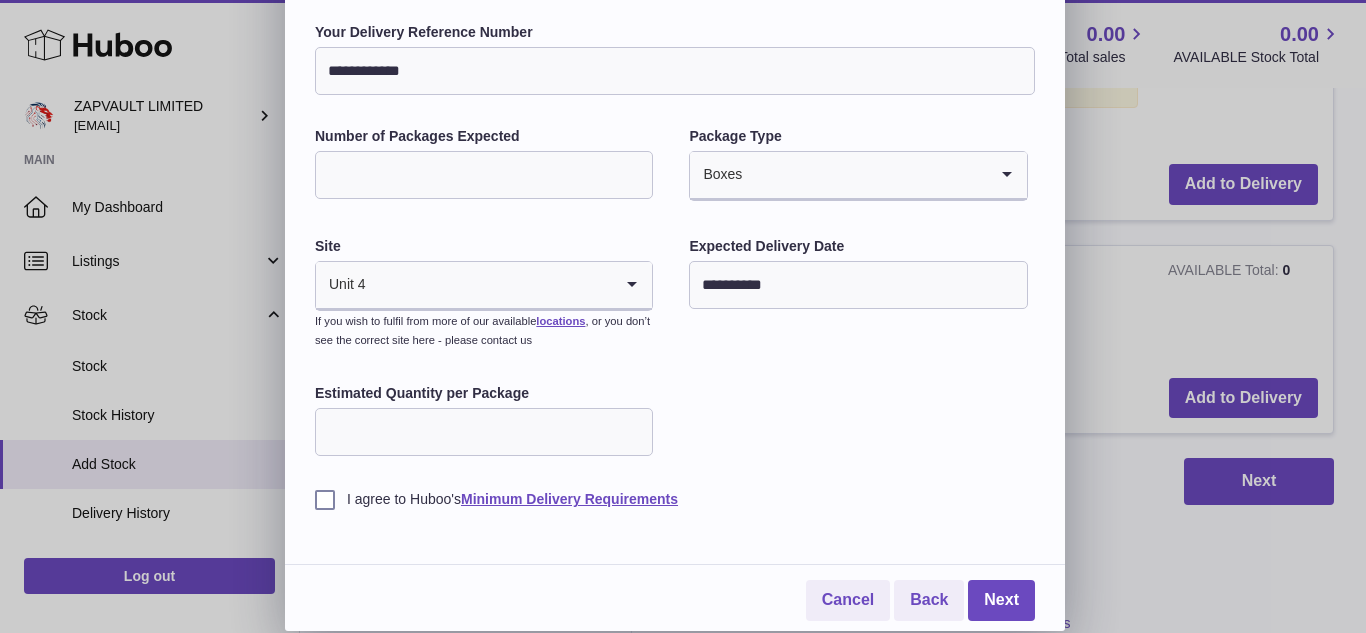 click on "Estimated Quantity per Package" at bounding box center [484, 432] 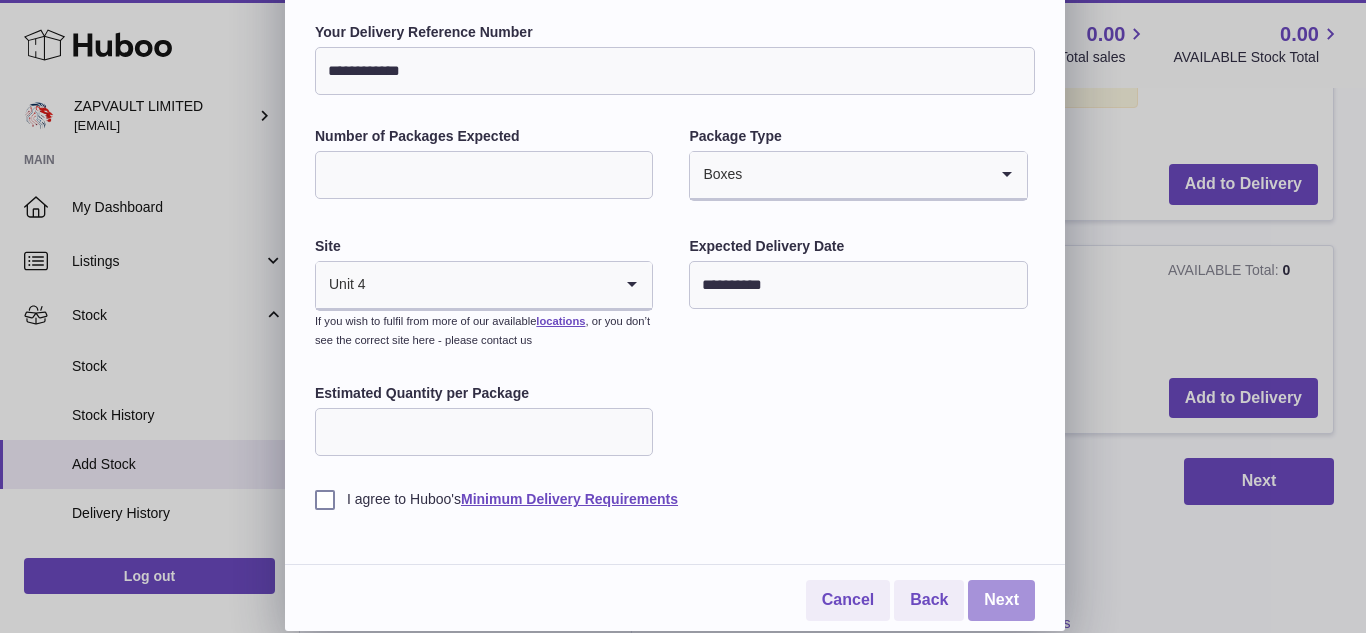 click on "Next" at bounding box center [1001, 600] 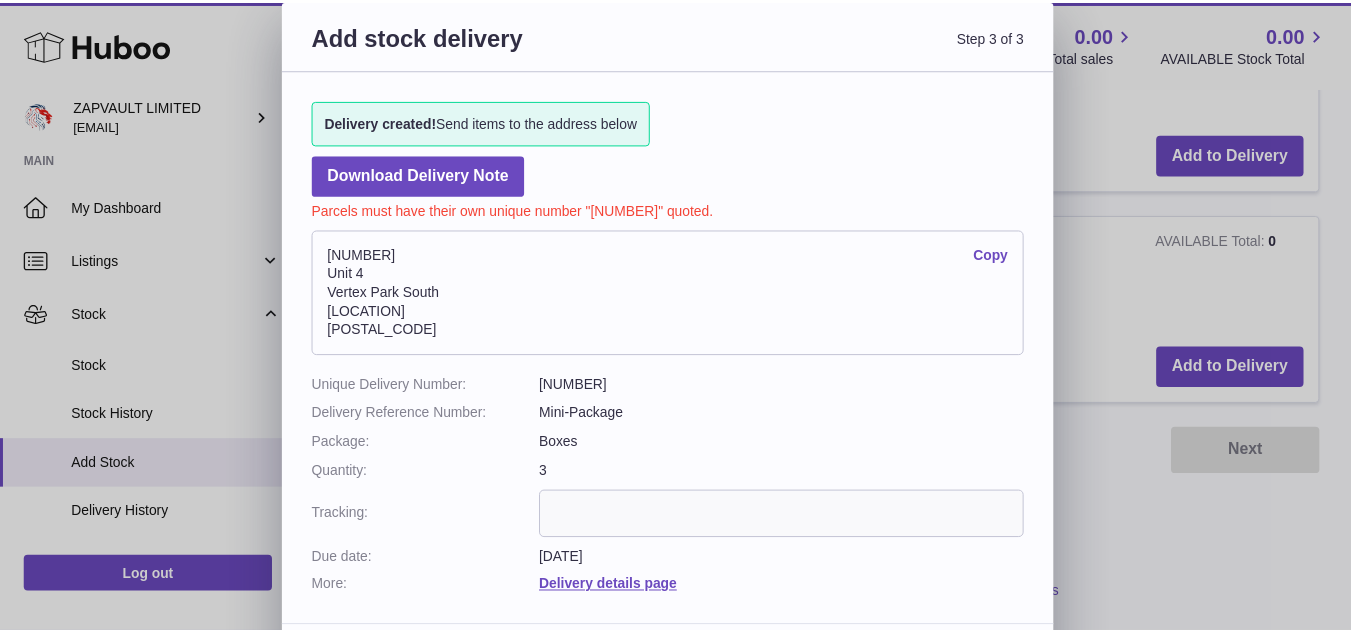 scroll, scrollTop: 1123, scrollLeft: 0, axis: vertical 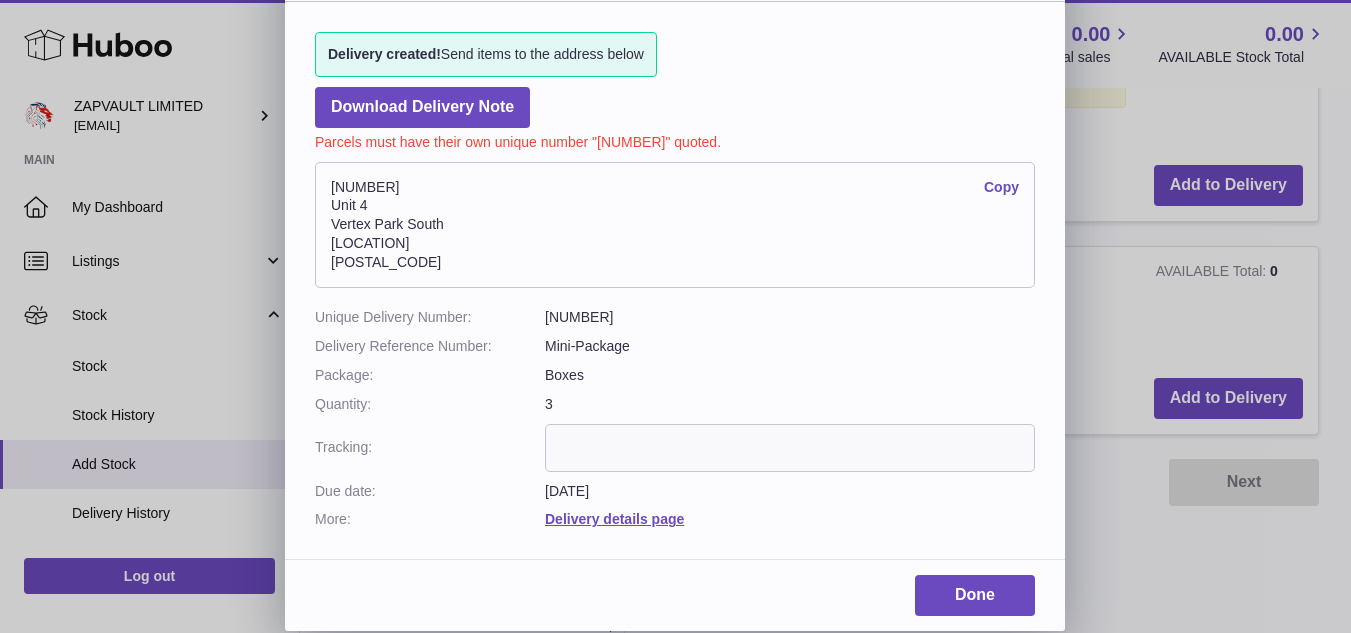 click at bounding box center (790, 448) 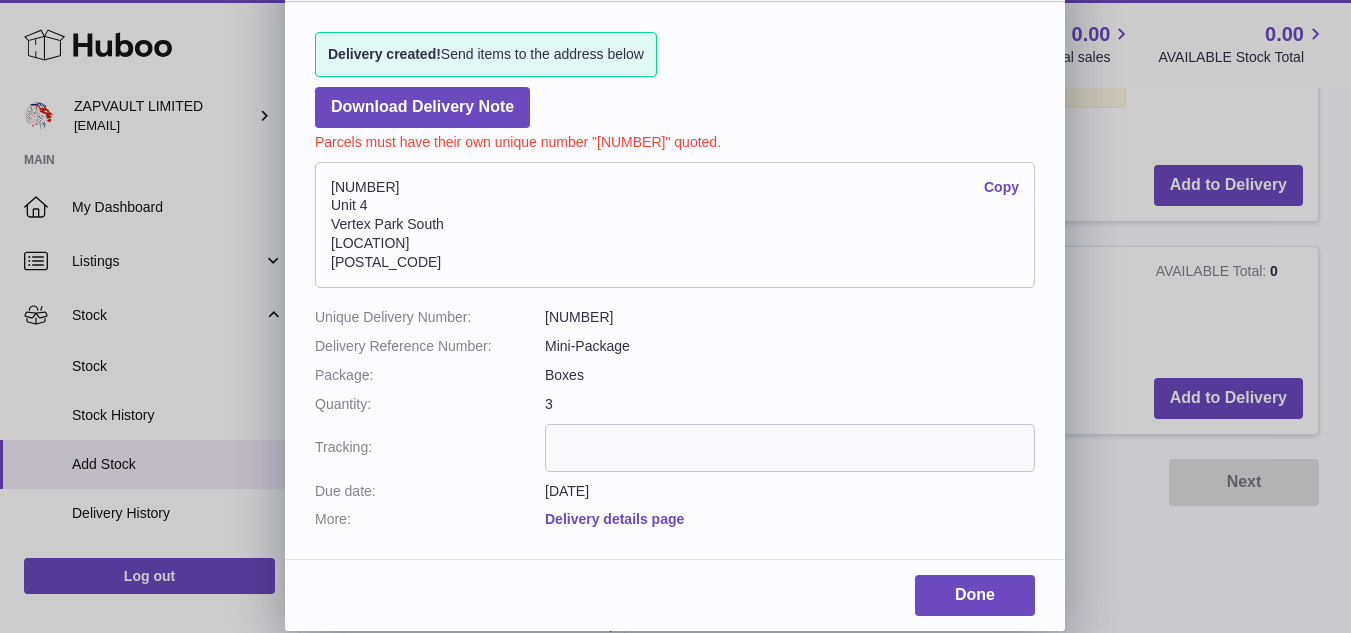 click on "Delivery details page" at bounding box center [614, 519] 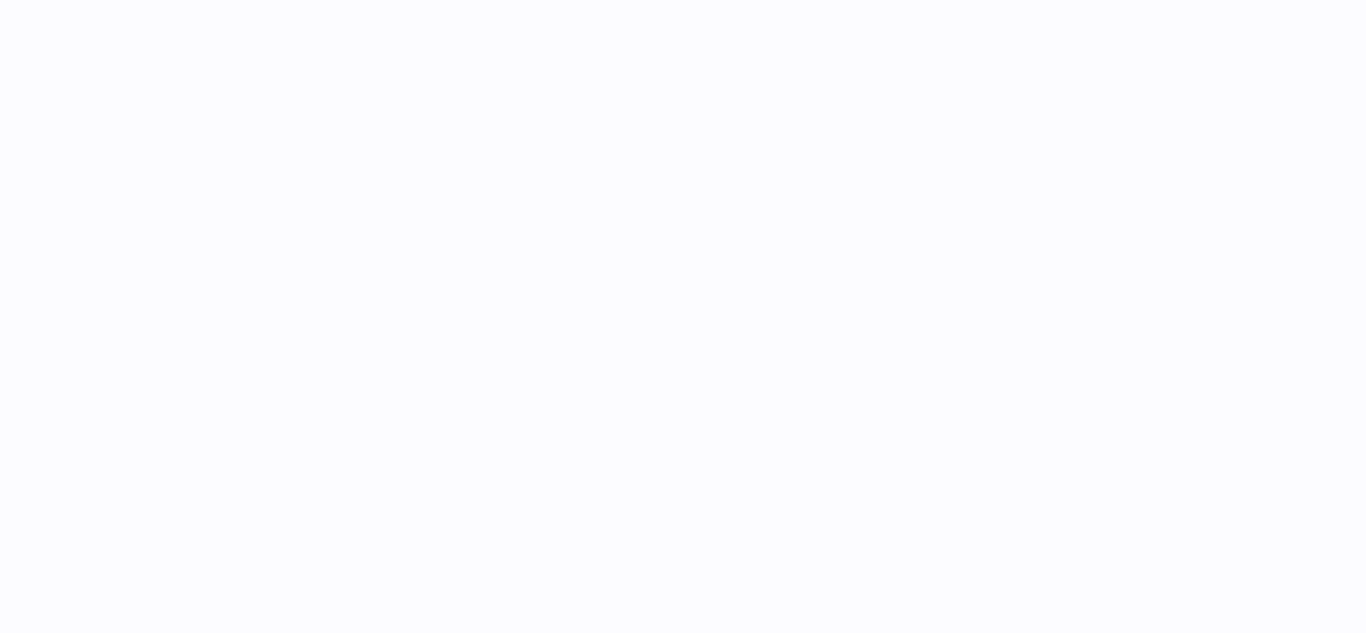 scroll, scrollTop: 0, scrollLeft: 0, axis: both 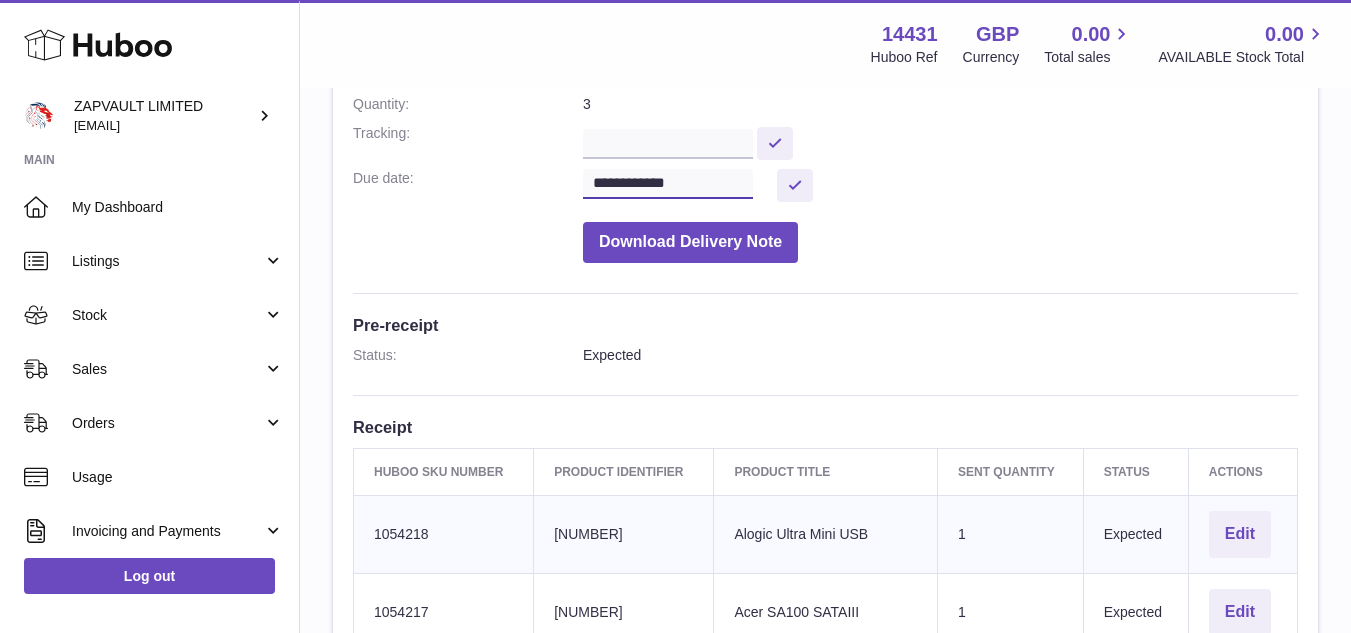 click on "**********" at bounding box center (668, 184) 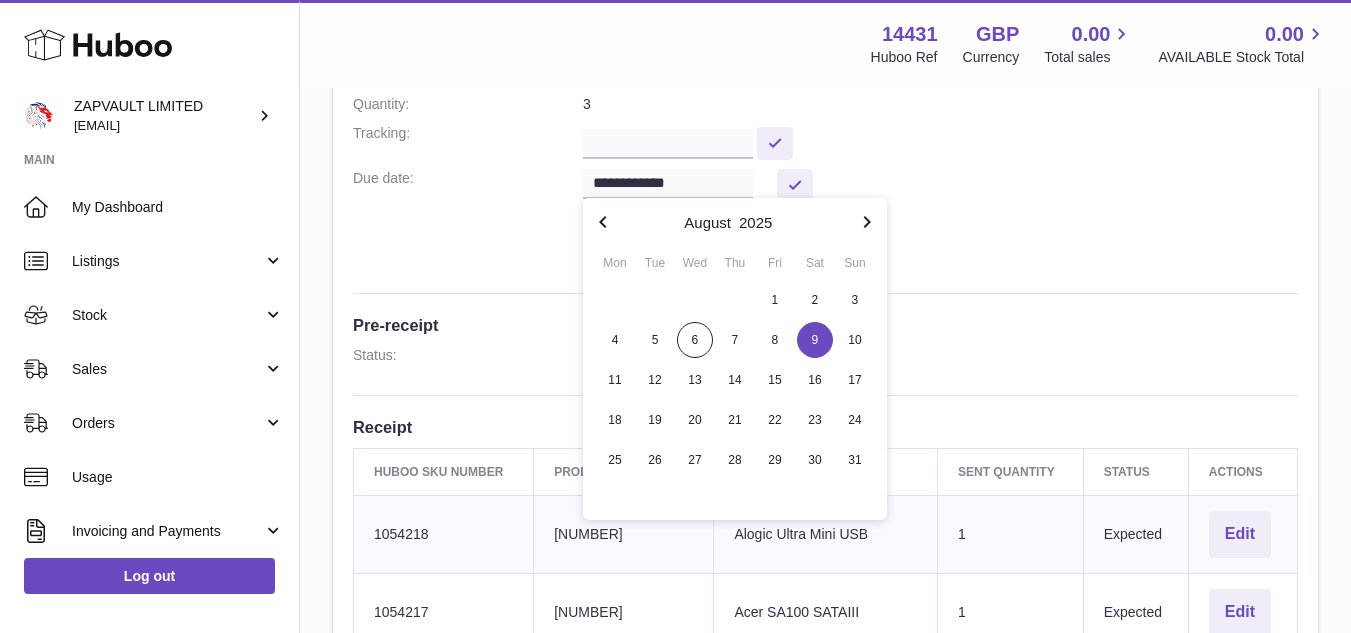 click on "**********" at bounding box center [825, 372] 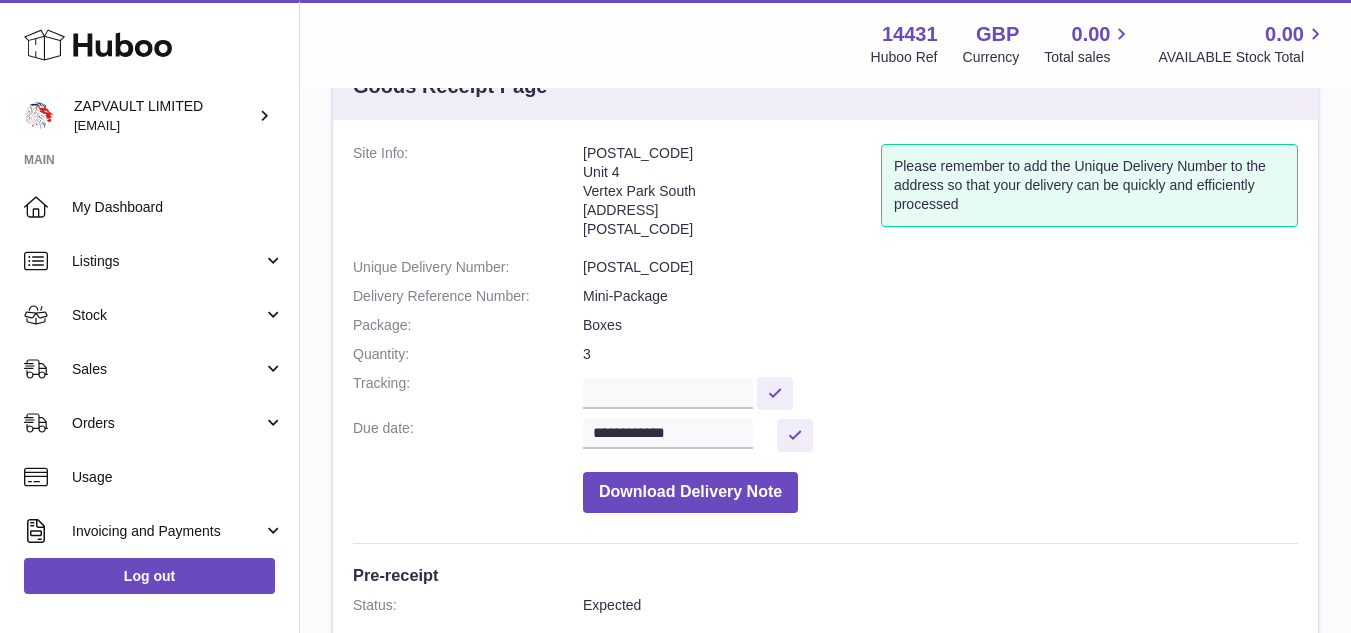 scroll, scrollTop: 77, scrollLeft: 0, axis: vertical 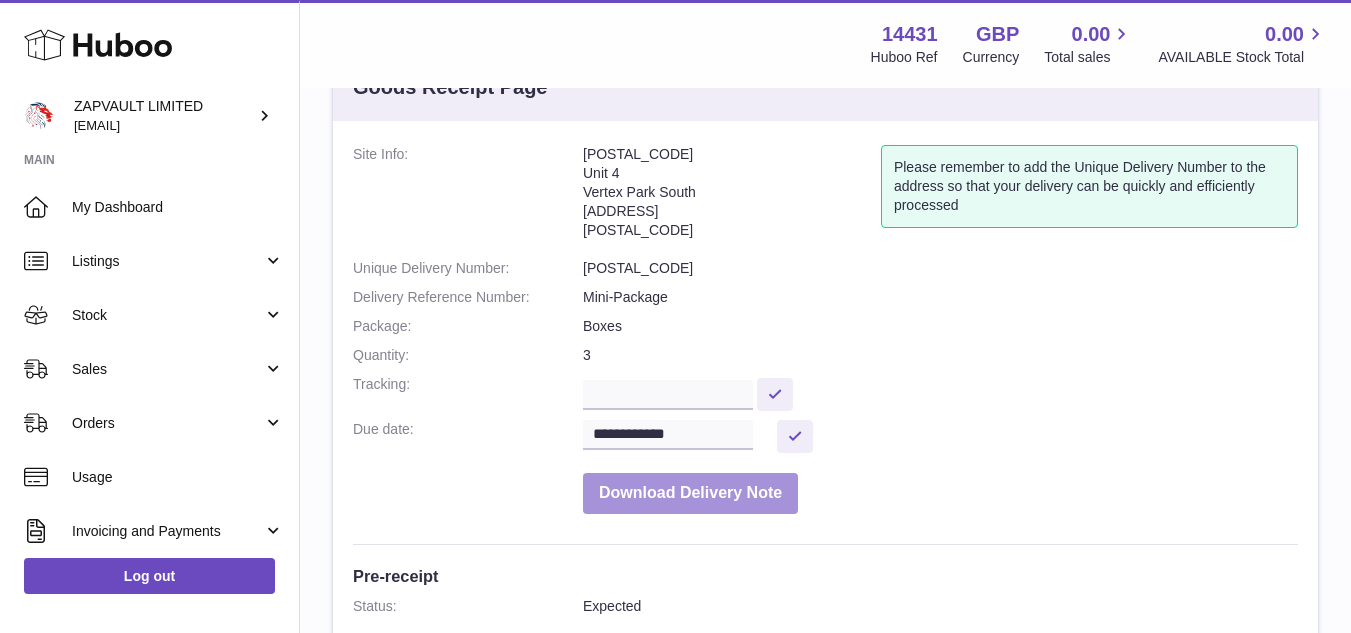 click on "Download Delivery Note" at bounding box center [690, 493] 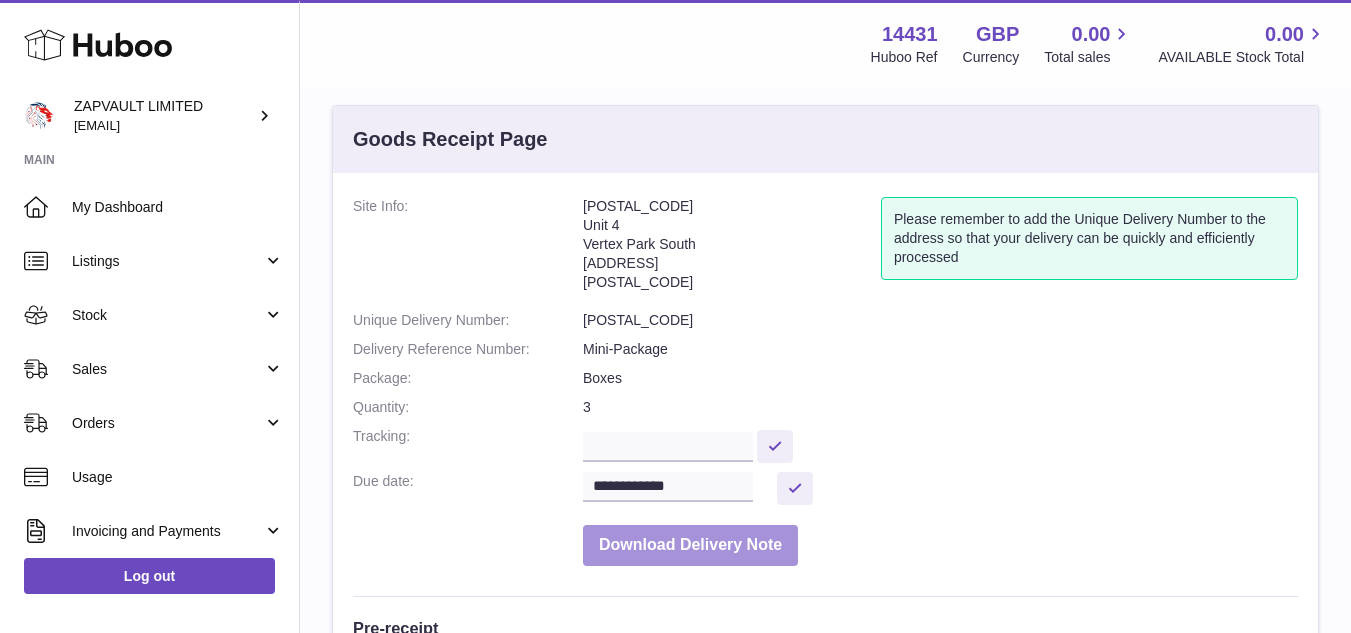 scroll, scrollTop: 23, scrollLeft: 0, axis: vertical 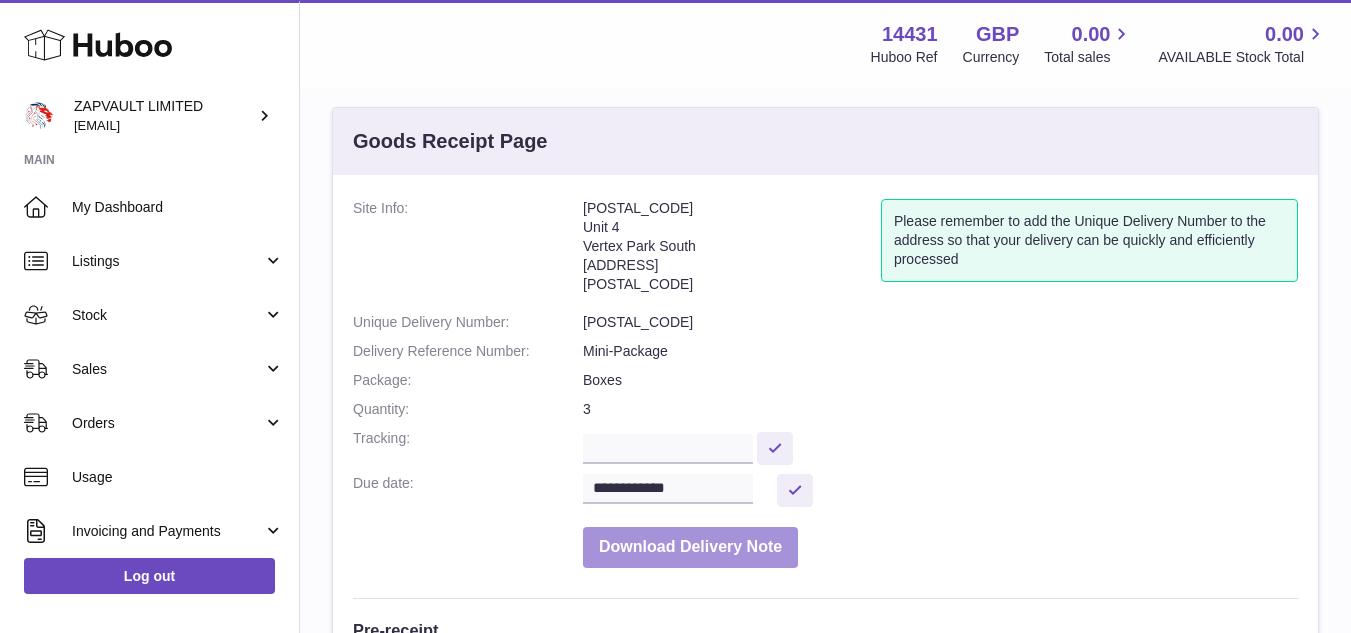 click on "Download Delivery Note" at bounding box center (690, 547) 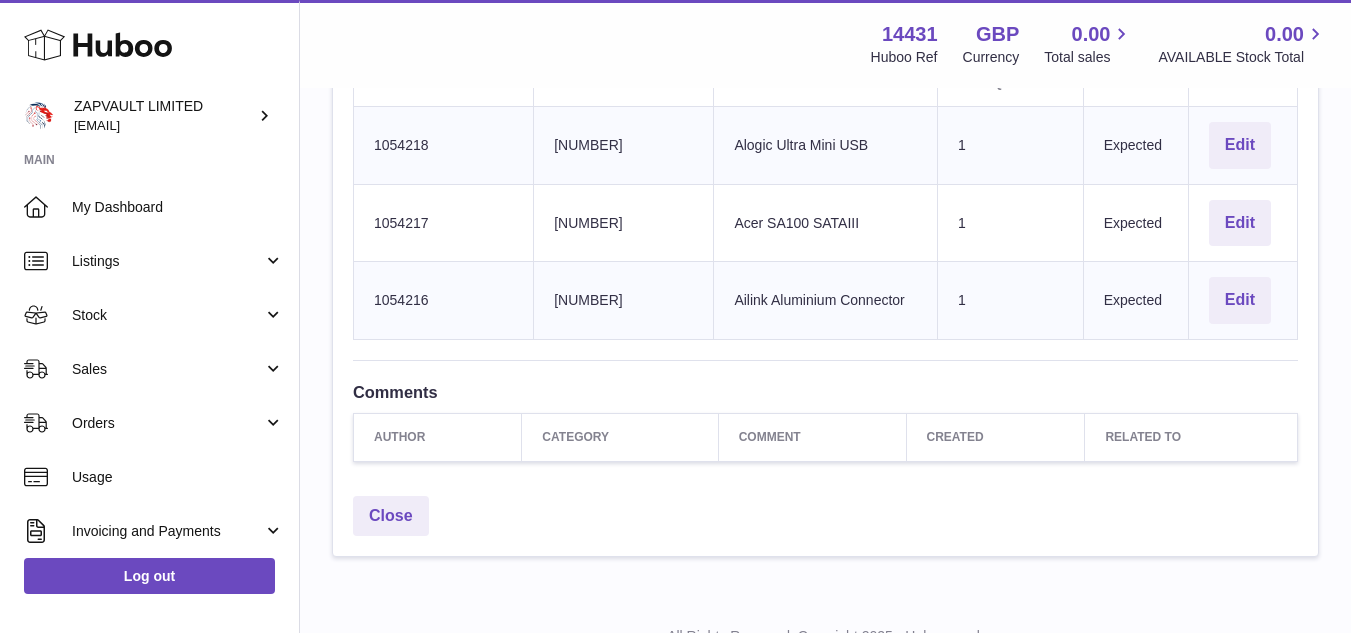 scroll, scrollTop: 718, scrollLeft: 0, axis: vertical 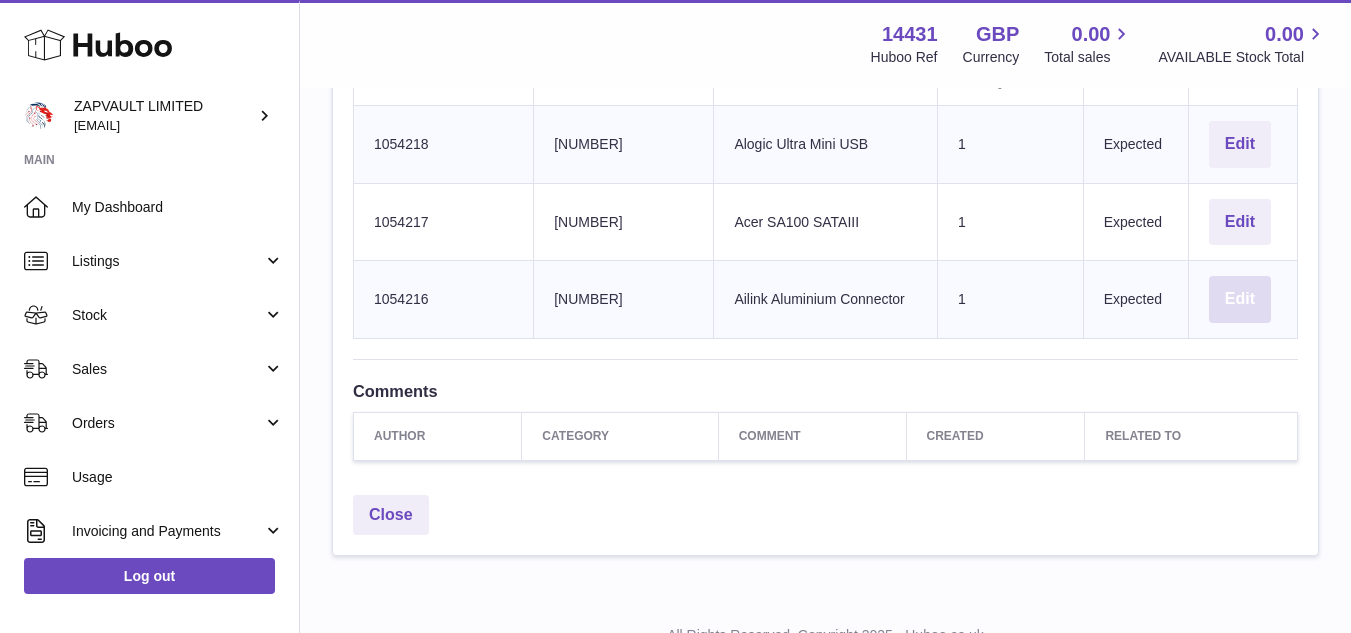 click on "Edit" at bounding box center (1240, 299) 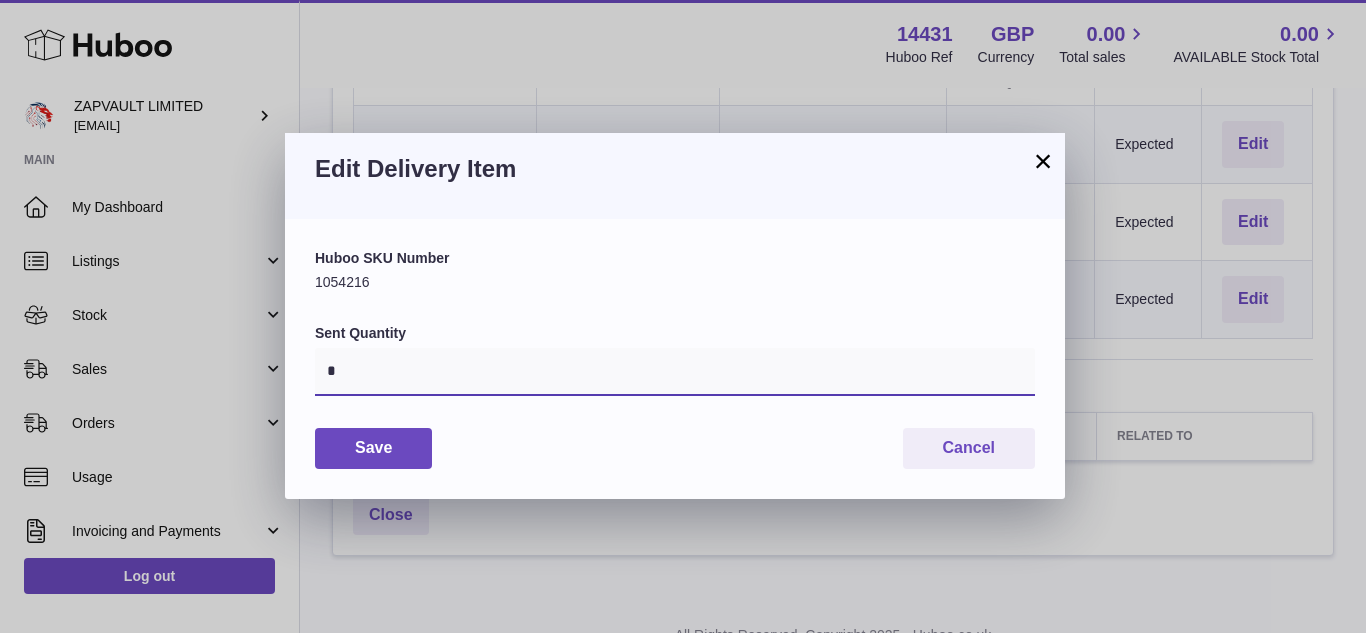 click on "*" at bounding box center (675, 372) 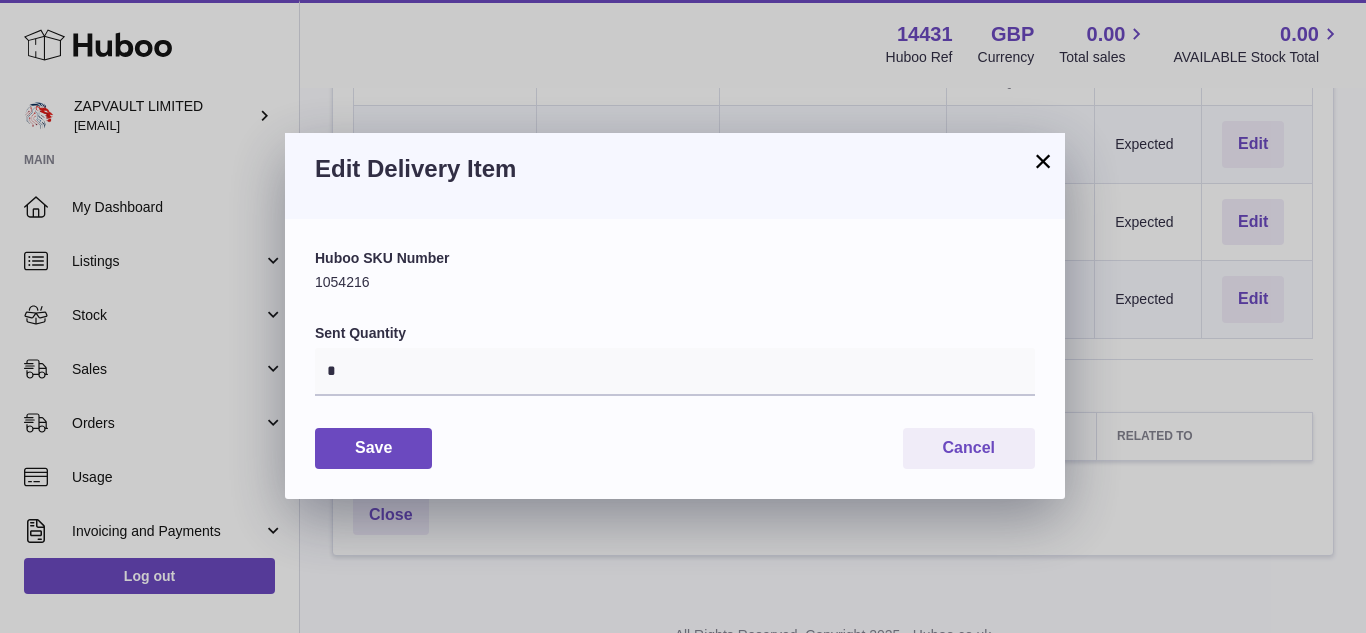 click on "×" at bounding box center (1043, 161) 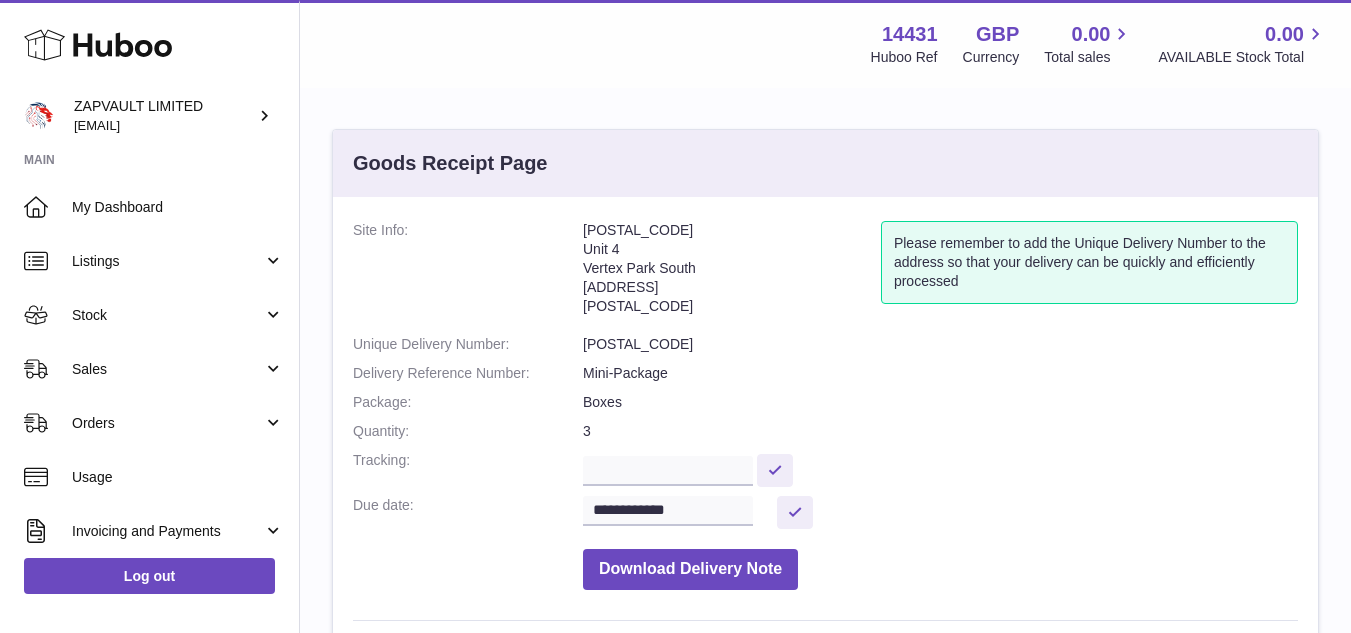 scroll, scrollTop: 0, scrollLeft: 0, axis: both 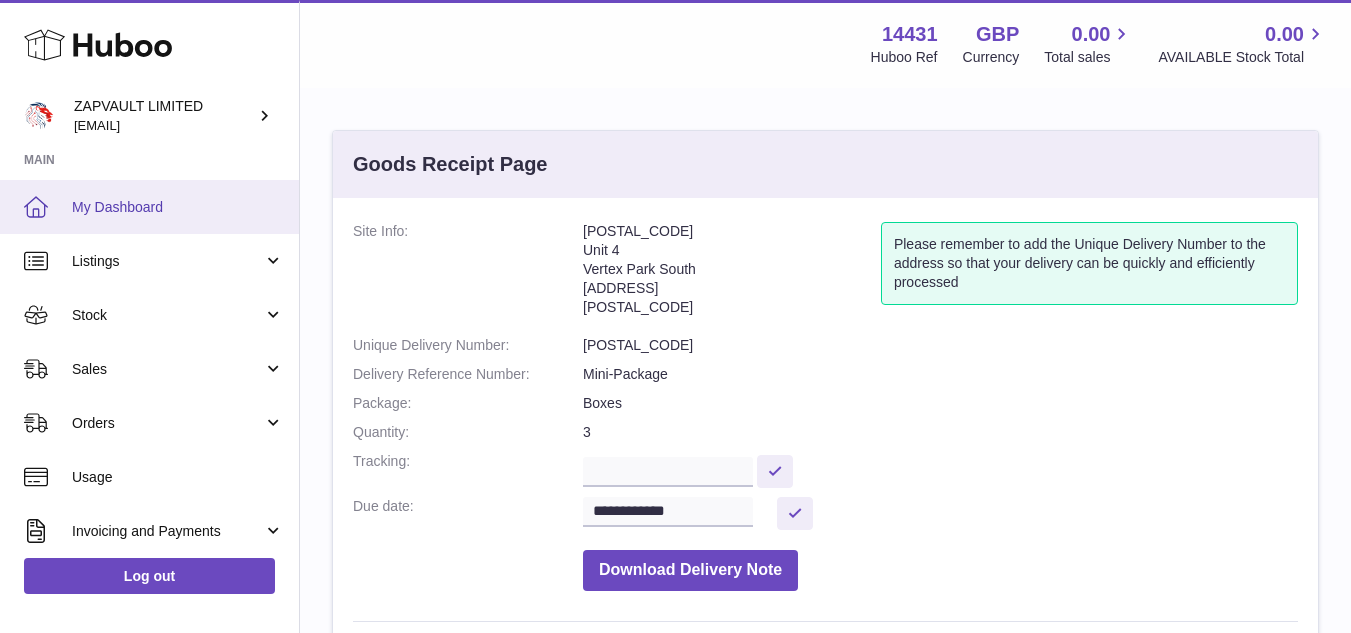 click on "My Dashboard" at bounding box center [149, 207] 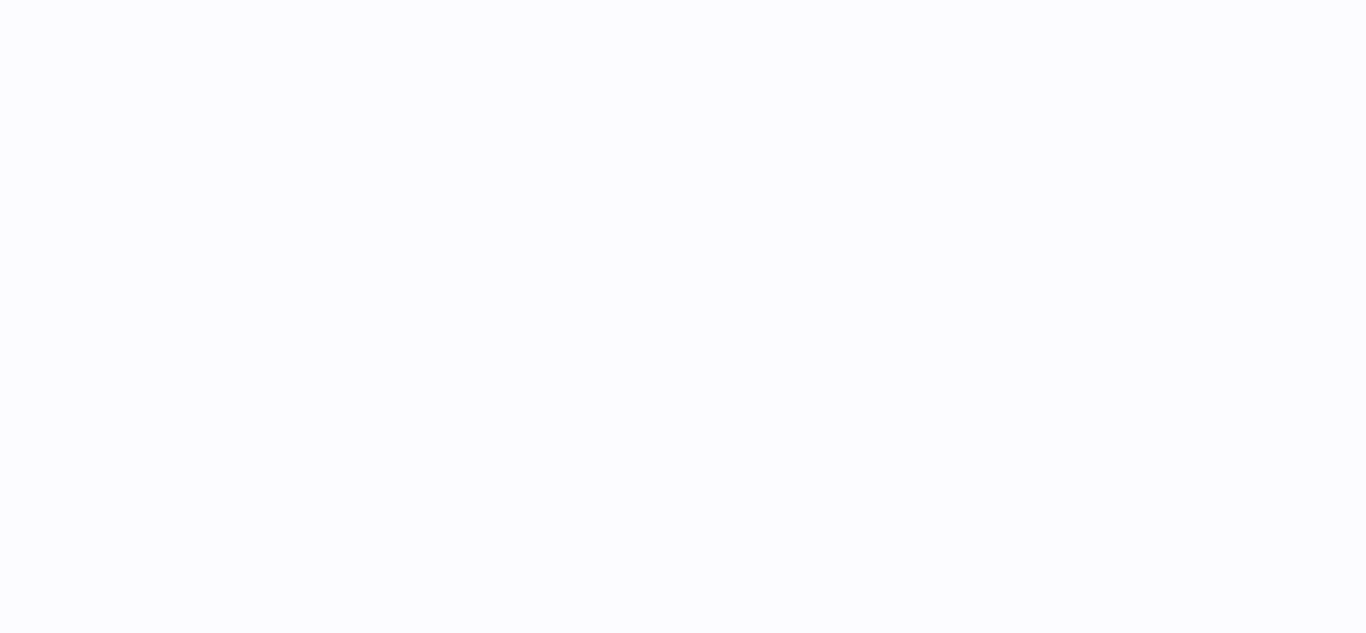 scroll, scrollTop: 0, scrollLeft: 0, axis: both 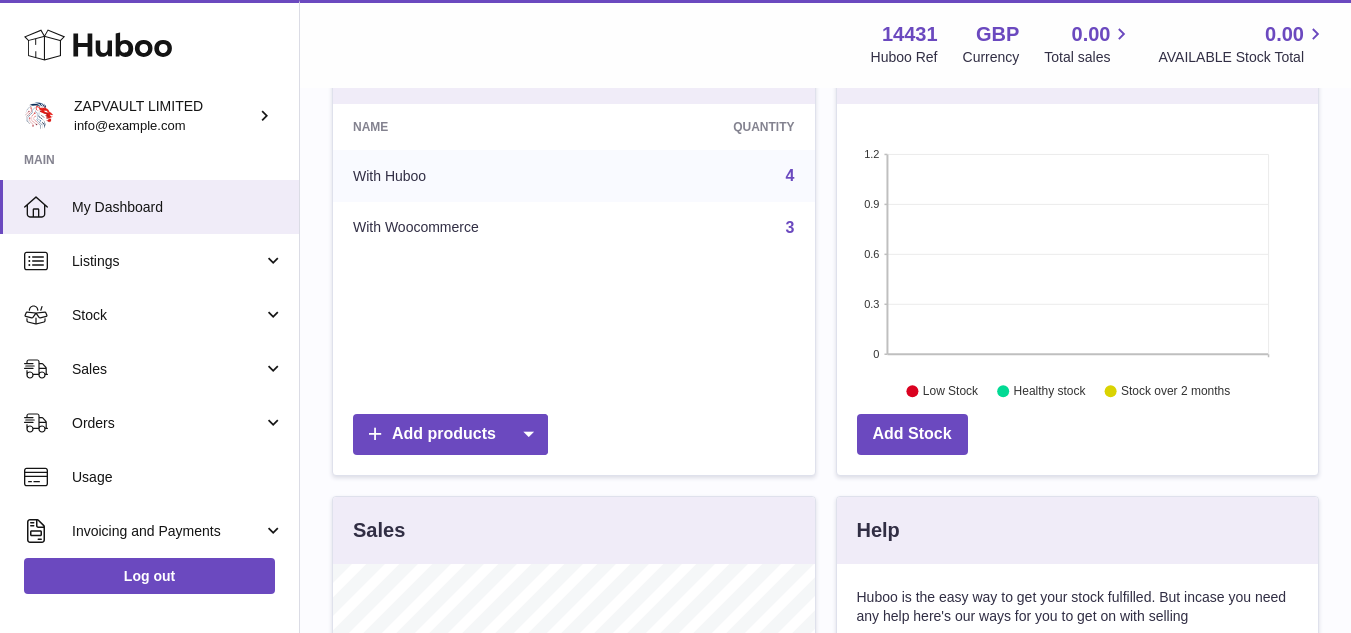 click on "3" at bounding box center [790, 227] 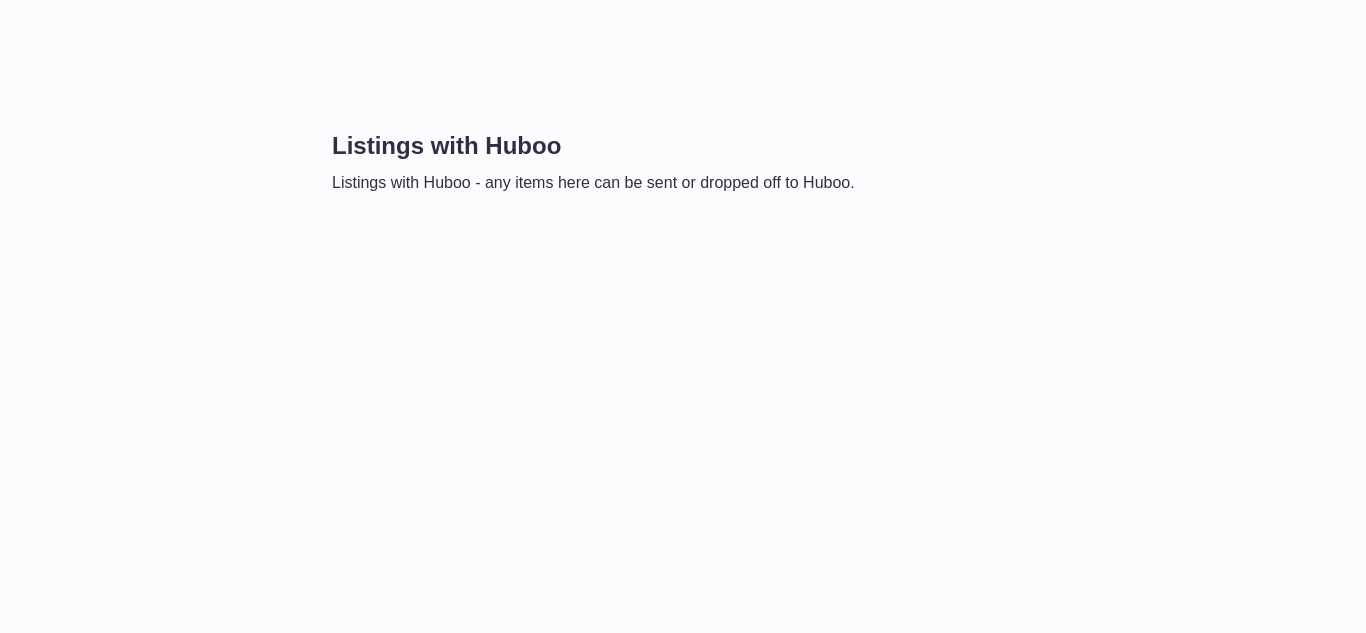 scroll, scrollTop: 0, scrollLeft: 0, axis: both 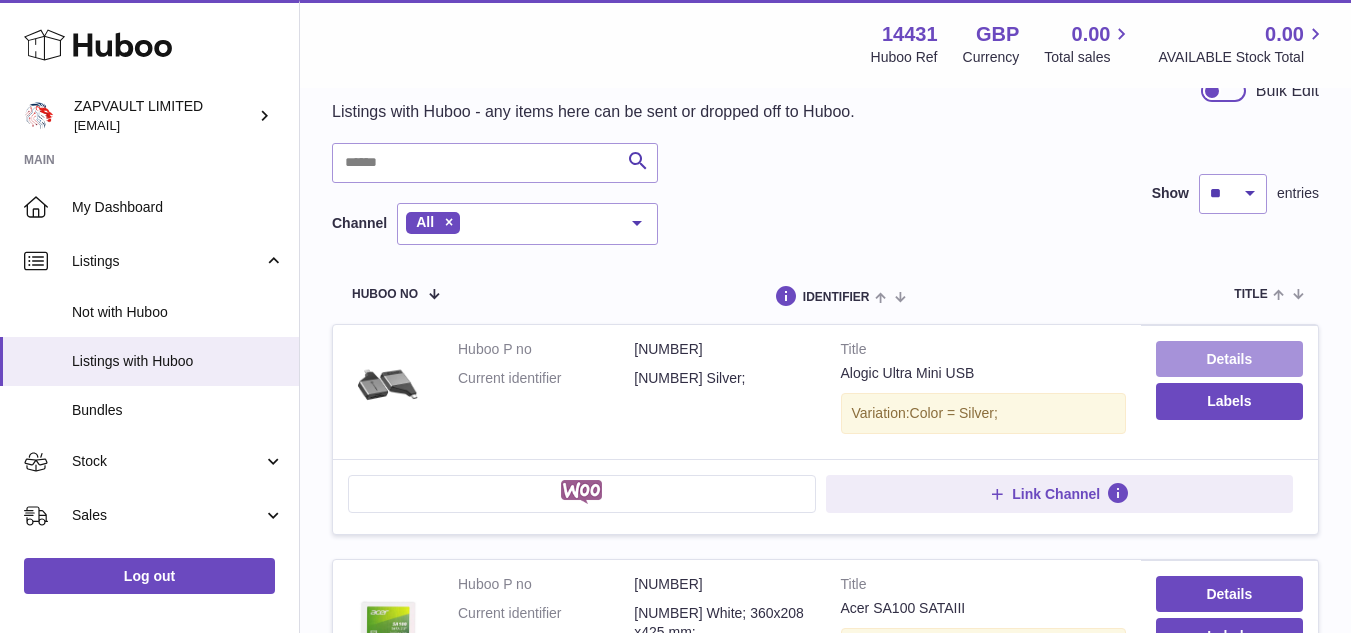 click on "Details" at bounding box center [1229, 359] 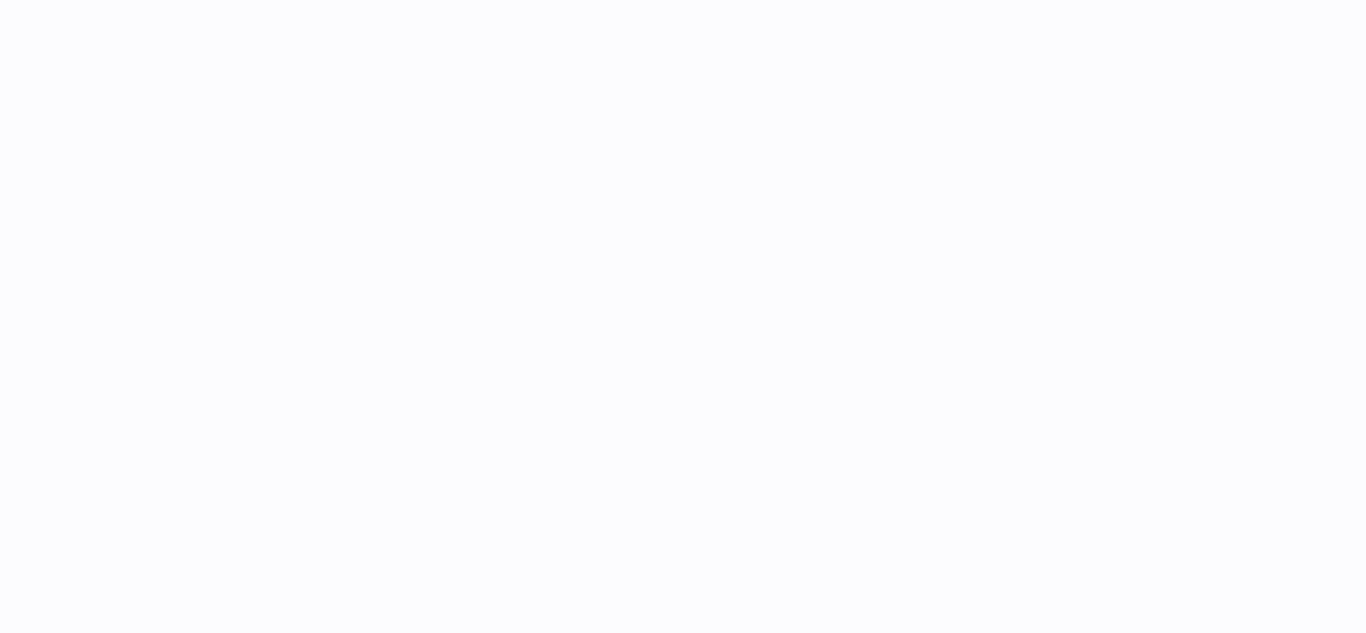 scroll, scrollTop: 0, scrollLeft: 0, axis: both 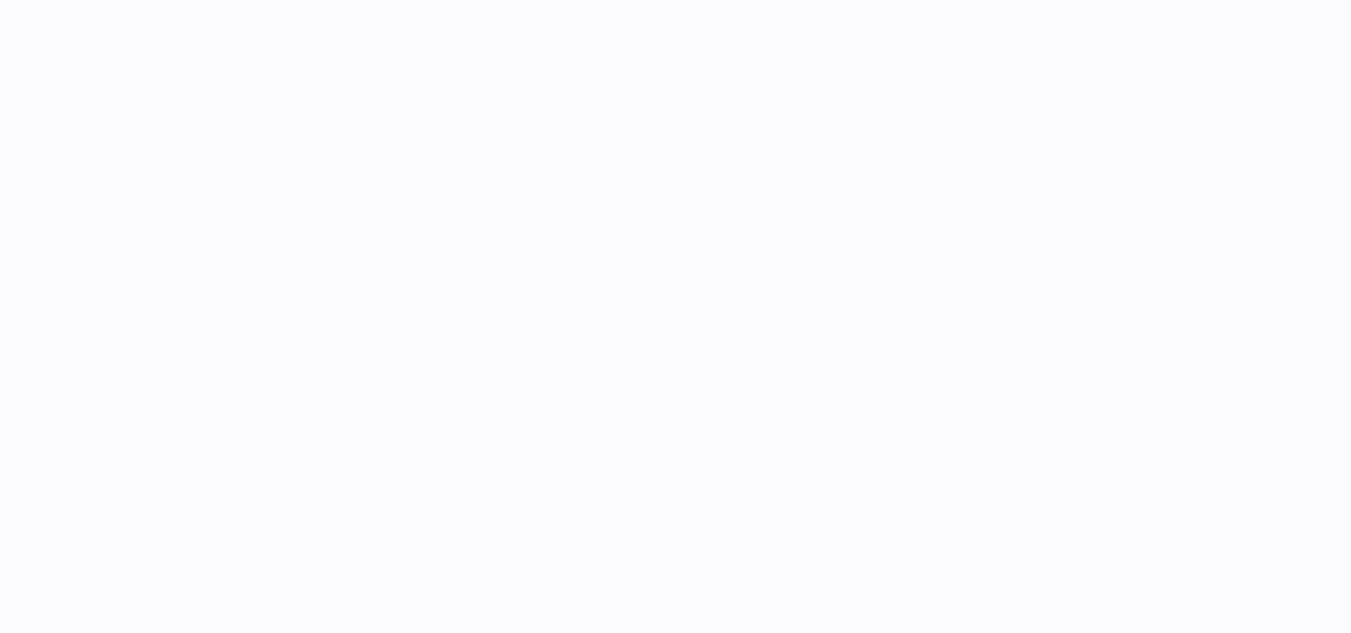 select 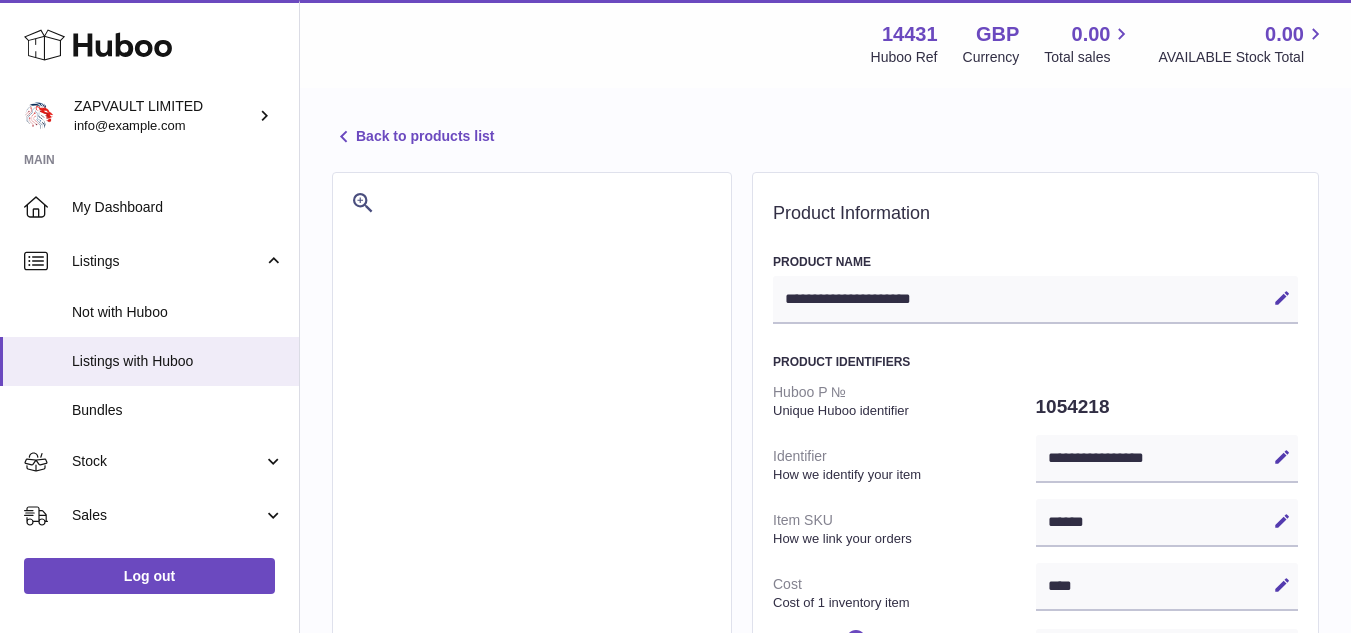 scroll, scrollTop: 0, scrollLeft: 0, axis: both 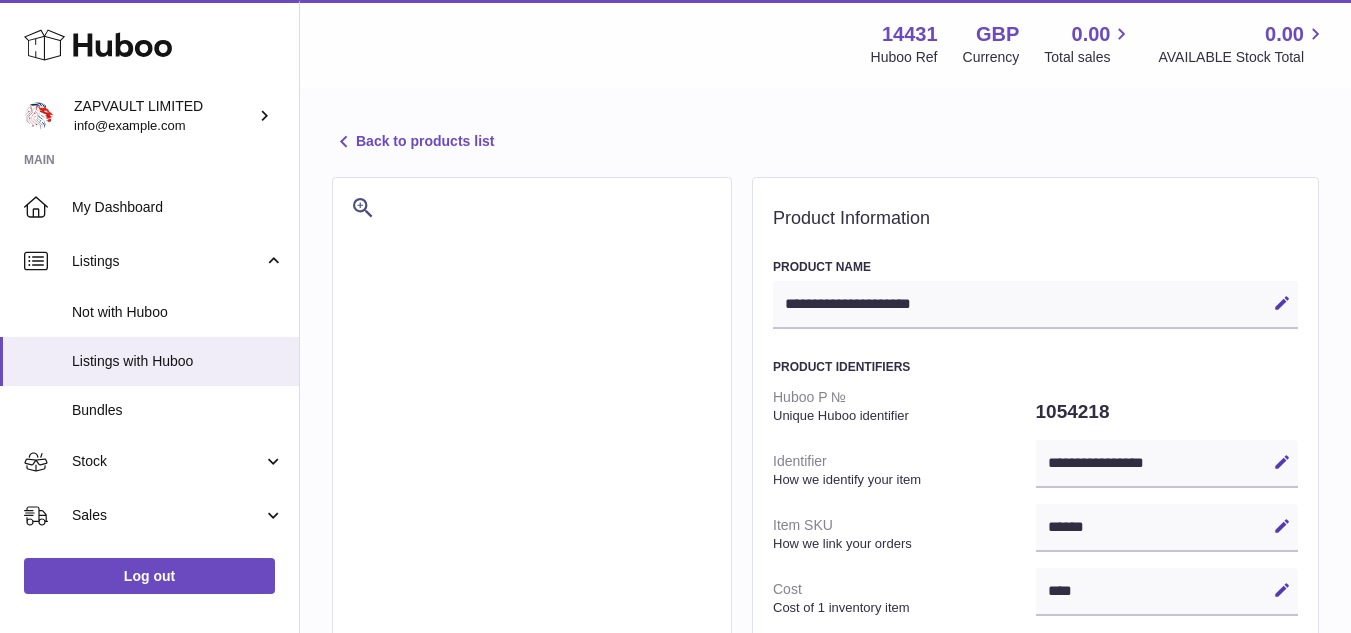 click on "Back to products list" at bounding box center [413, 142] 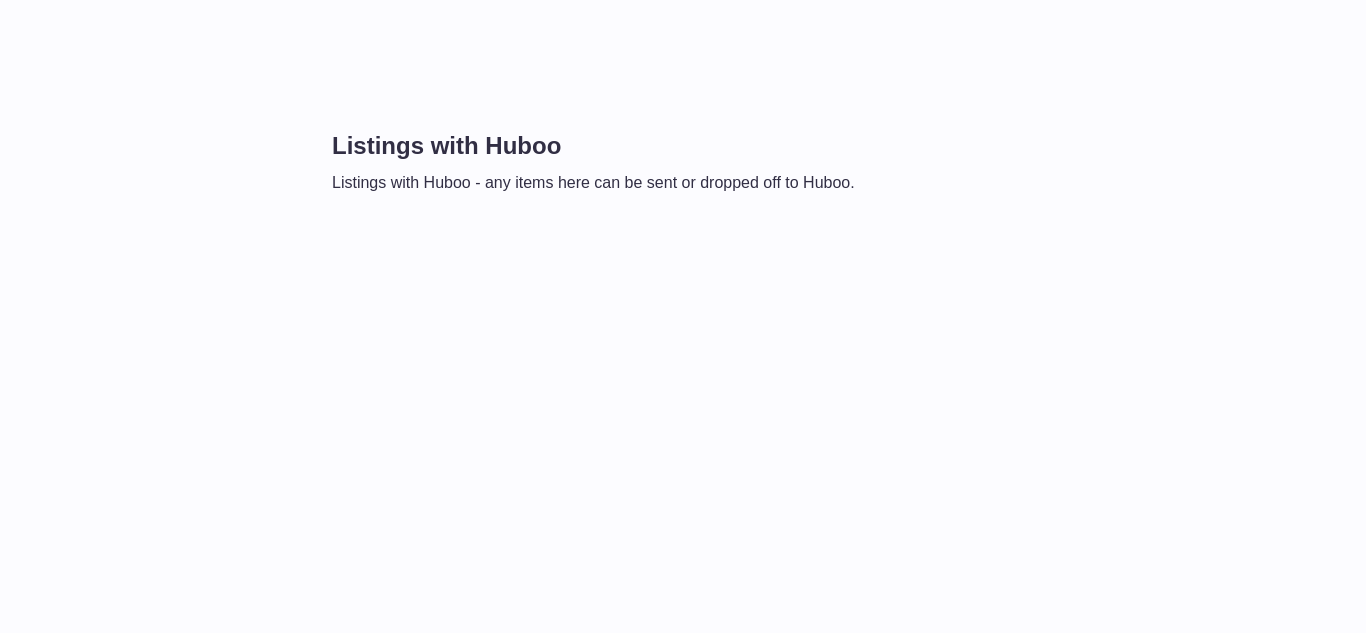 scroll, scrollTop: 0, scrollLeft: 0, axis: both 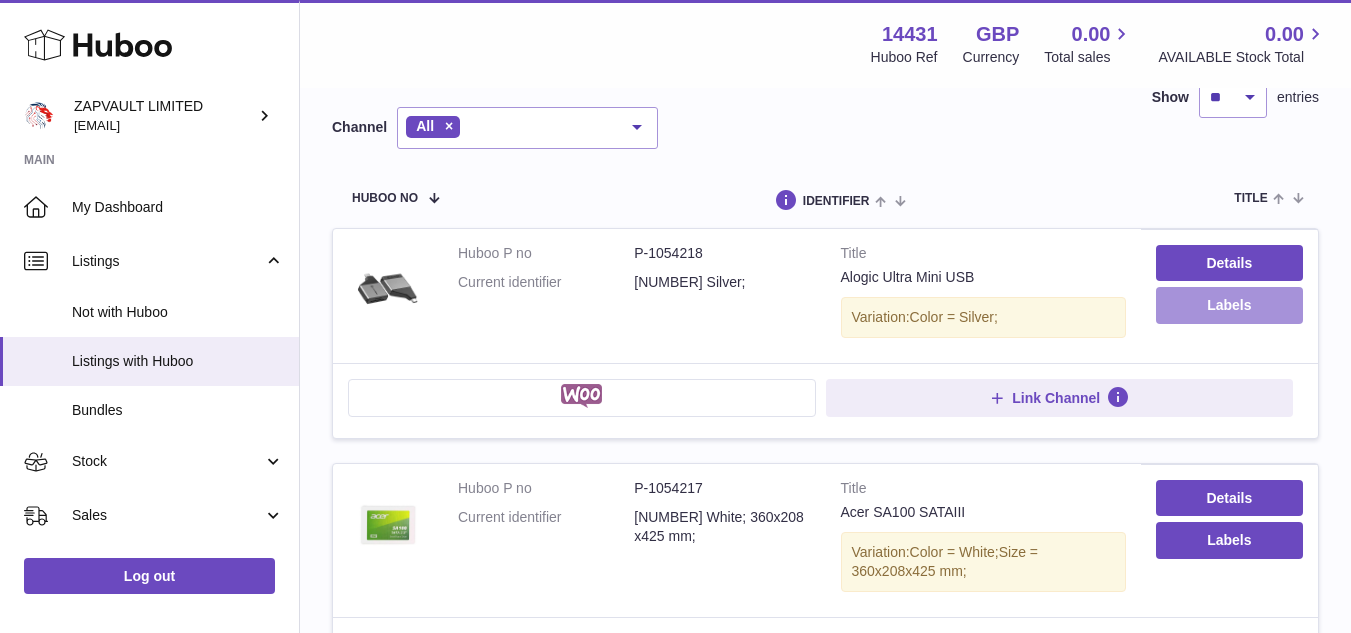 click on "Labels" at bounding box center [1229, 305] 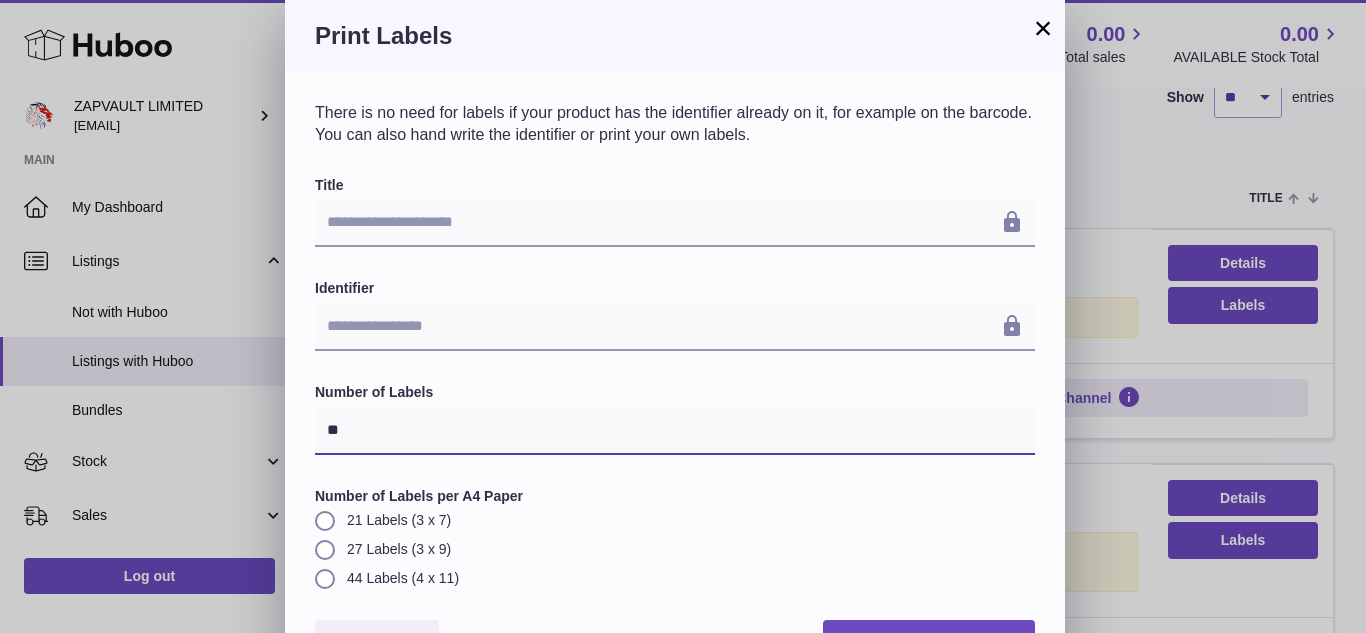 click on "**" at bounding box center (675, 431) 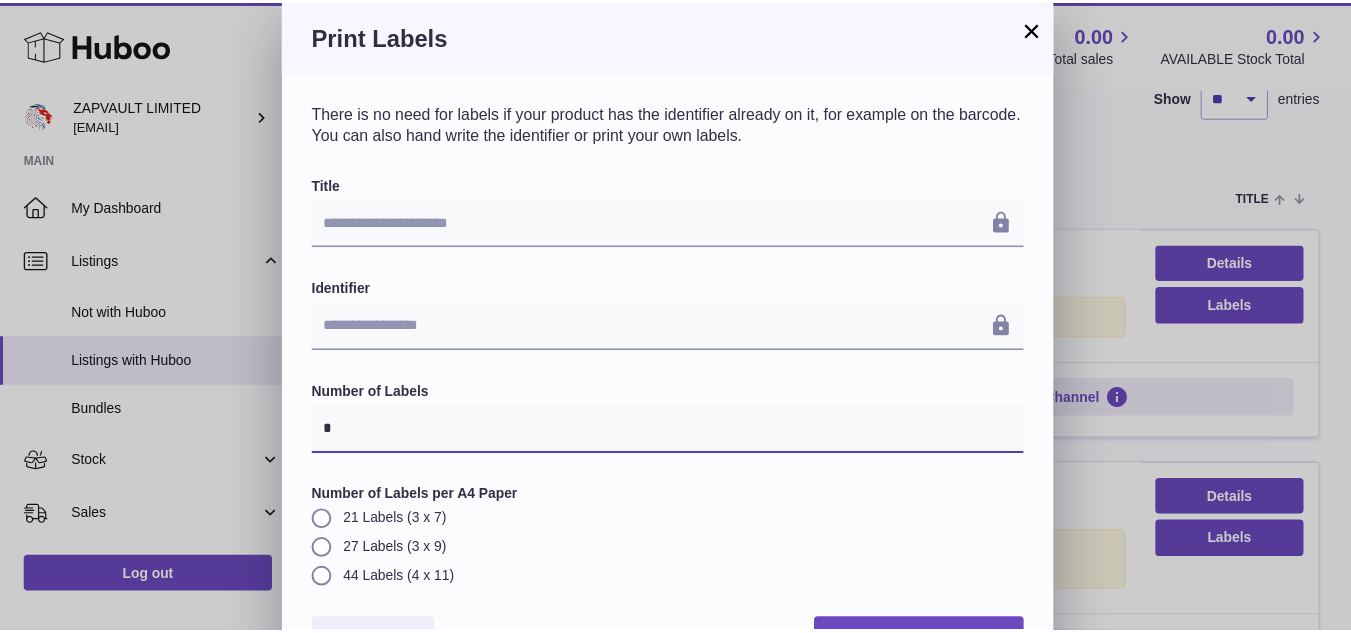 scroll, scrollTop: 60, scrollLeft: 0, axis: vertical 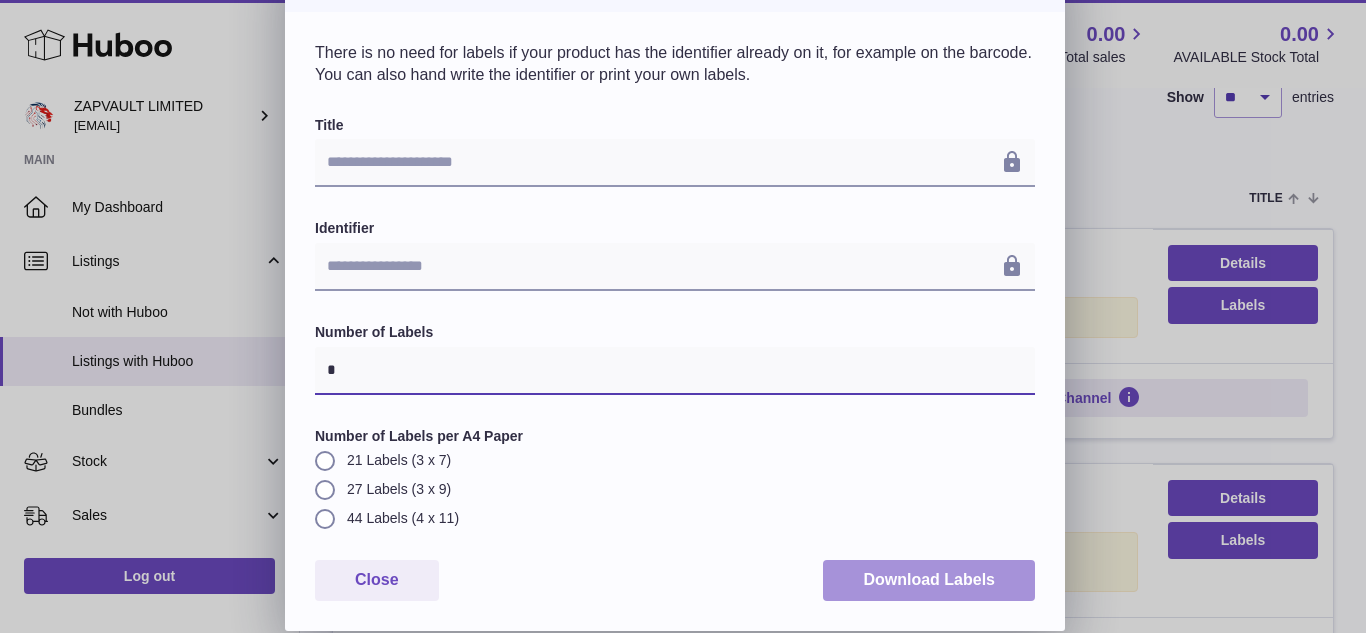 type on "*" 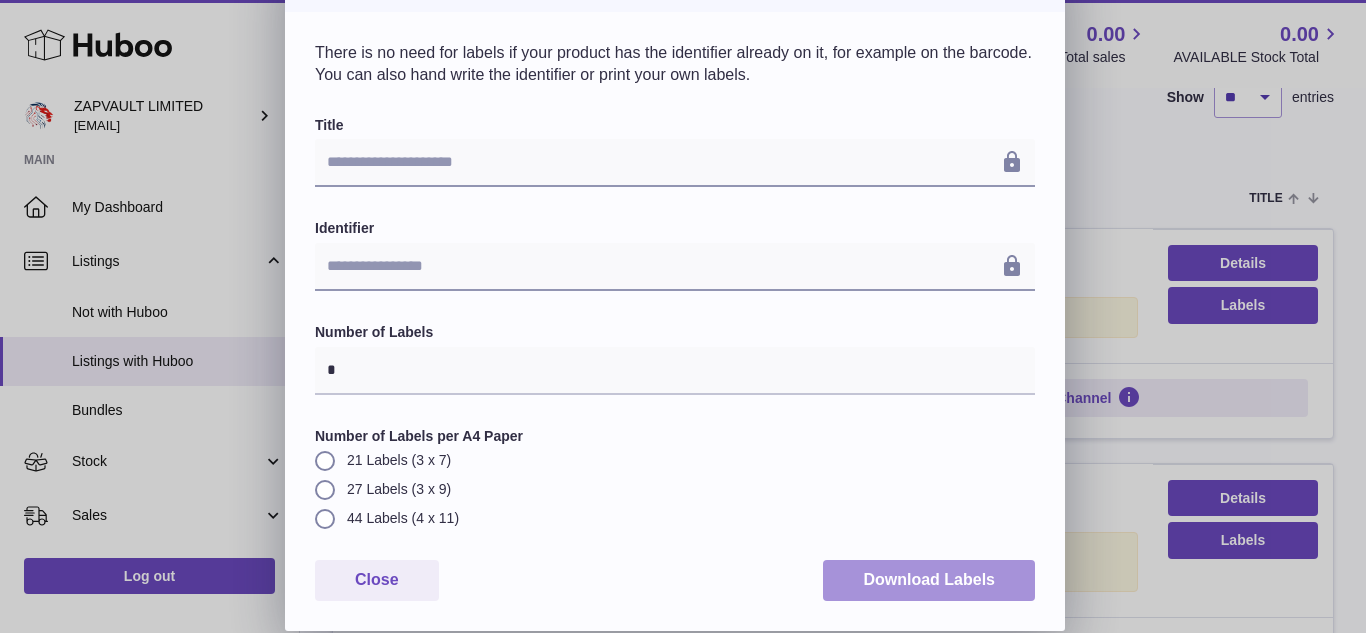 click on "Download Labels" at bounding box center [929, 580] 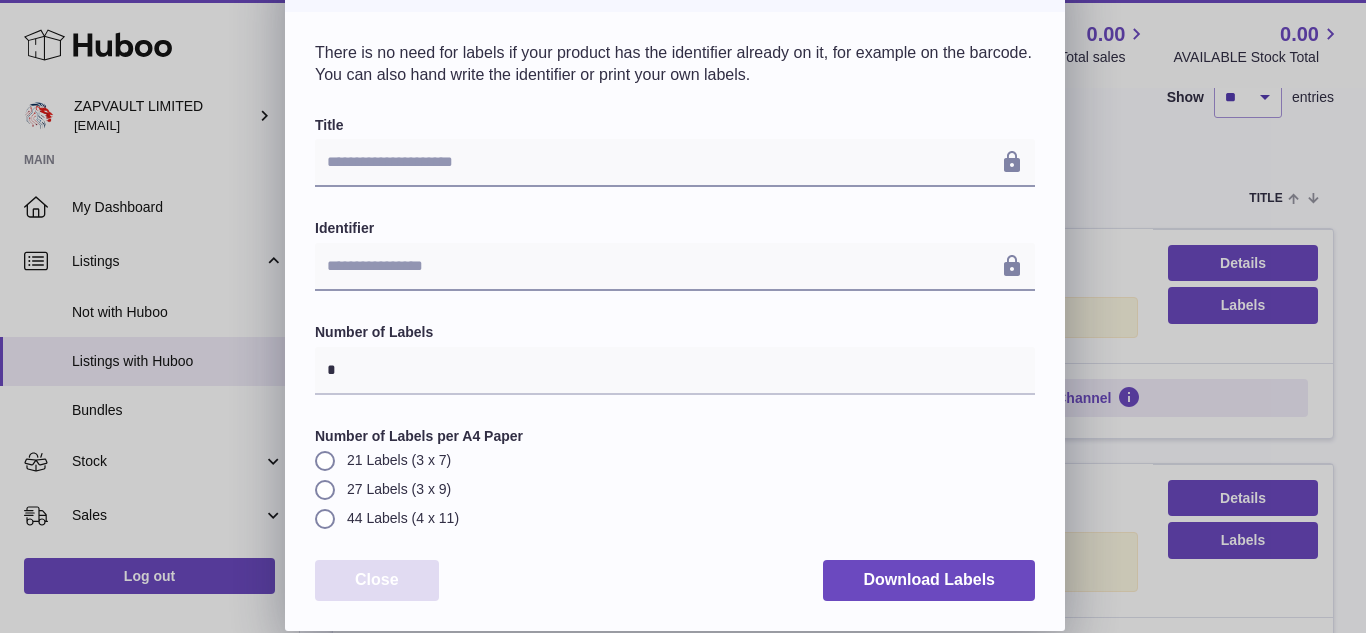 click on "Close" at bounding box center [377, 580] 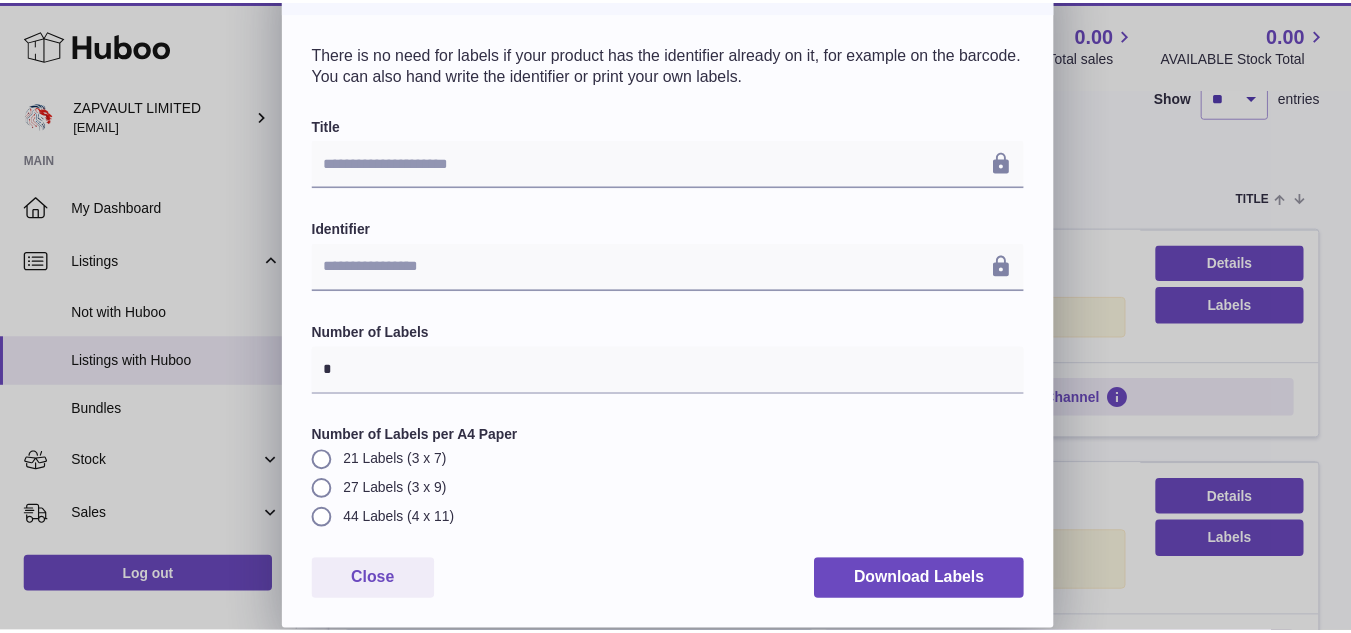 scroll, scrollTop: 0, scrollLeft: 0, axis: both 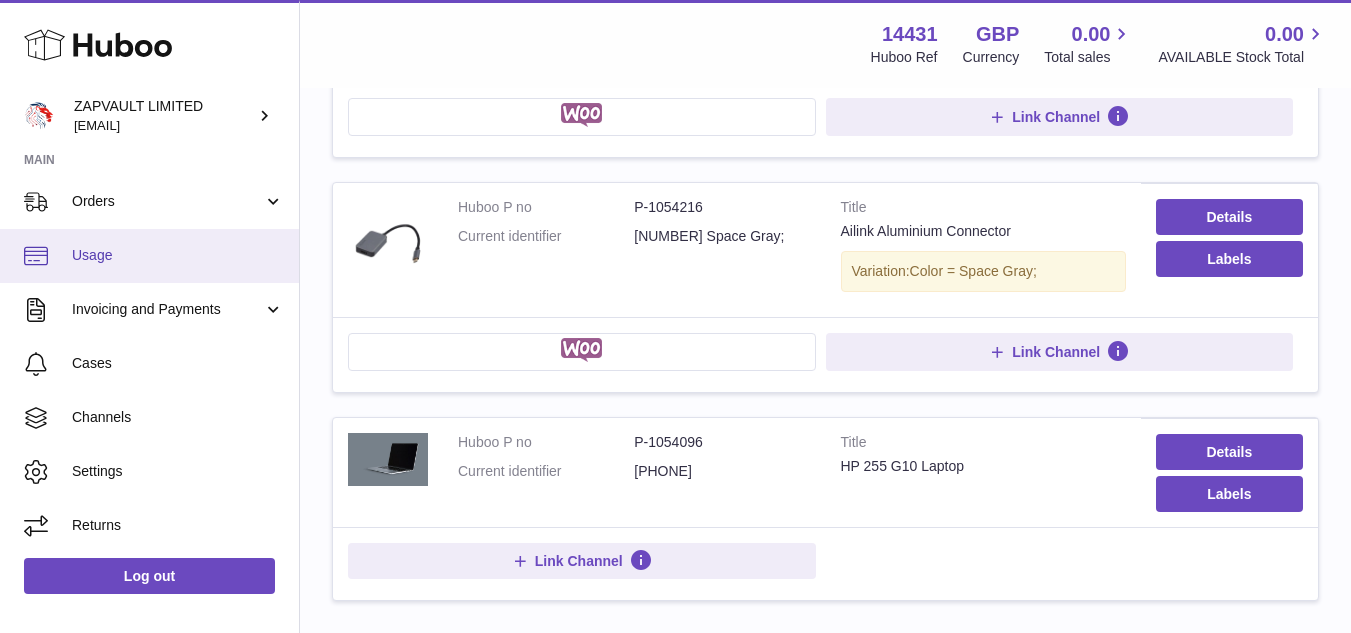 click on "Usage" at bounding box center (149, 256) 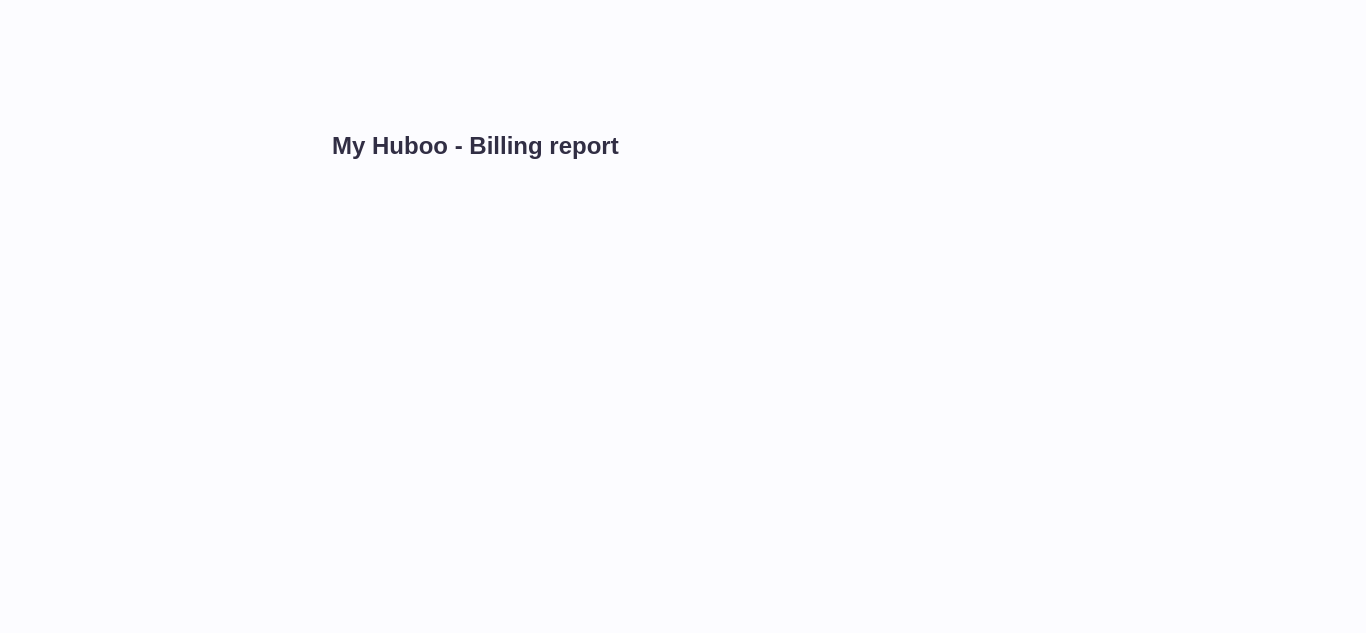 scroll, scrollTop: 0, scrollLeft: 0, axis: both 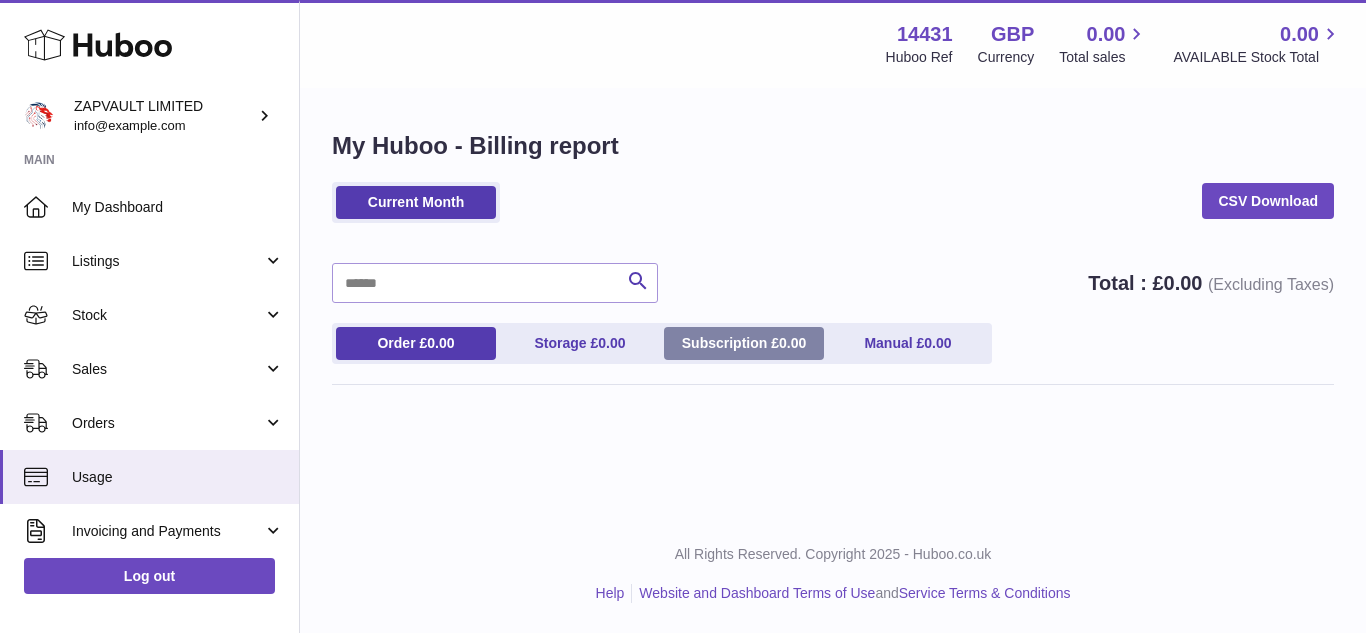 click on "Subscription £ 0.00" at bounding box center [744, 343] 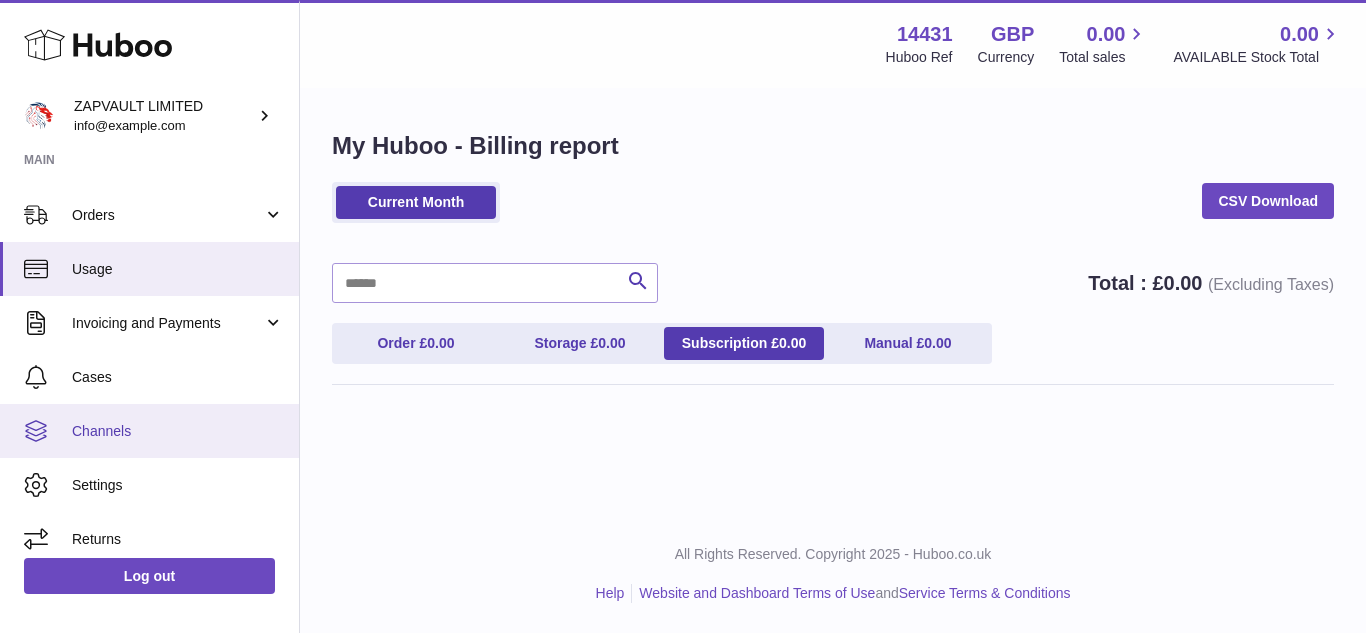 scroll, scrollTop: 221, scrollLeft: 0, axis: vertical 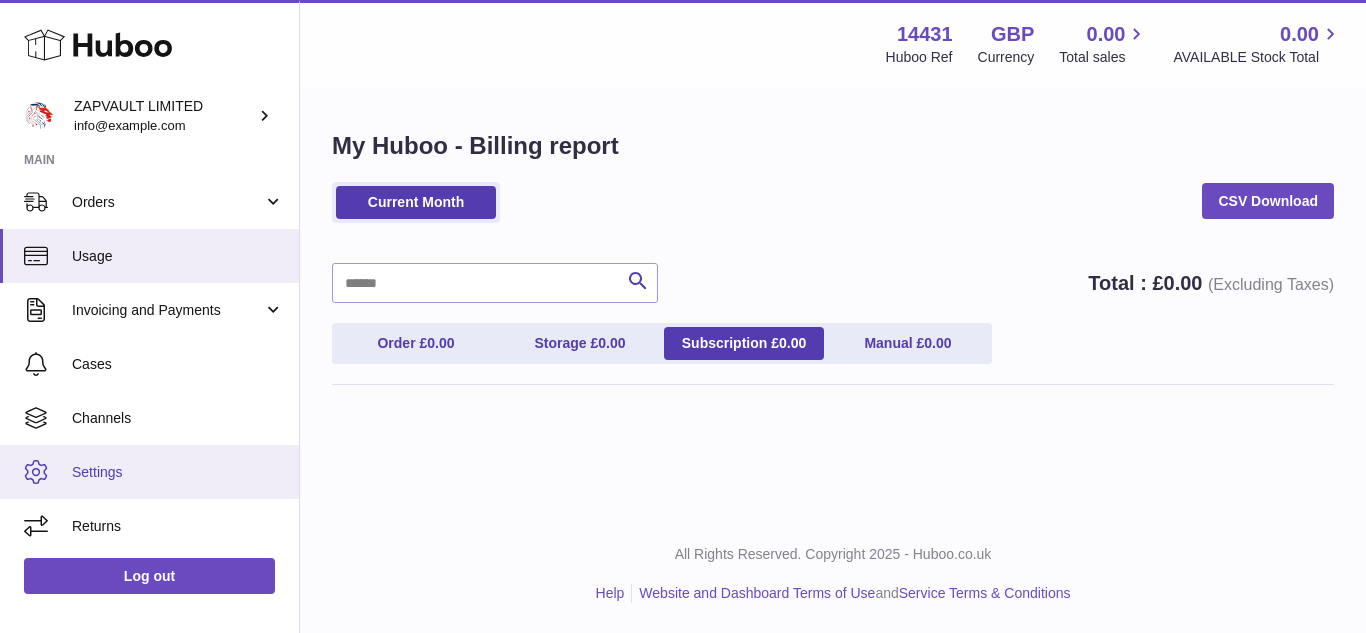 click on "Settings" at bounding box center (178, 472) 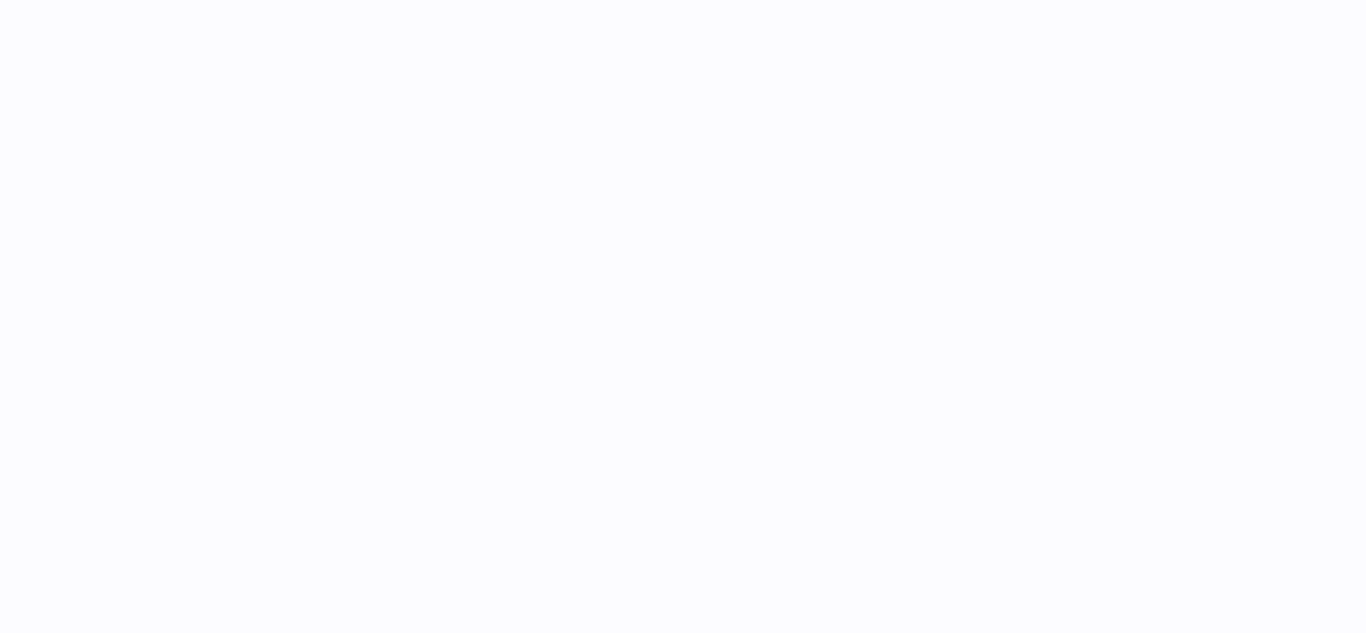 scroll, scrollTop: 0, scrollLeft: 0, axis: both 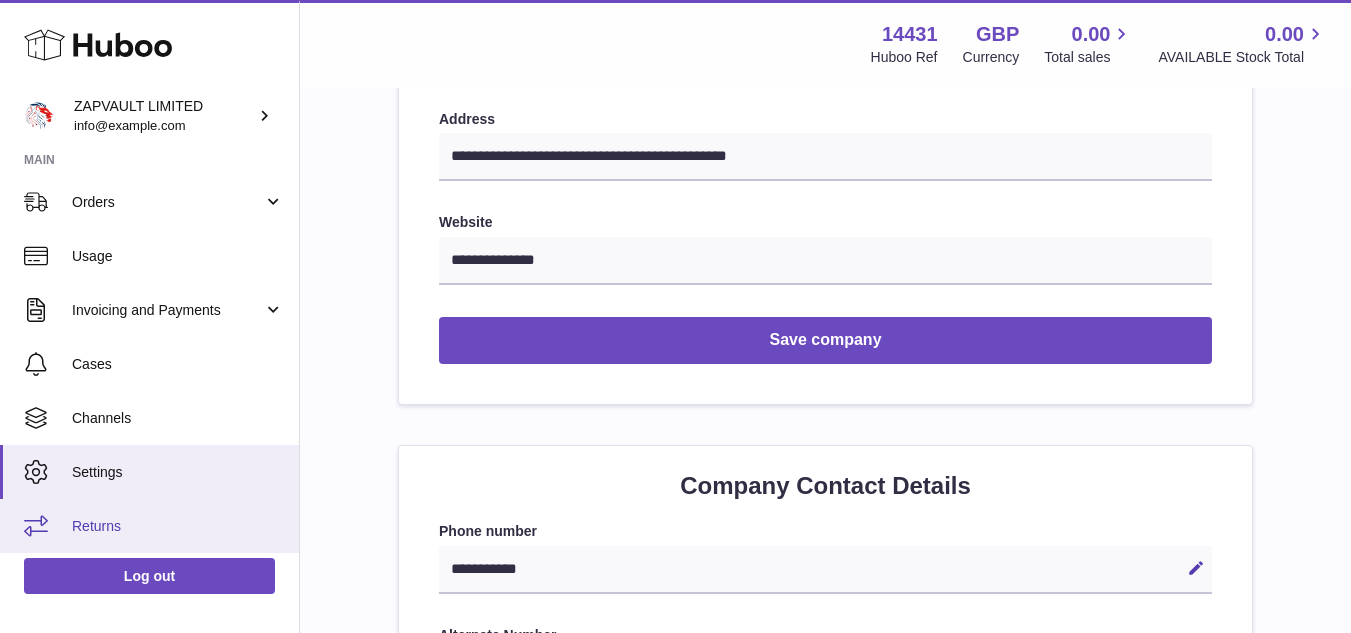 click on "Returns" at bounding box center [178, 526] 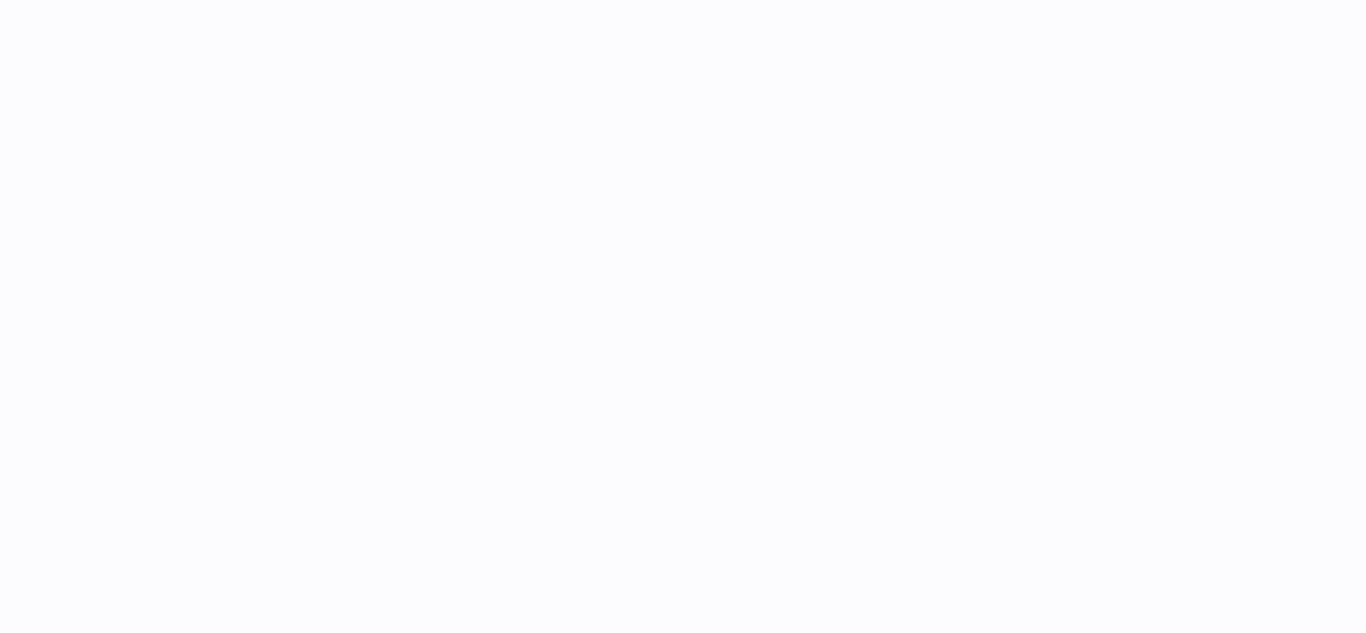 scroll, scrollTop: 0, scrollLeft: 0, axis: both 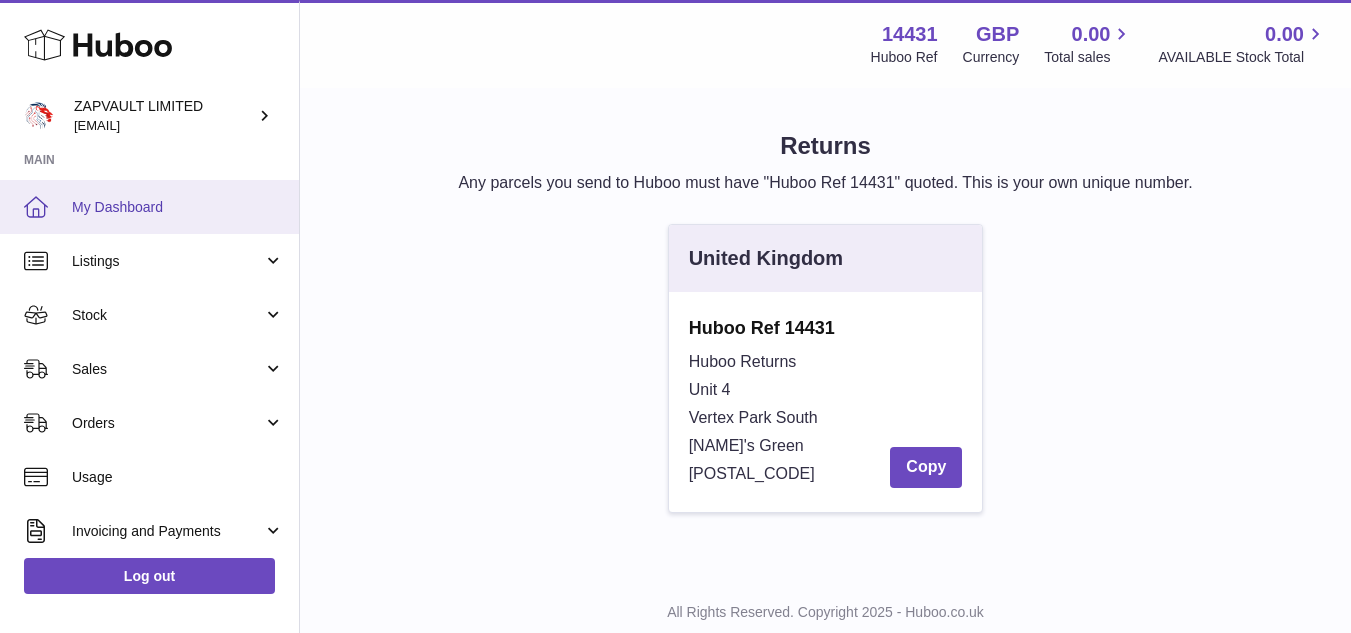 click on "My Dashboard" at bounding box center [178, 207] 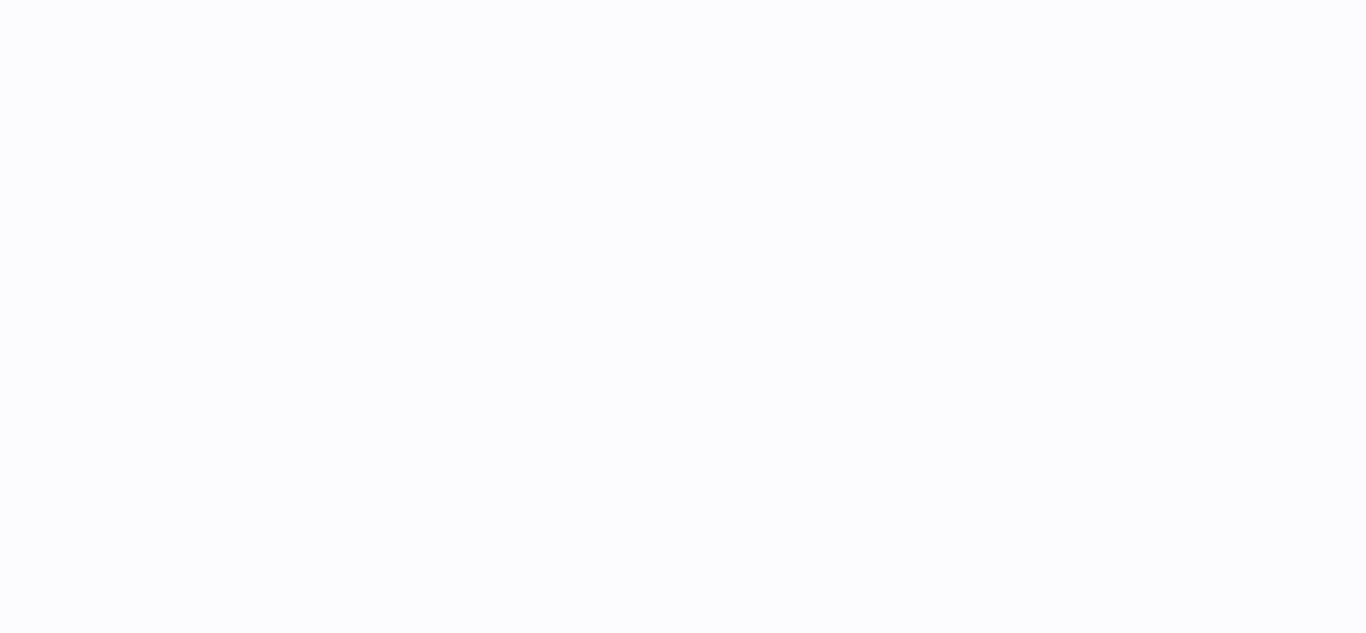 scroll, scrollTop: 0, scrollLeft: 0, axis: both 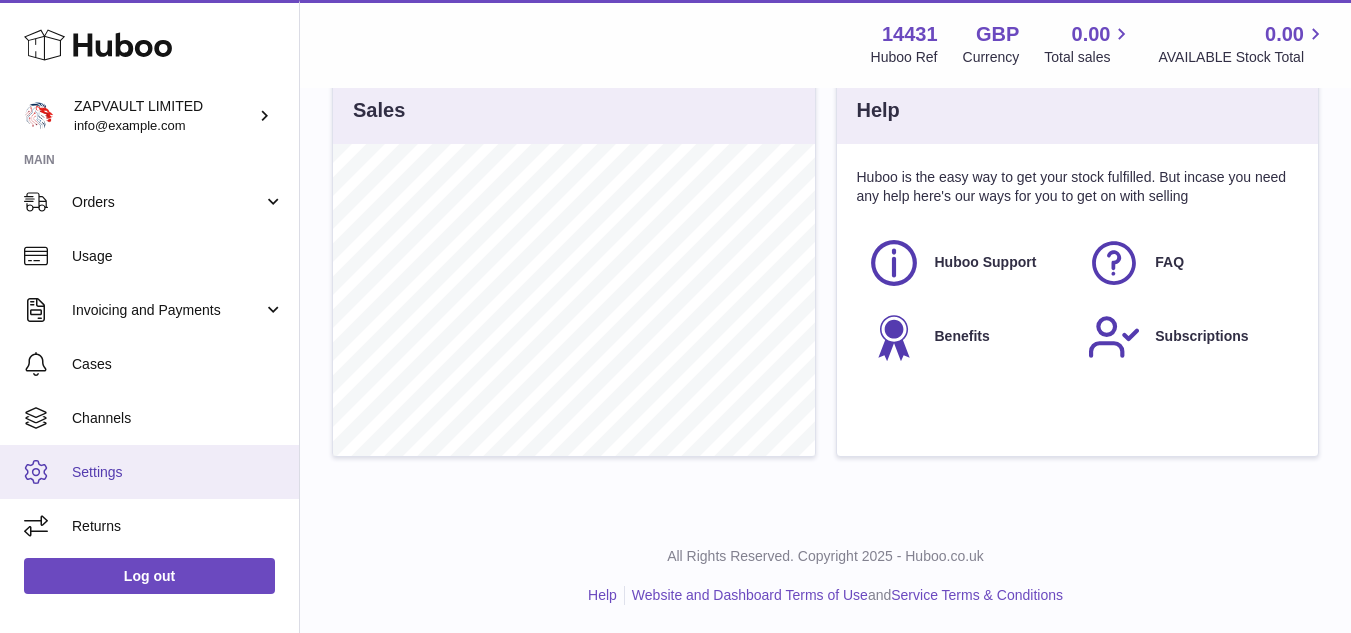 click on "Settings" at bounding box center (149, 472) 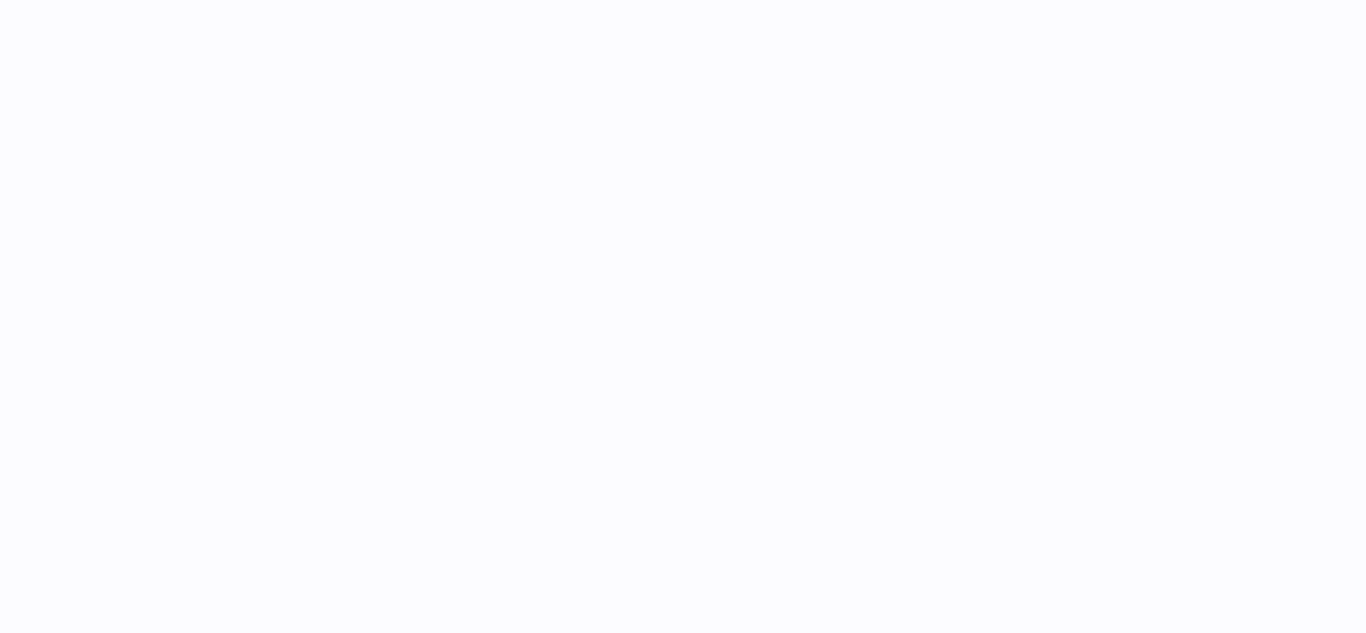 scroll, scrollTop: 0, scrollLeft: 0, axis: both 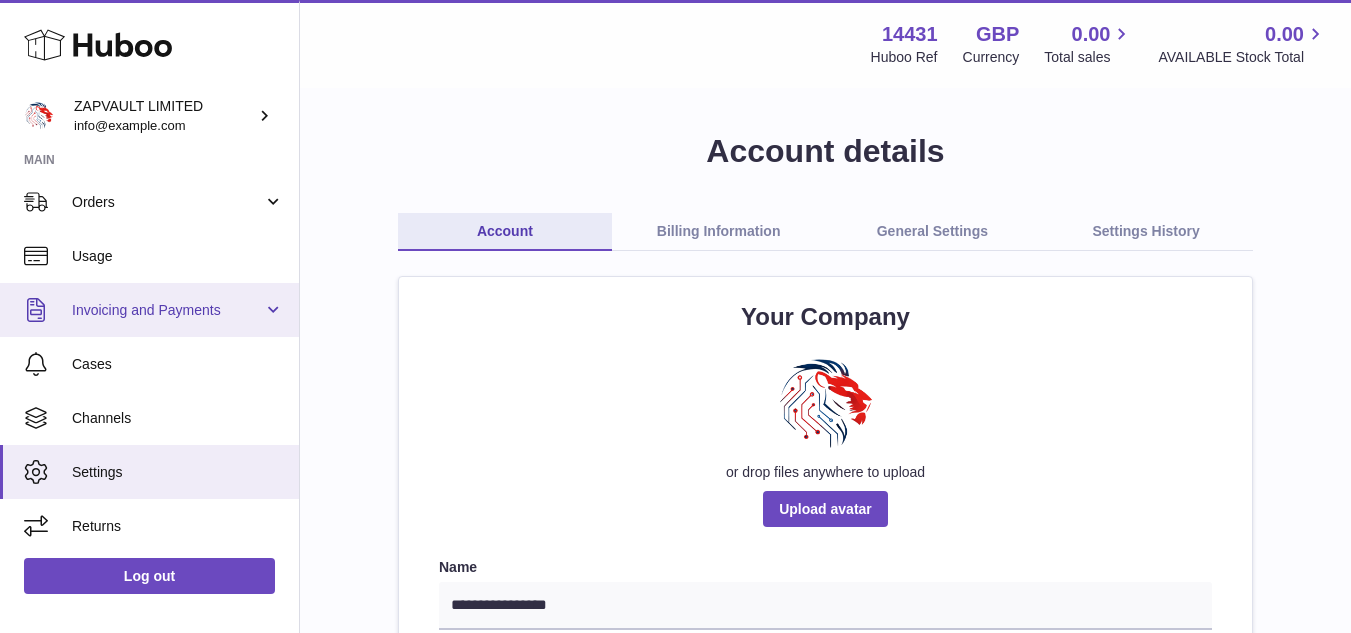 click on "Invoicing and Payments" at bounding box center [167, 310] 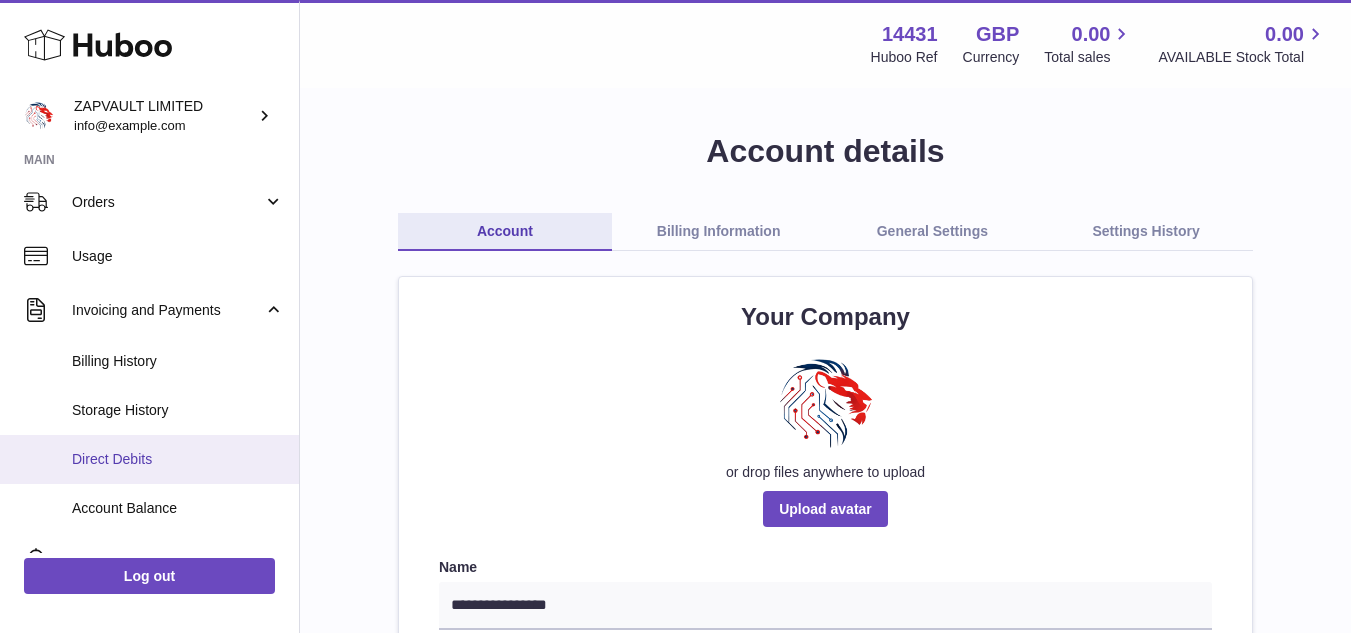 click on "Direct Debits" at bounding box center (178, 459) 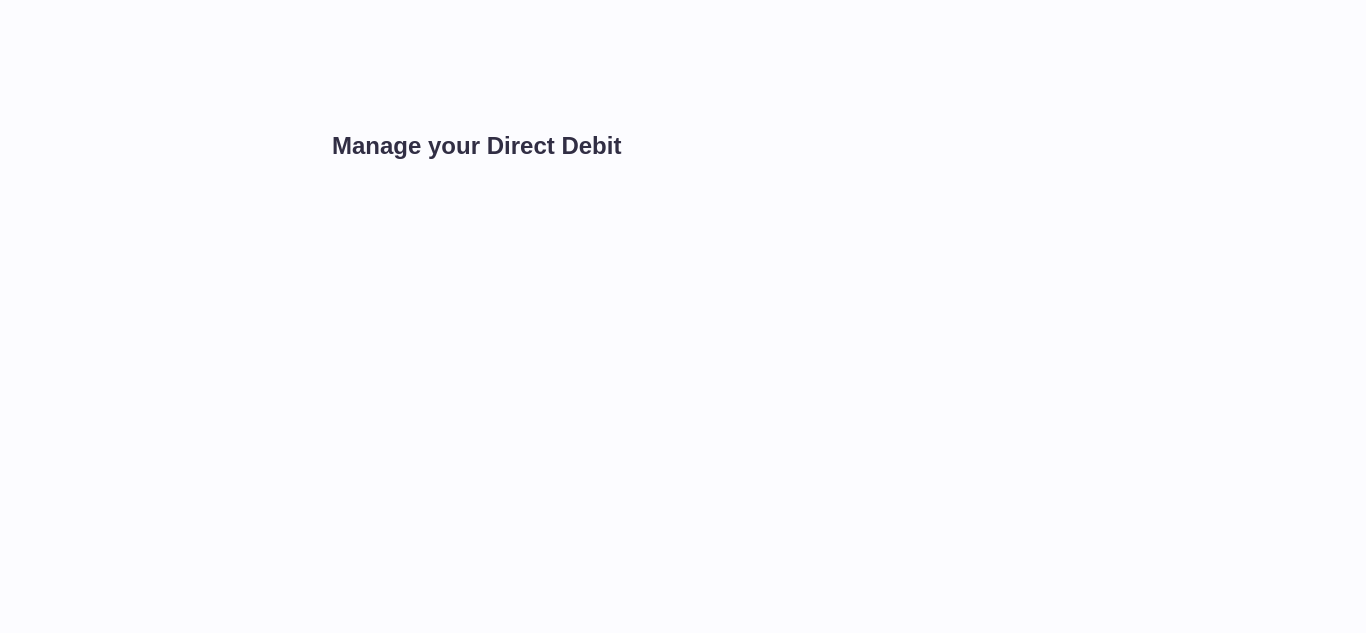 scroll, scrollTop: 0, scrollLeft: 0, axis: both 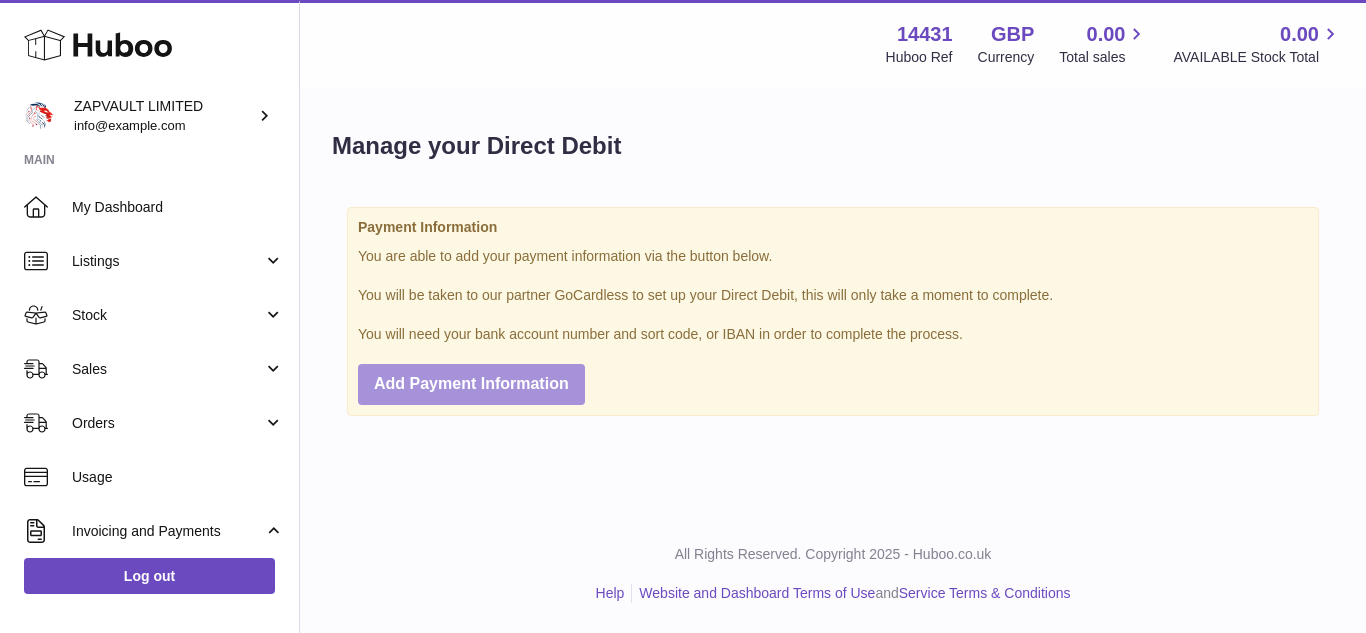 click on "Add Payment Information" at bounding box center (471, 383) 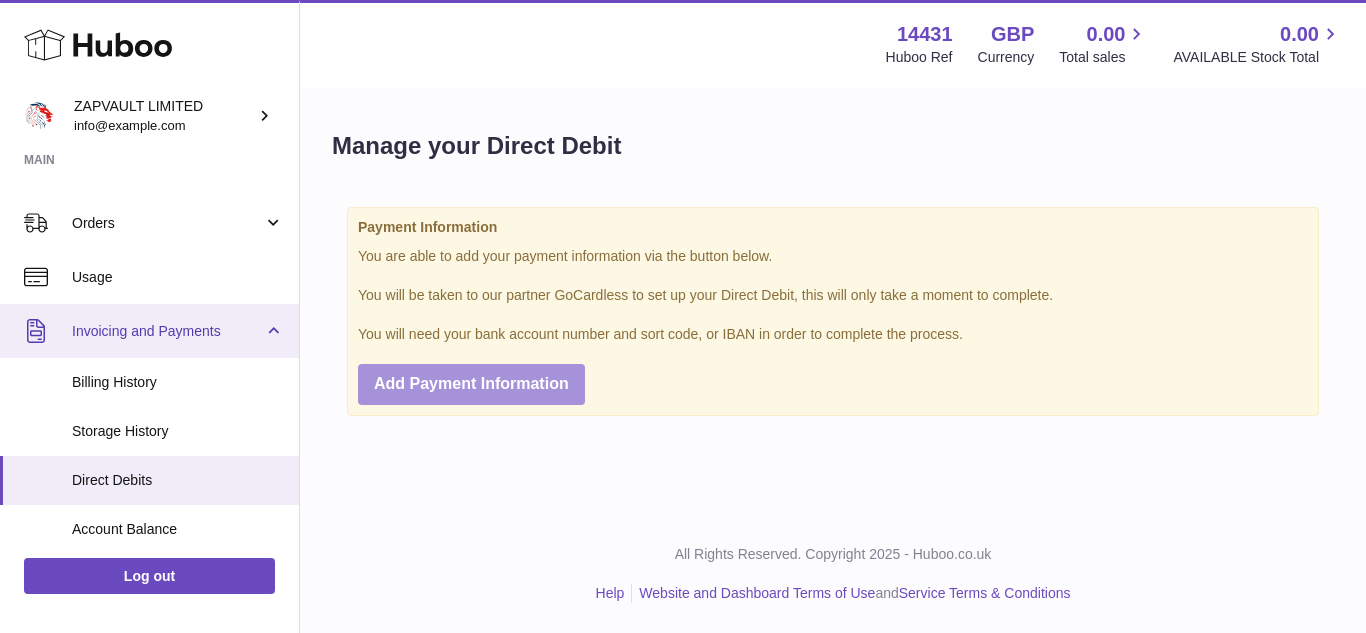 scroll, scrollTop: 242, scrollLeft: 0, axis: vertical 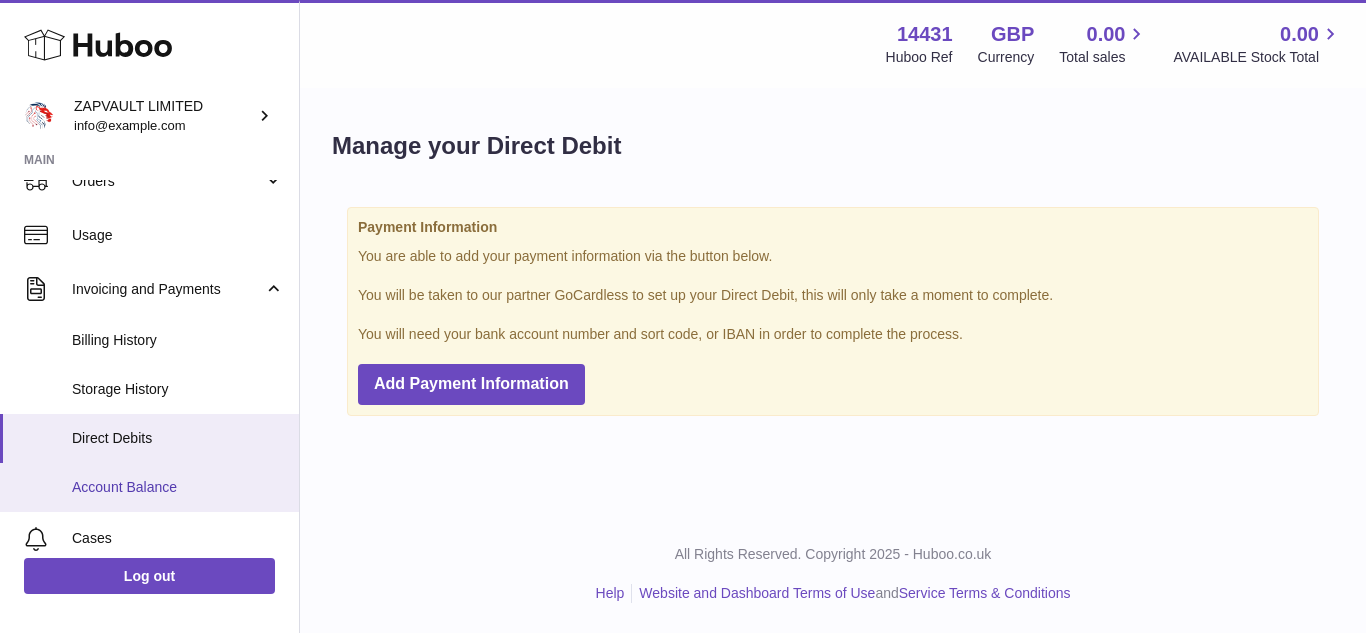 click on "Account Balance" at bounding box center [178, 487] 